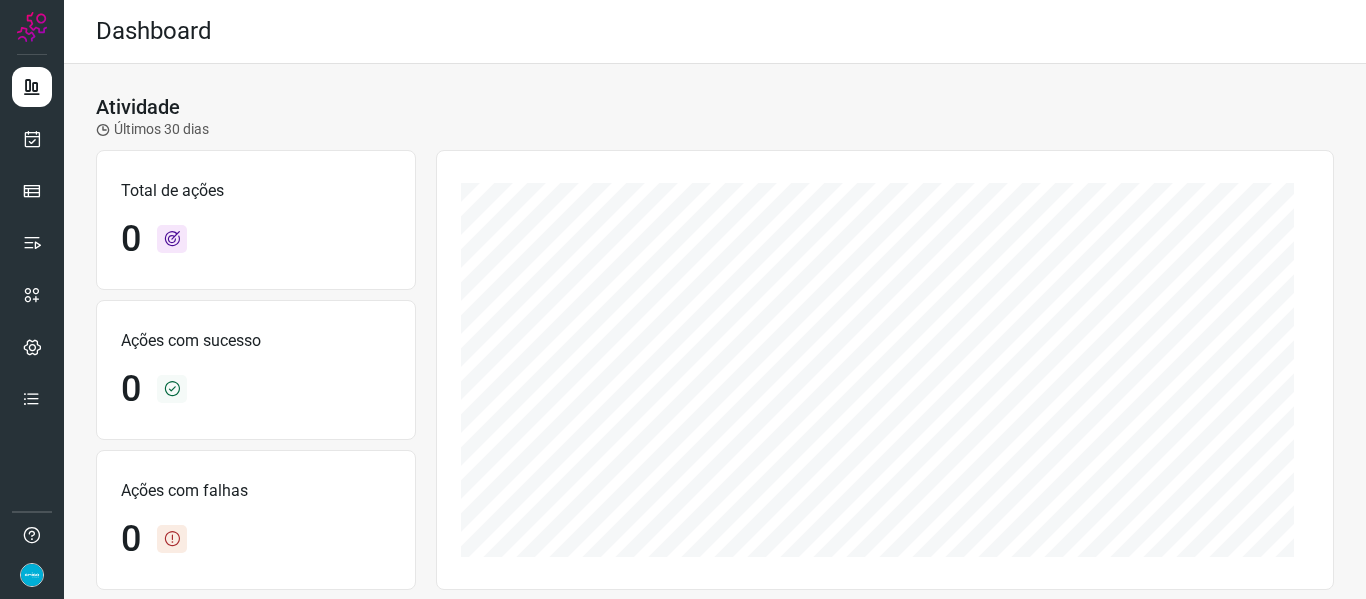 scroll, scrollTop: 0, scrollLeft: 0, axis: both 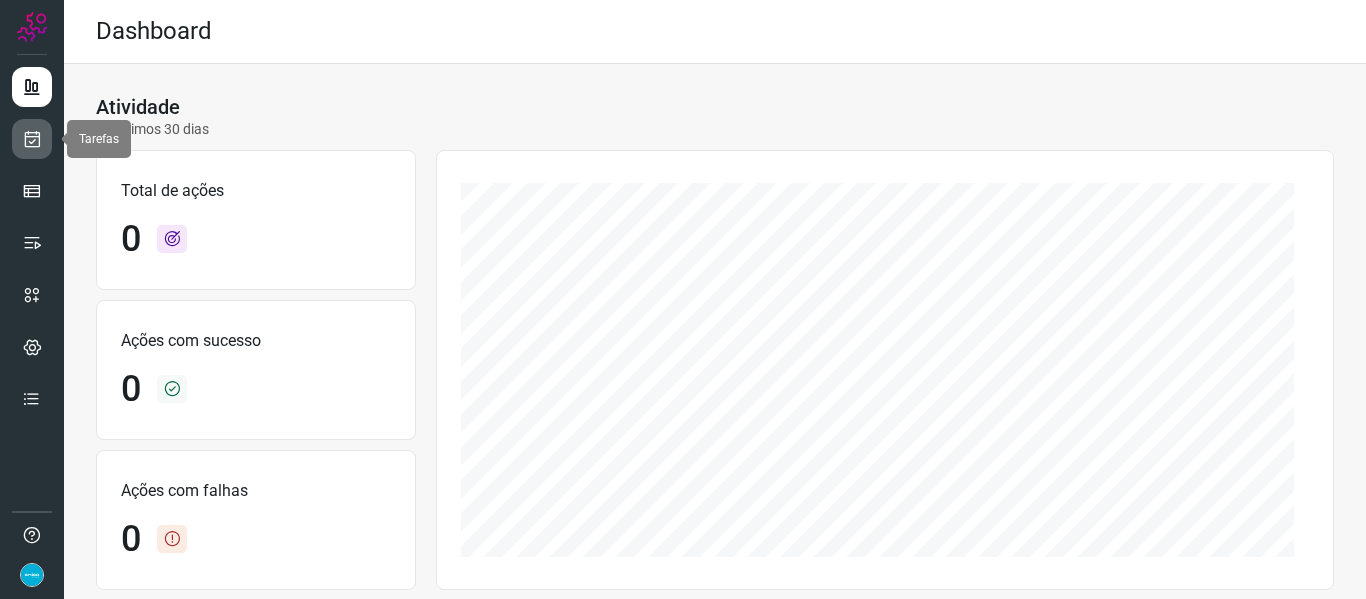 click at bounding box center [32, 139] 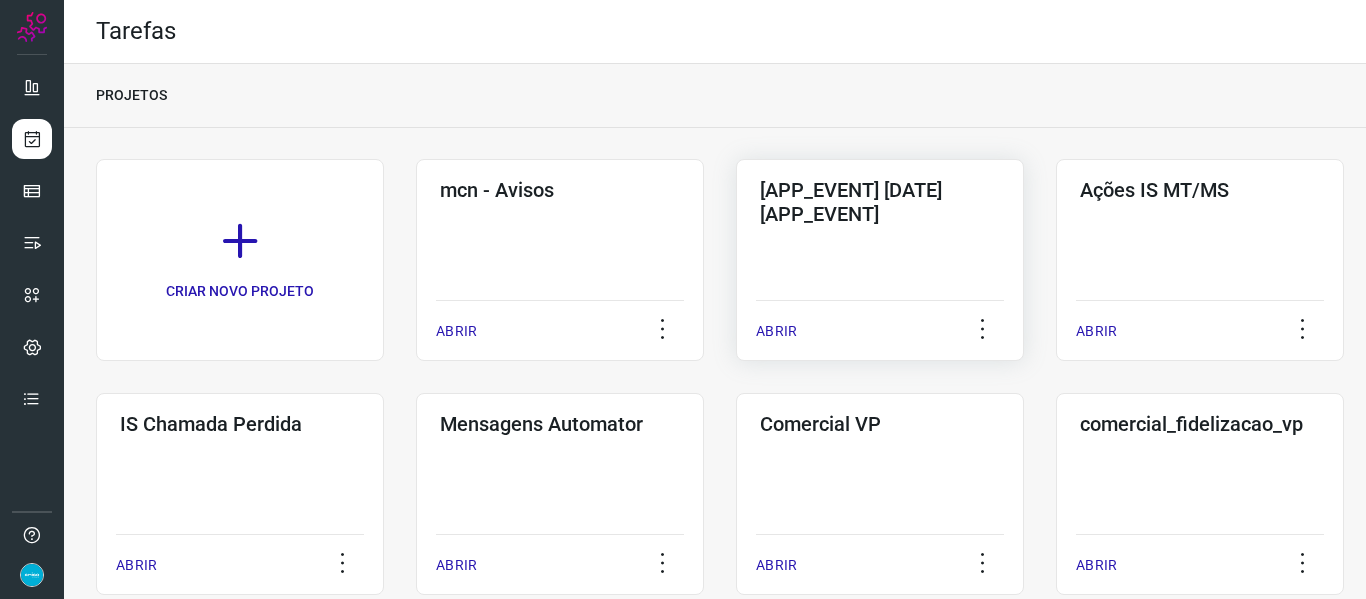 click on "ABRIR" at bounding box center (776, 331) 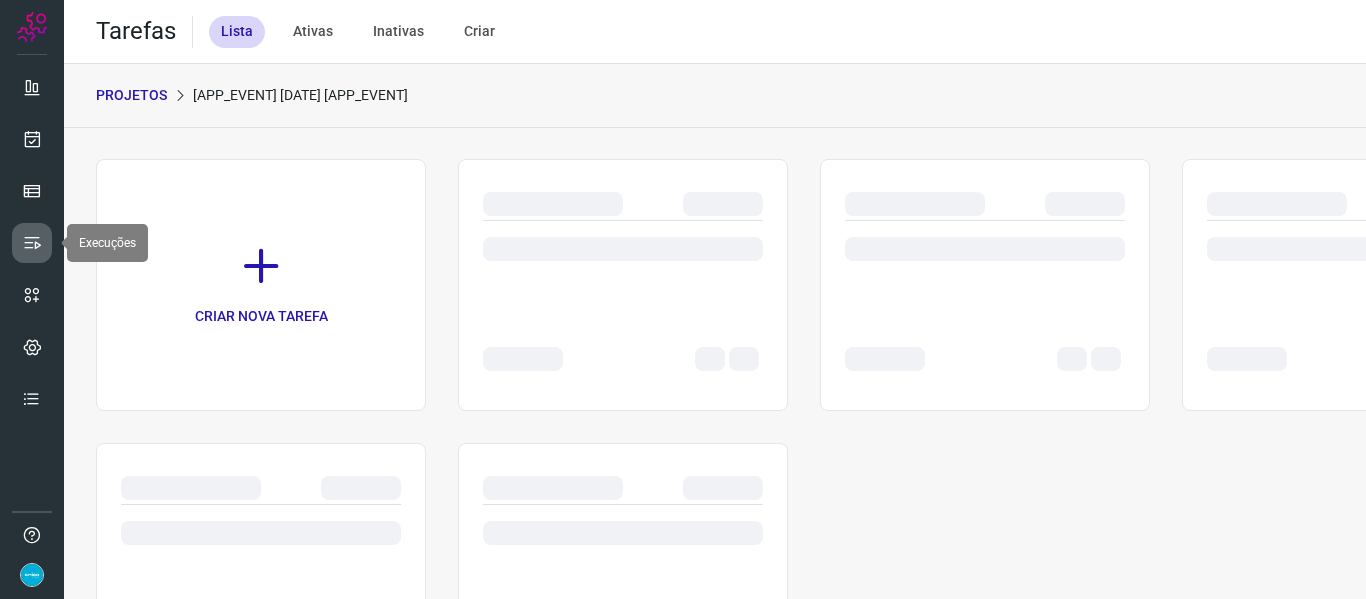 click at bounding box center (32, 243) 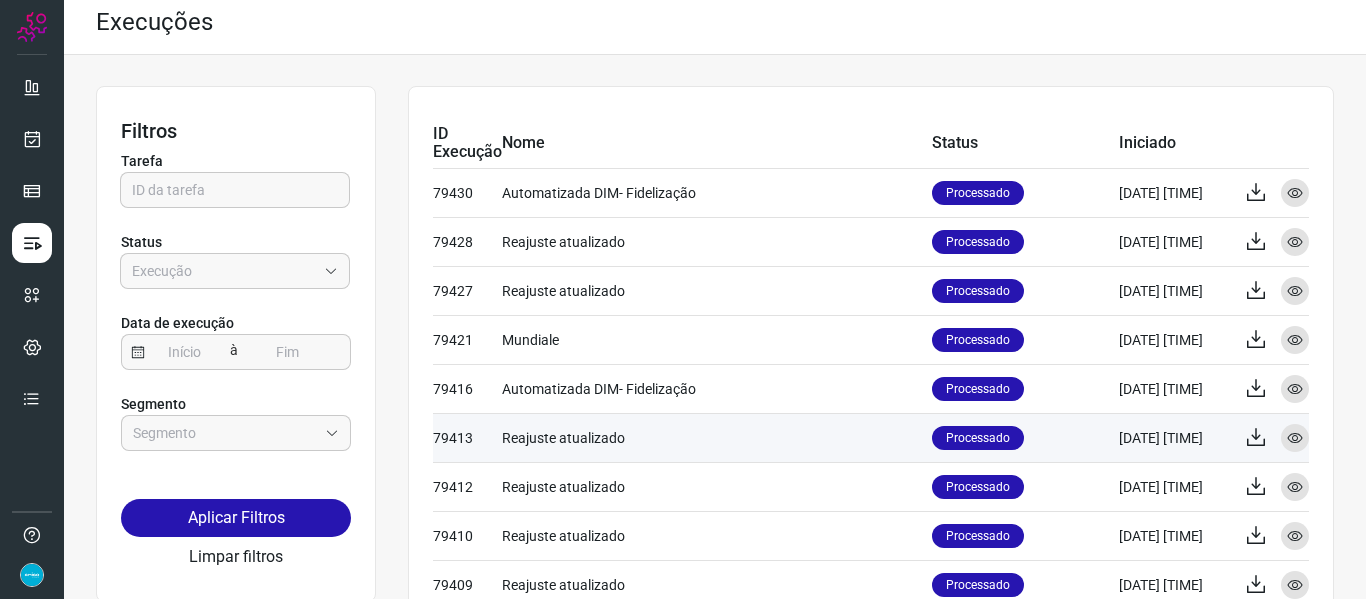 scroll, scrollTop: 0, scrollLeft: 0, axis: both 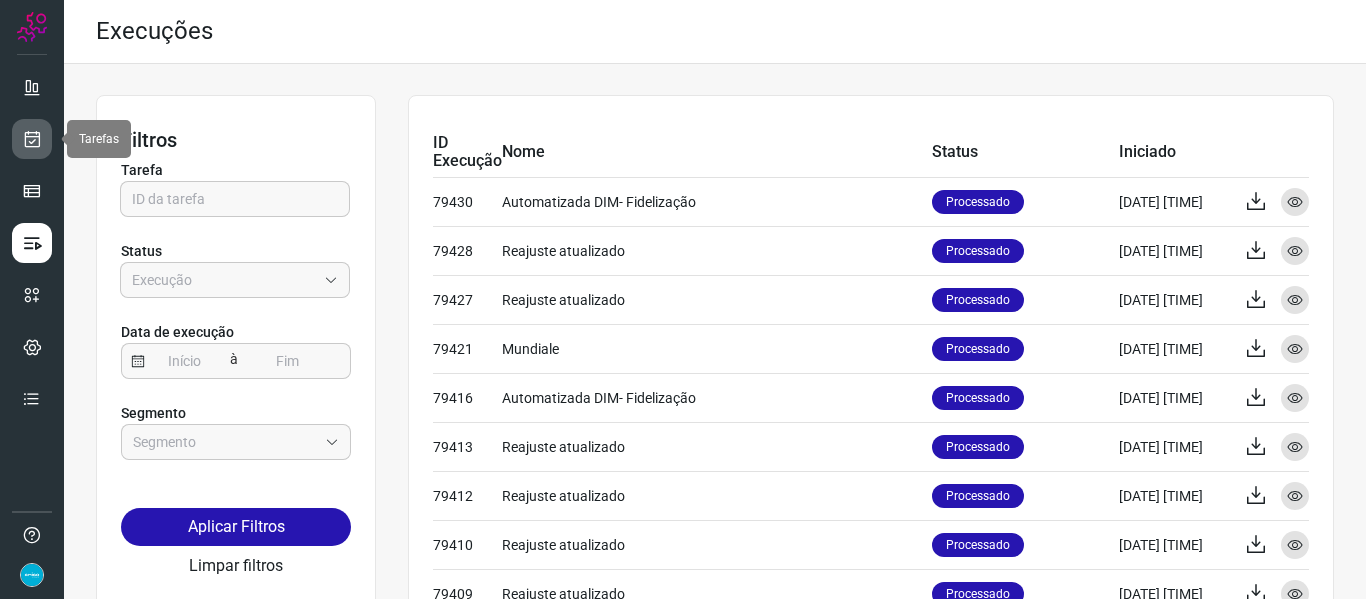 click at bounding box center [32, 139] 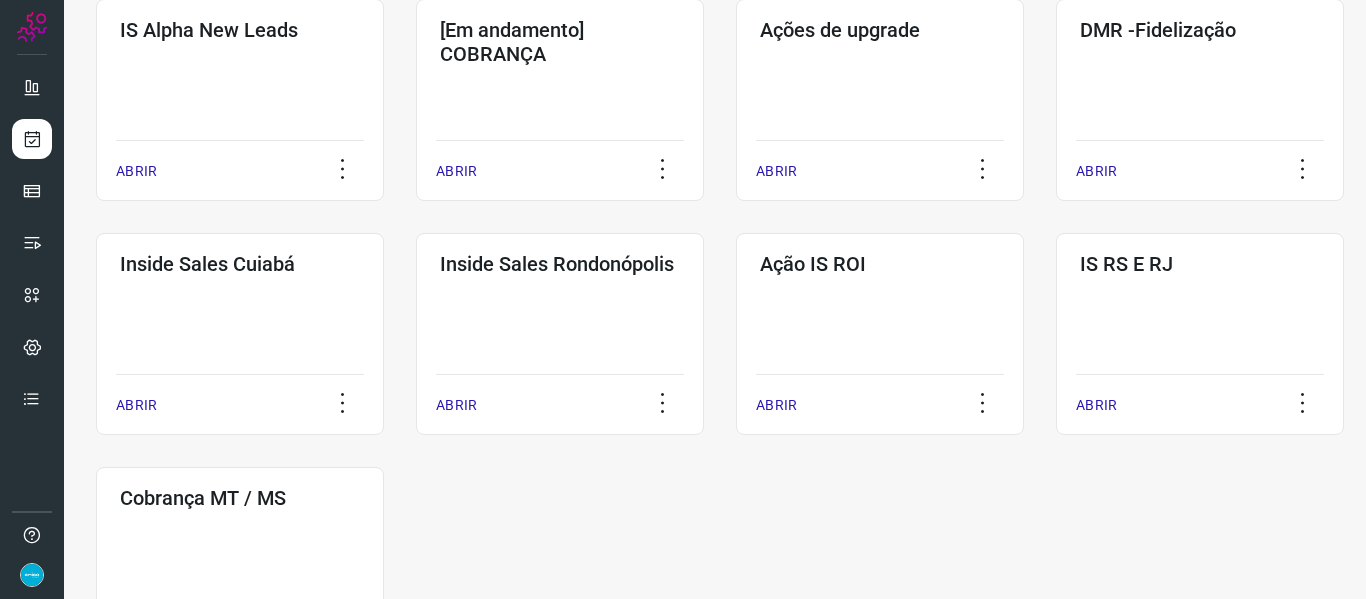 scroll, scrollTop: 1030, scrollLeft: 0, axis: vertical 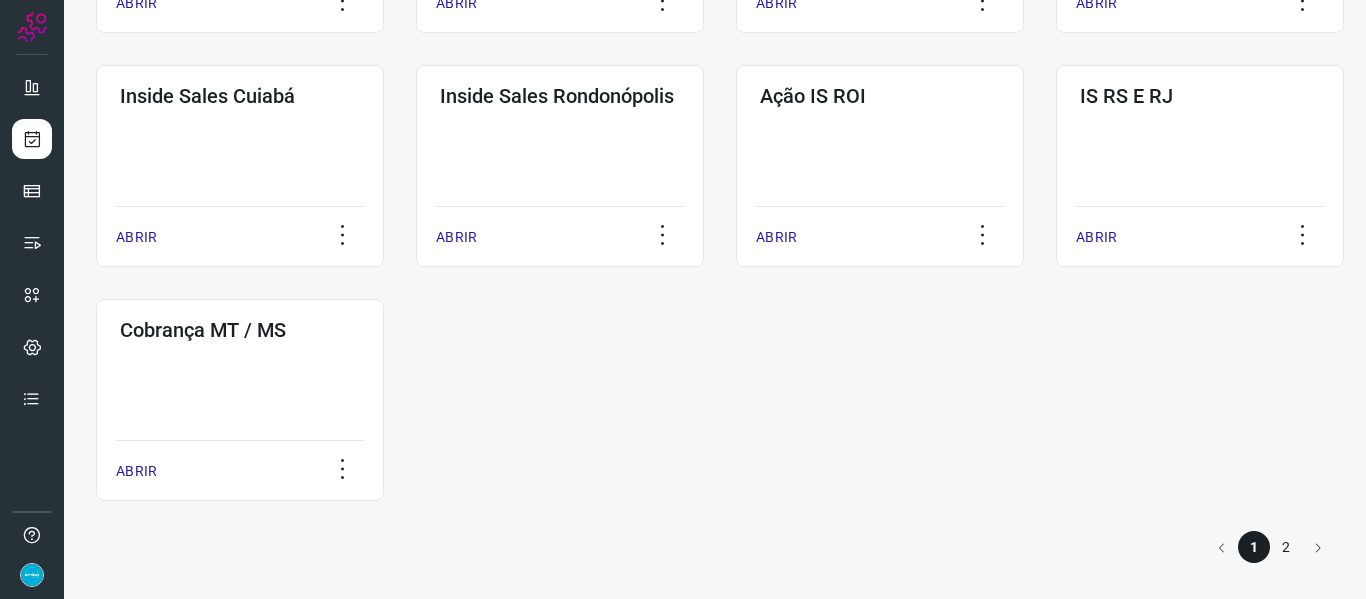 click on "2" 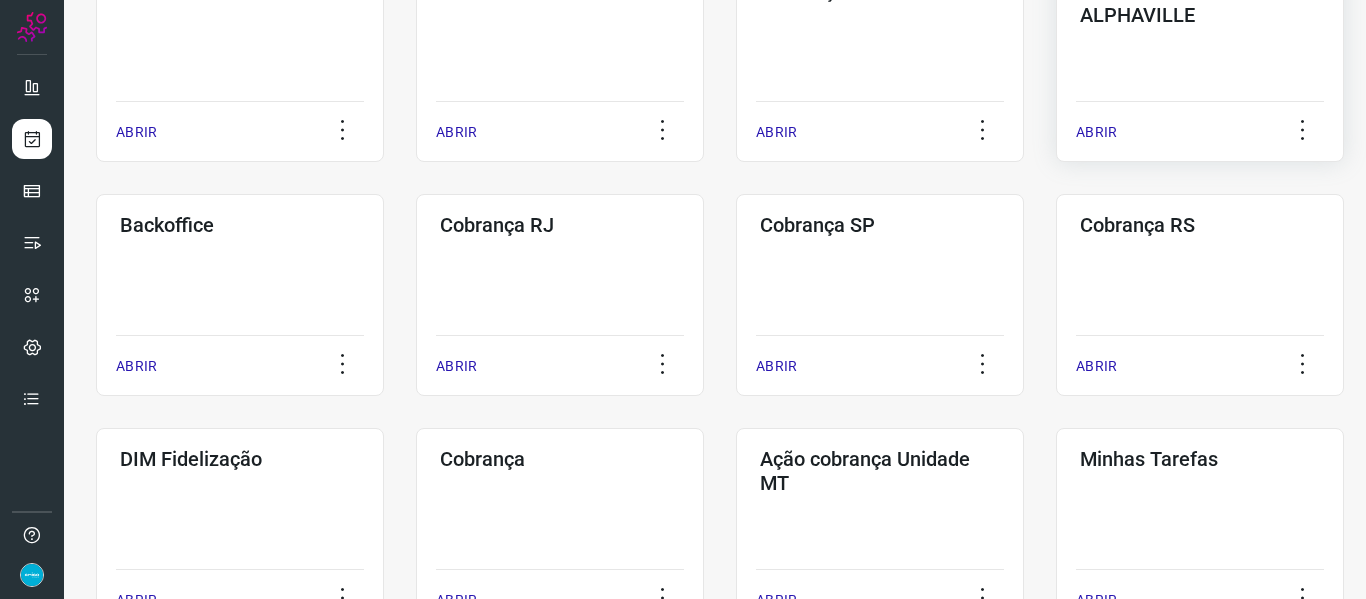 scroll, scrollTop: 562, scrollLeft: 0, axis: vertical 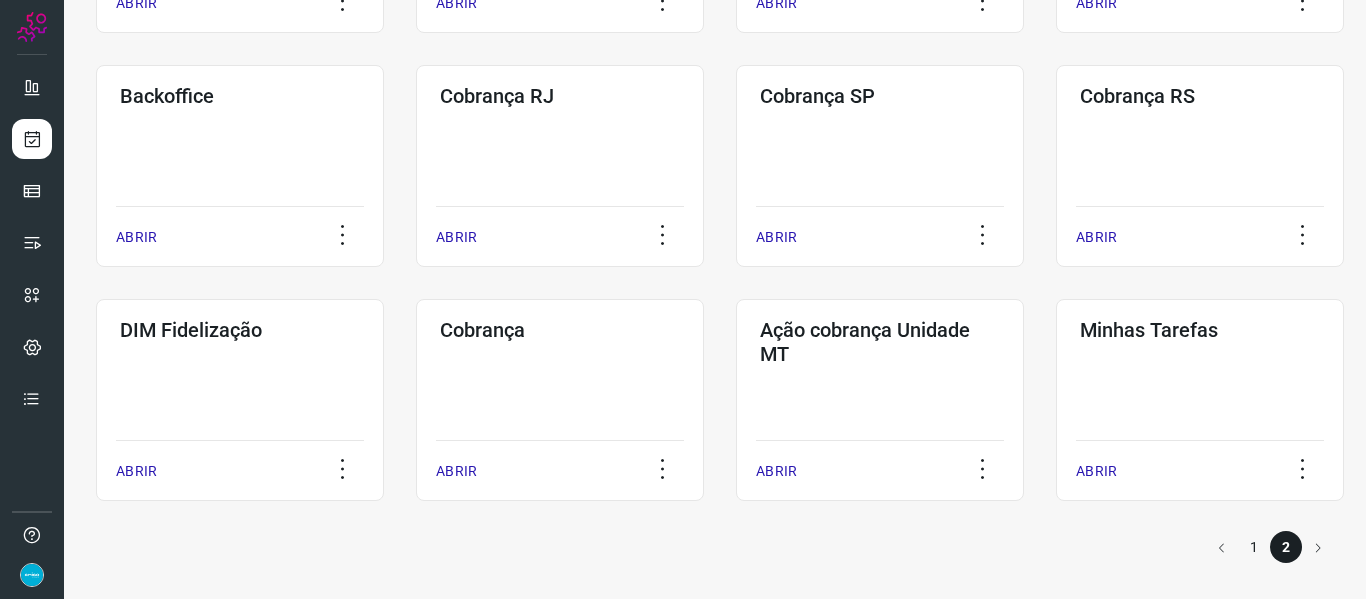 click on "1" at bounding box center [1254, 547] 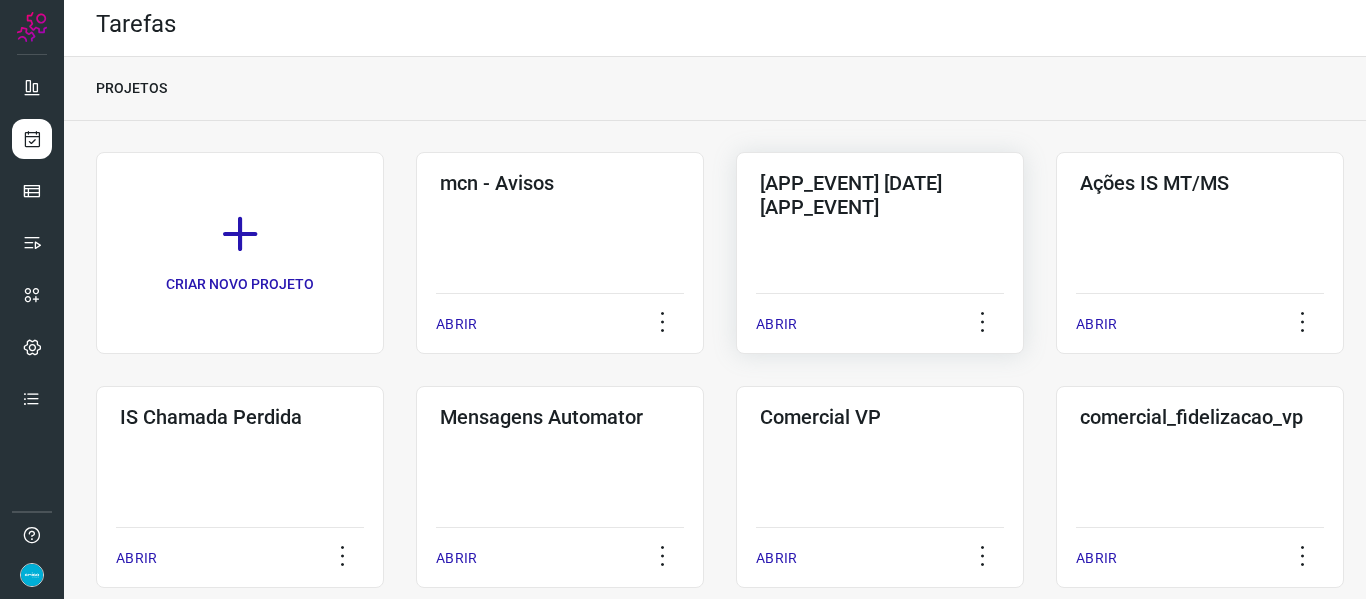 scroll, scrollTop: 0, scrollLeft: 0, axis: both 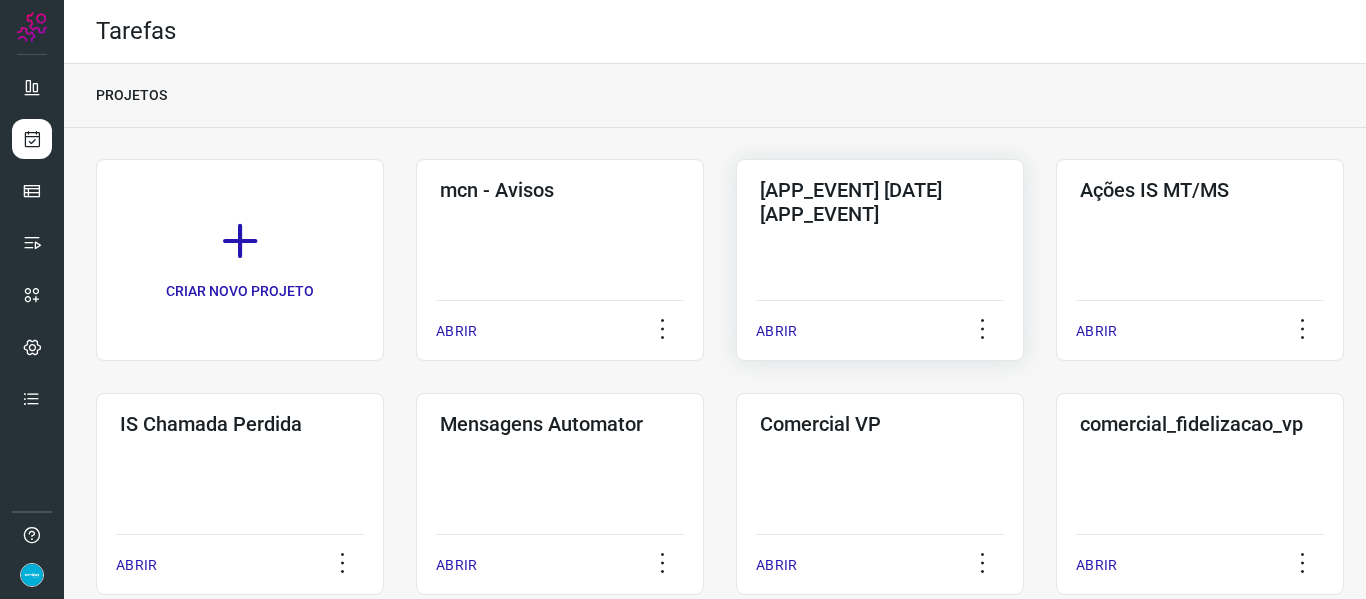 click on "ABRIR" at bounding box center [776, 331] 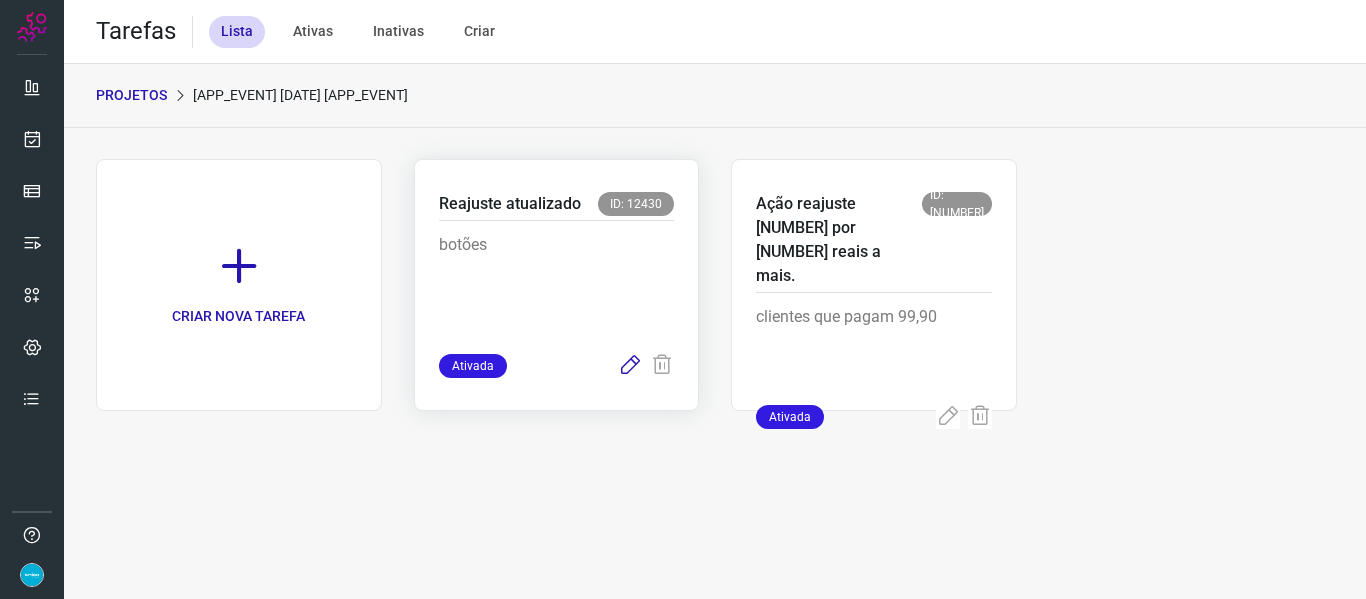 click at bounding box center [630, 366] 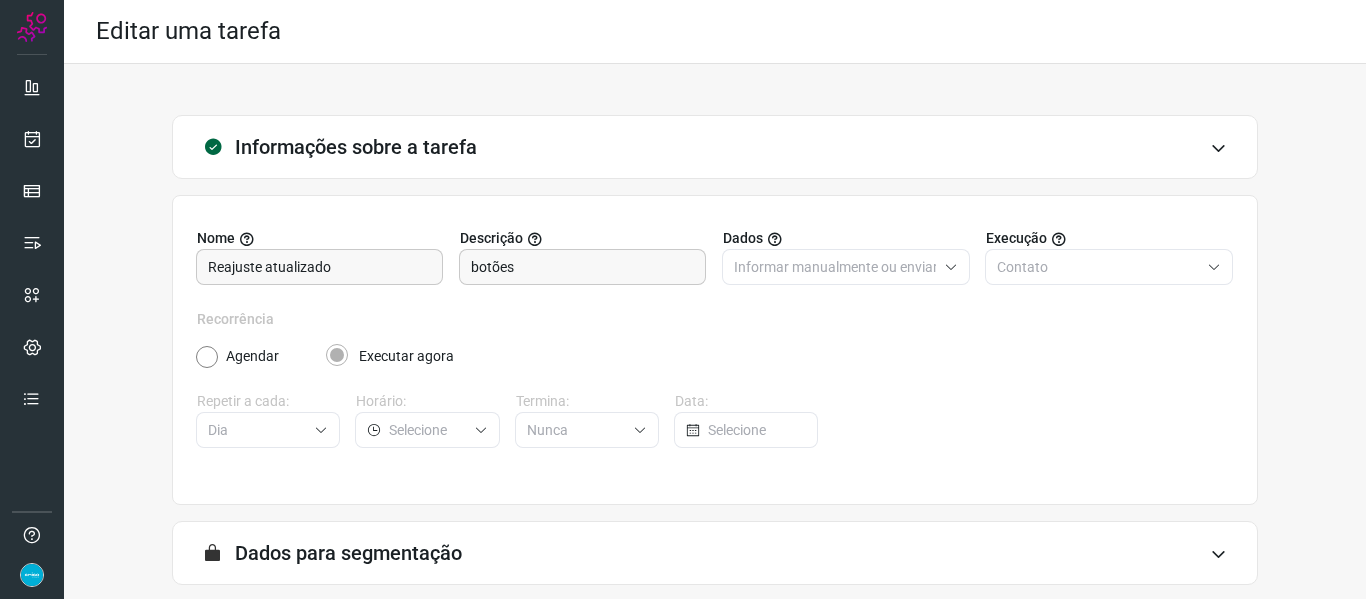 scroll, scrollTop: 182, scrollLeft: 0, axis: vertical 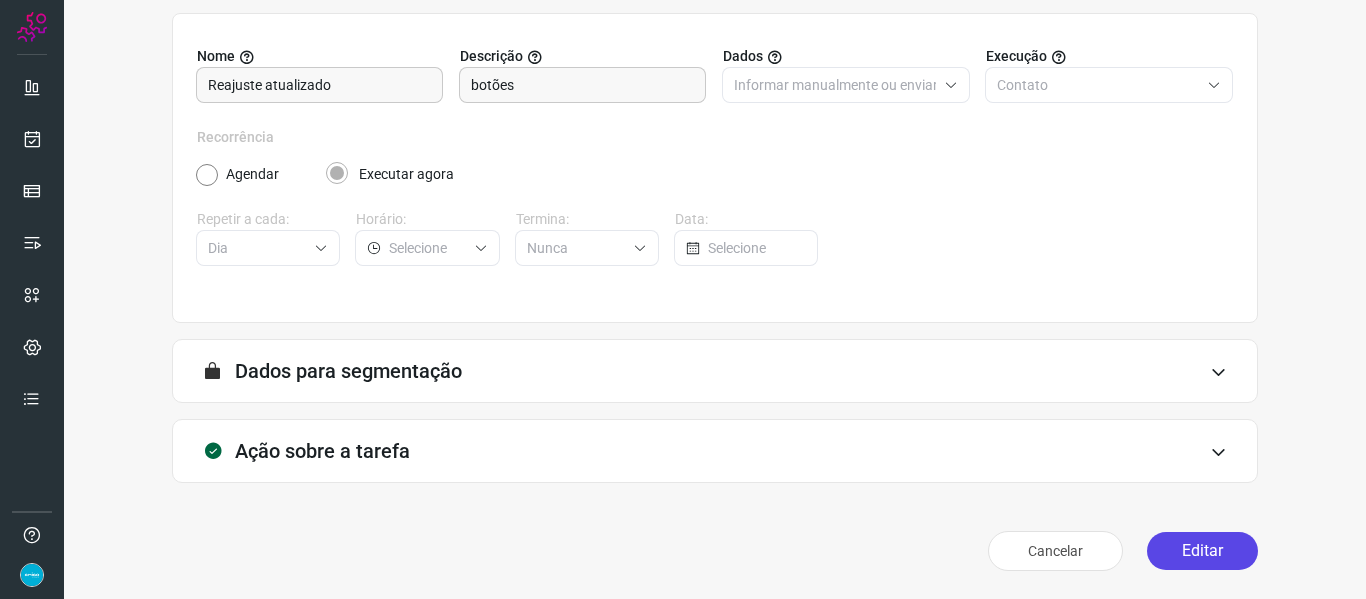 click on "Editar" at bounding box center (1202, 551) 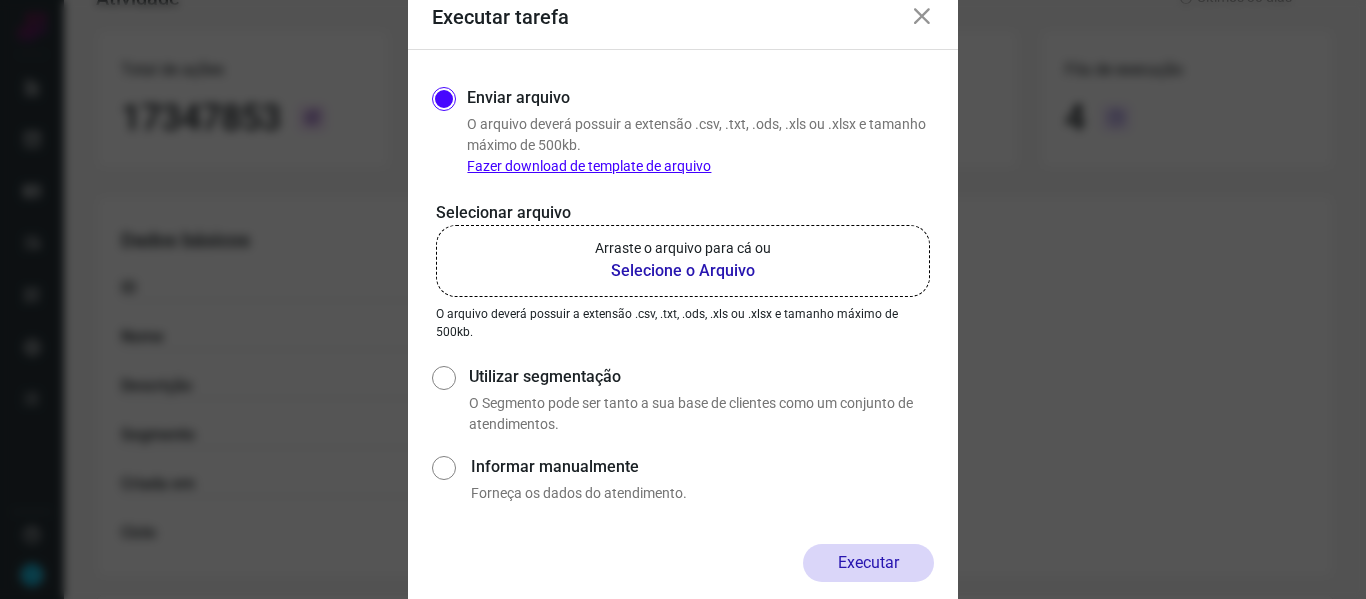 click on "Selecione o Arquivo" at bounding box center (683, 271) 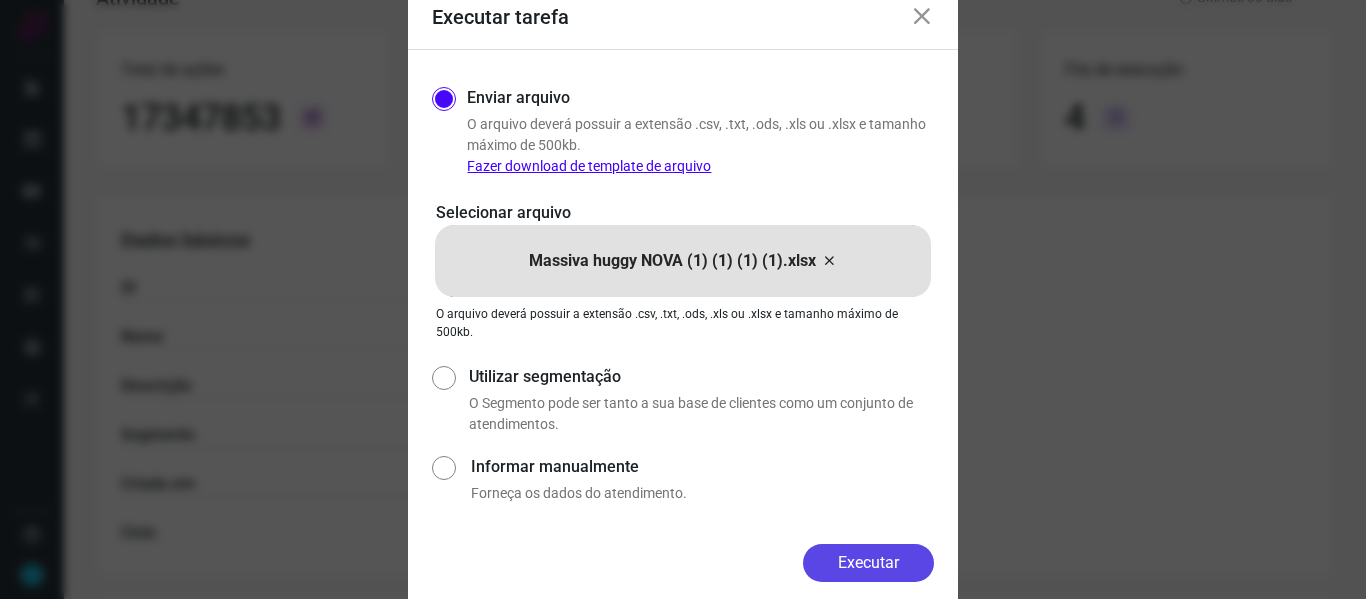 click on "Executar" at bounding box center [868, 563] 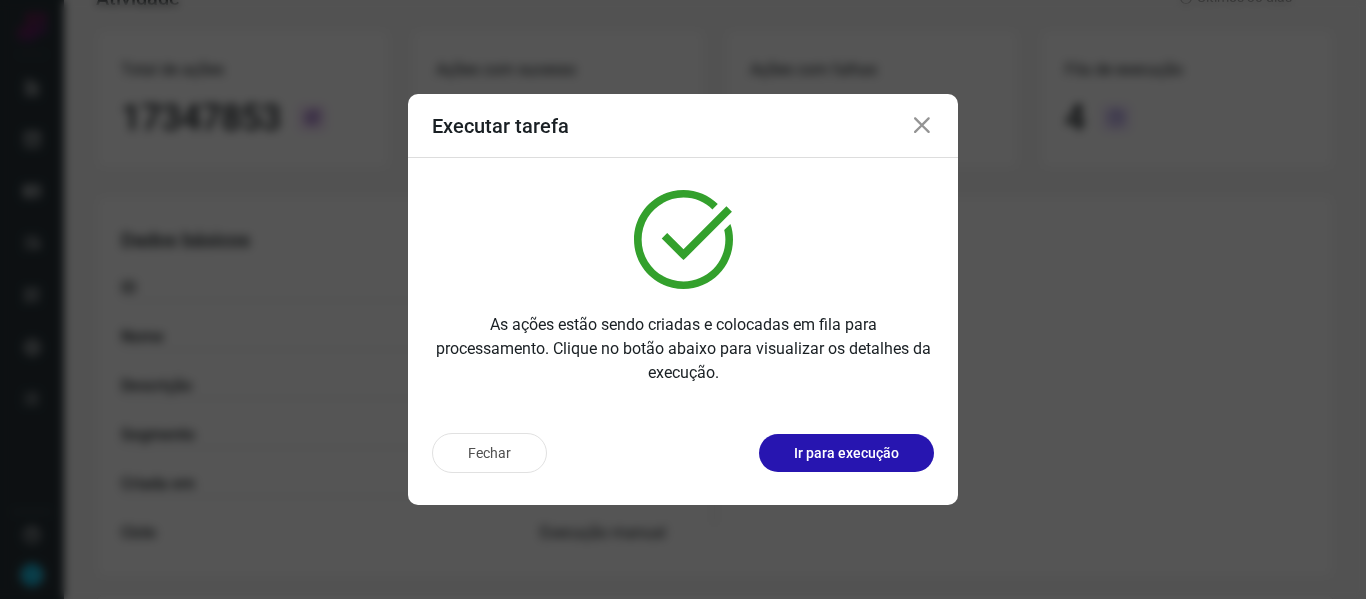 click at bounding box center [922, 126] 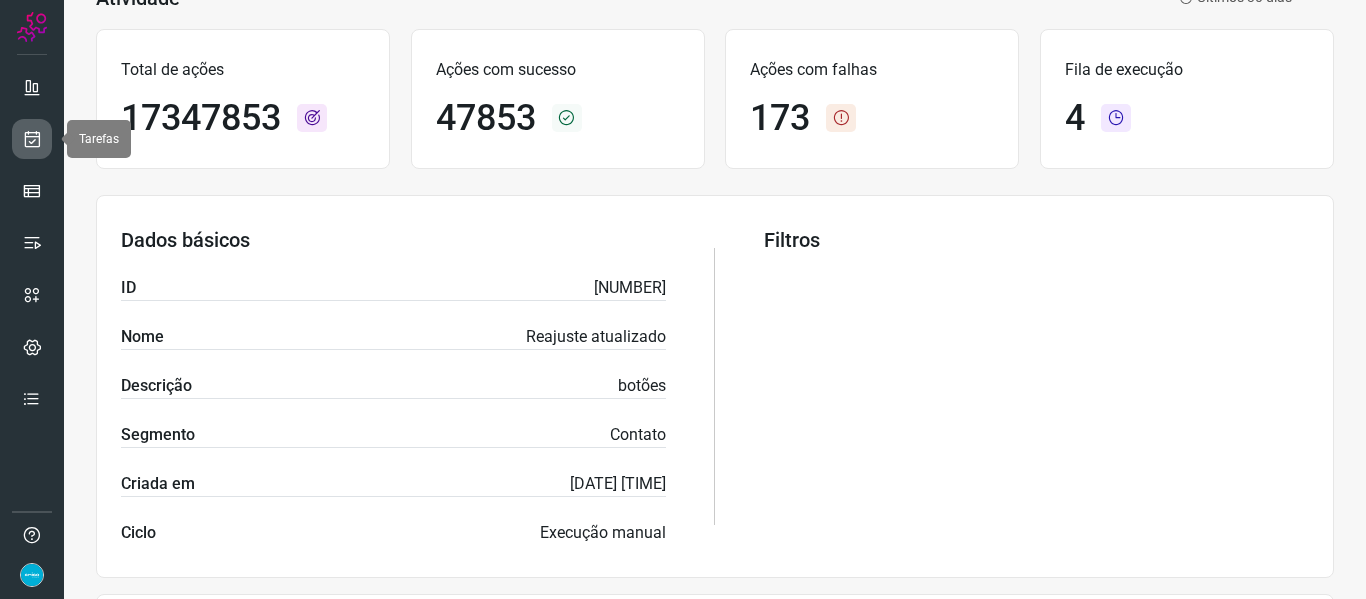 click at bounding box center (32, 139) 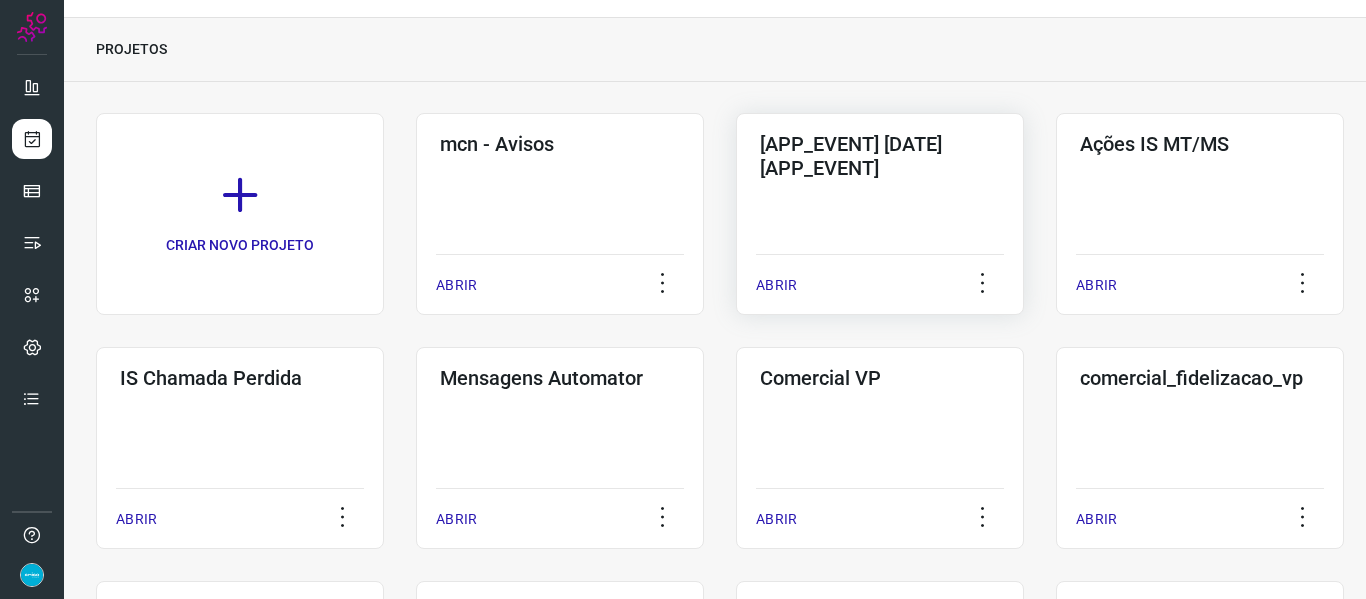 click on "ABRIR" at bounding box center [776, 285] 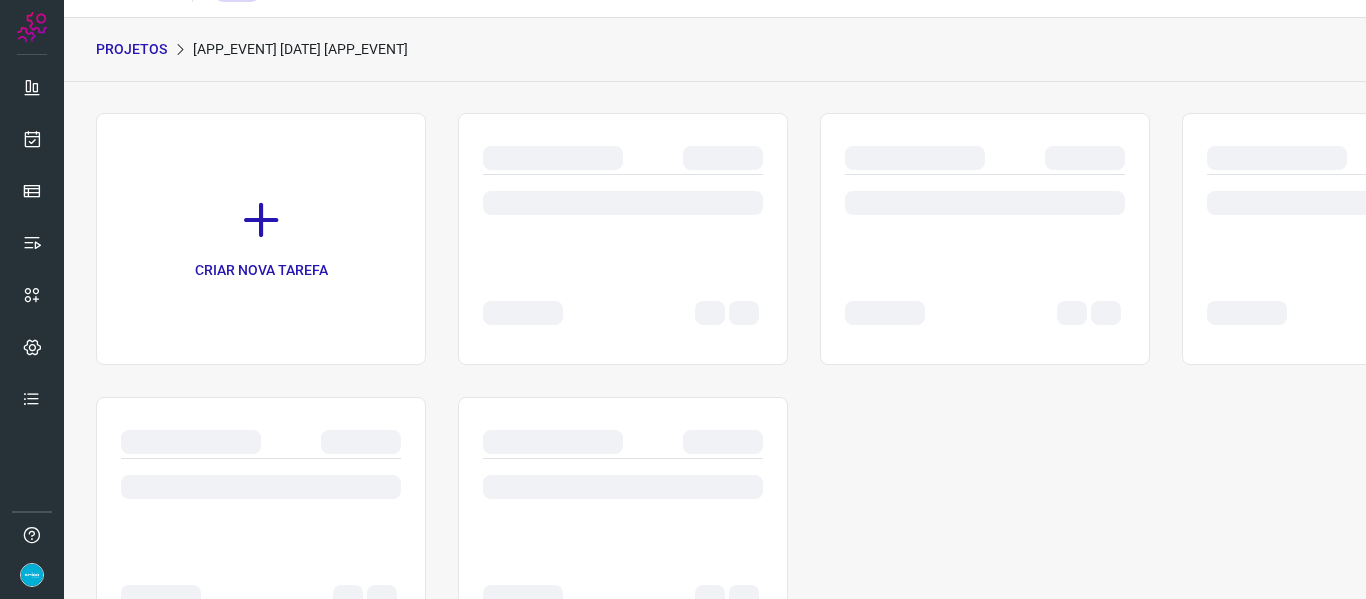 scroll, scrollTop: 0, scrollLeft: 0, axis: both 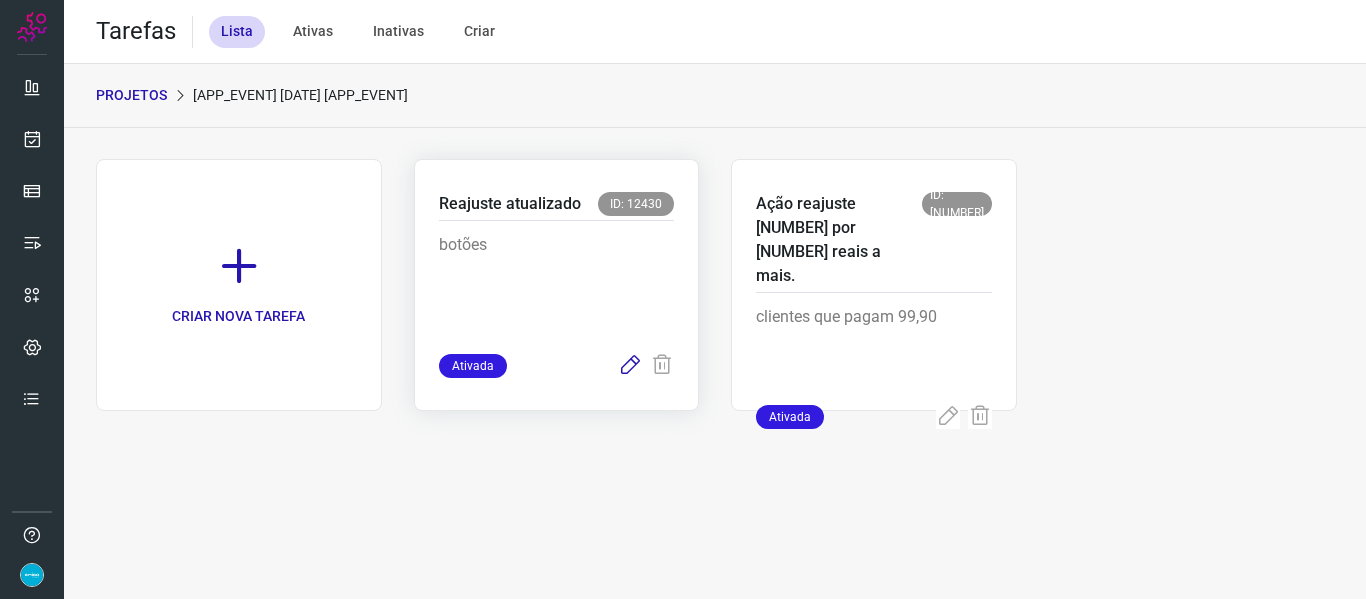 click at bounding box center [630, 366] 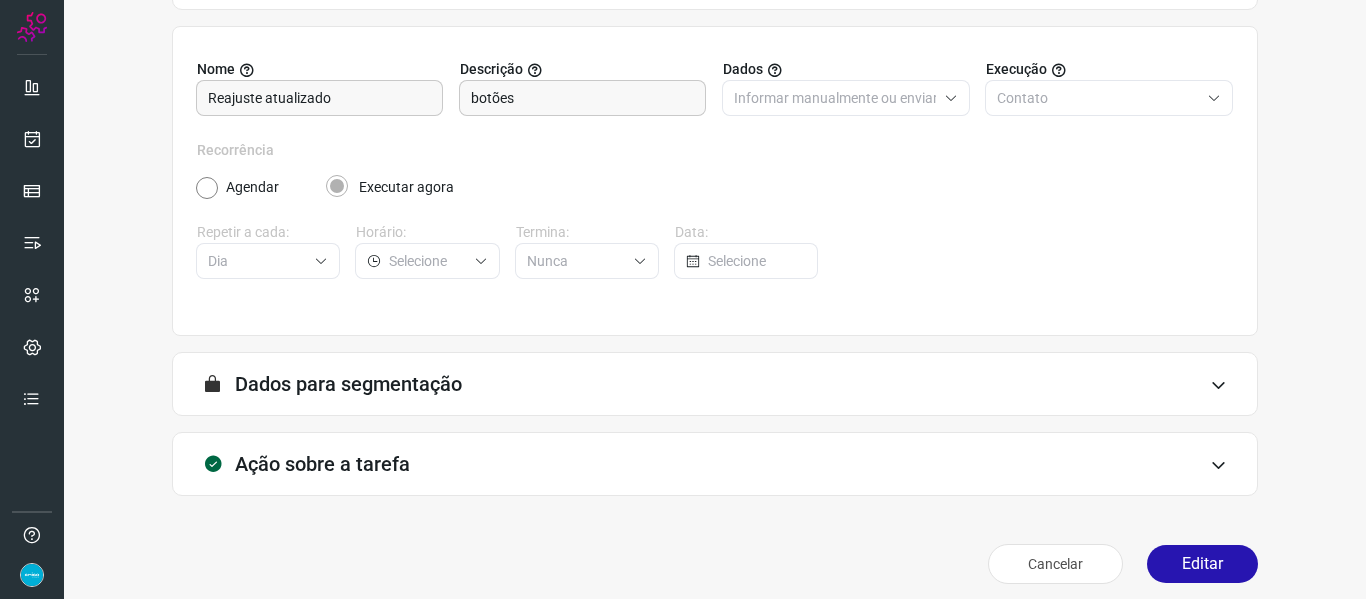 scroll, scrollTop: 182, scrollLeft: 0, axis: vertical 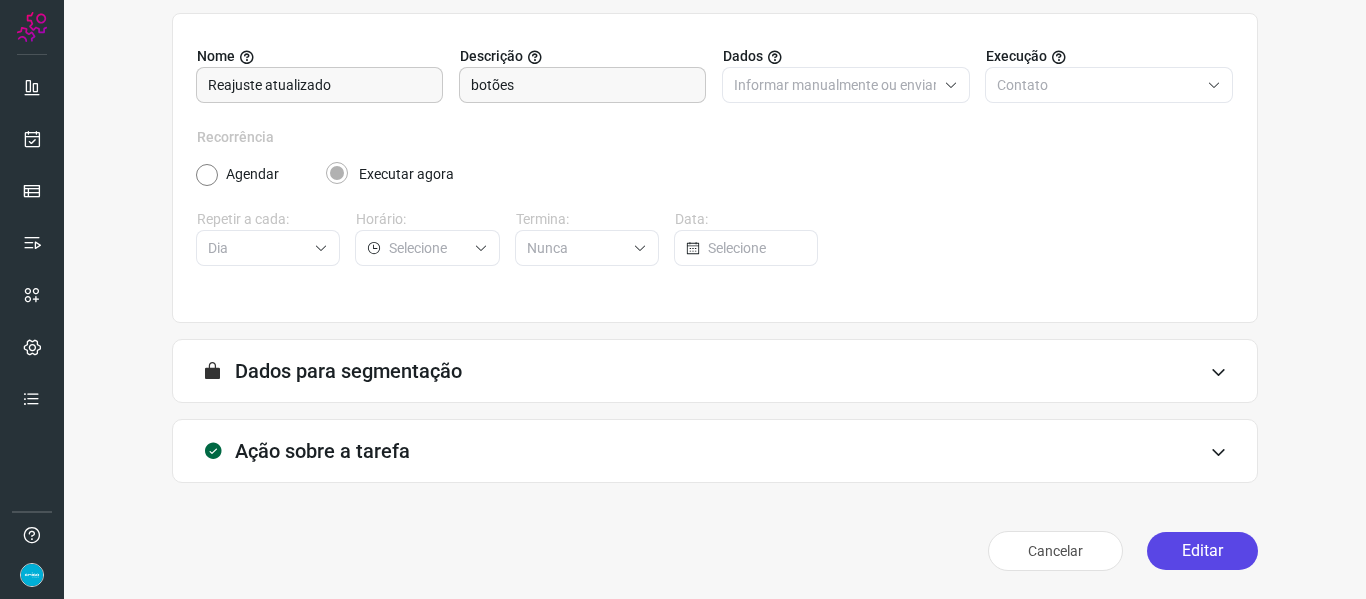 click on "Editar" at bounding box center (1202, 551) 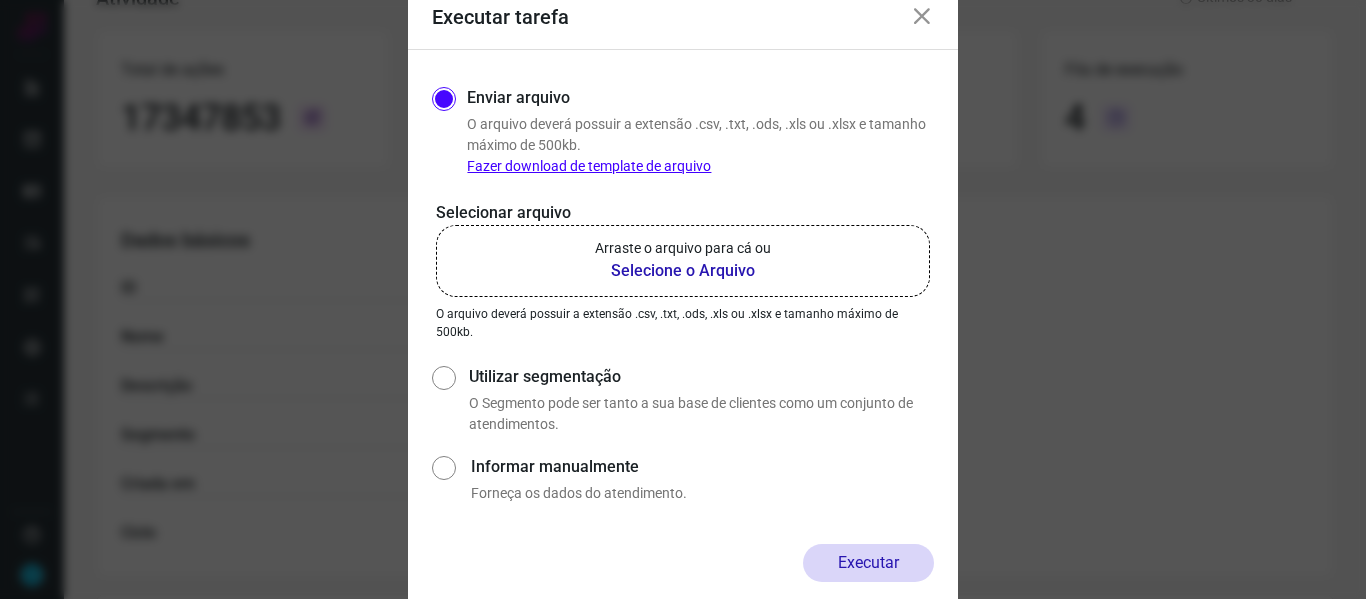 click on "Selecione o Arquivo" at bounding box center (683, 271) 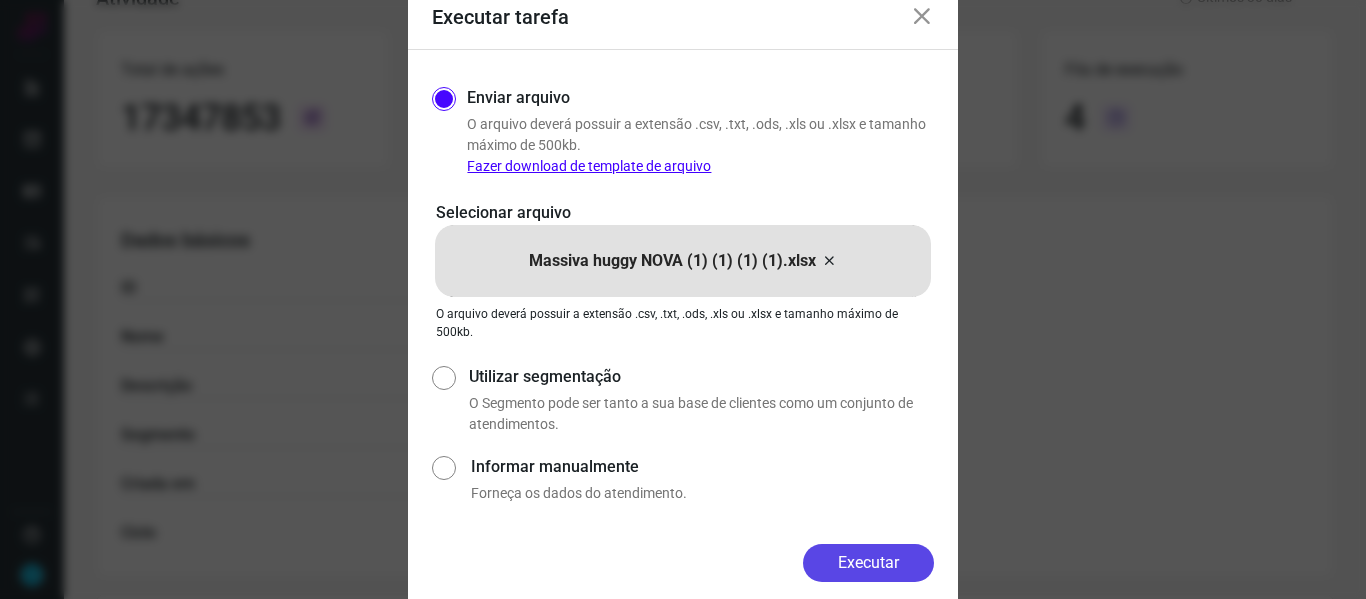 click on "Executar" at bounding box center [868, 563] 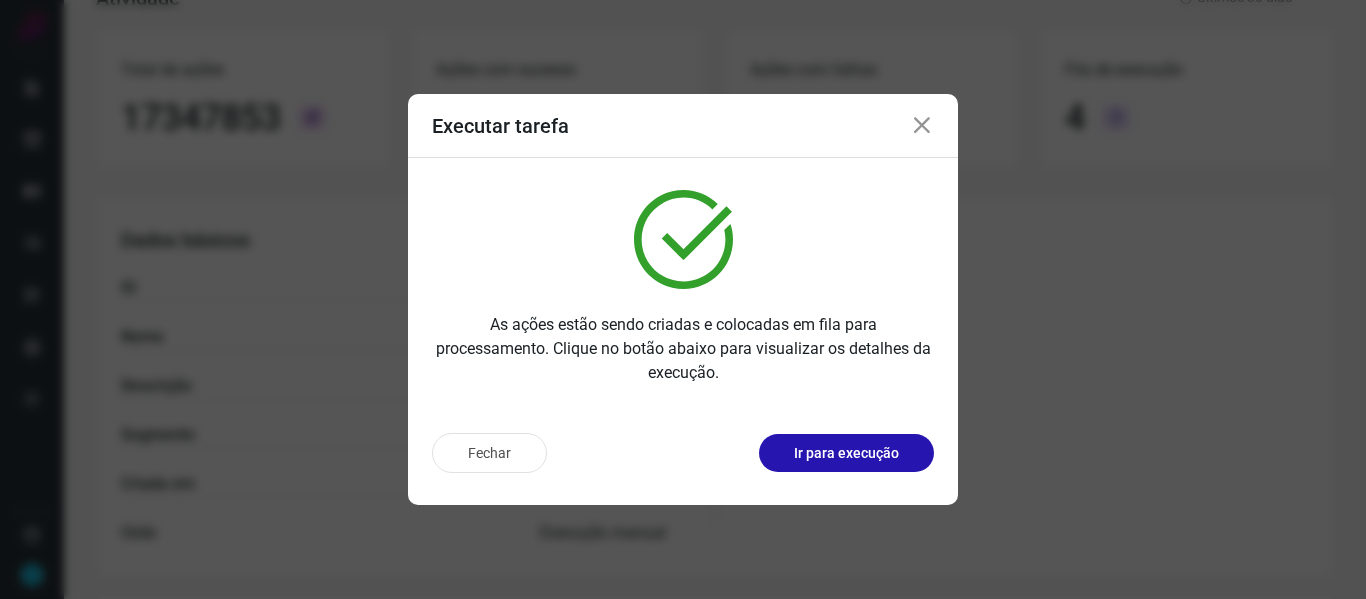 click at bounding box center (922, 126) 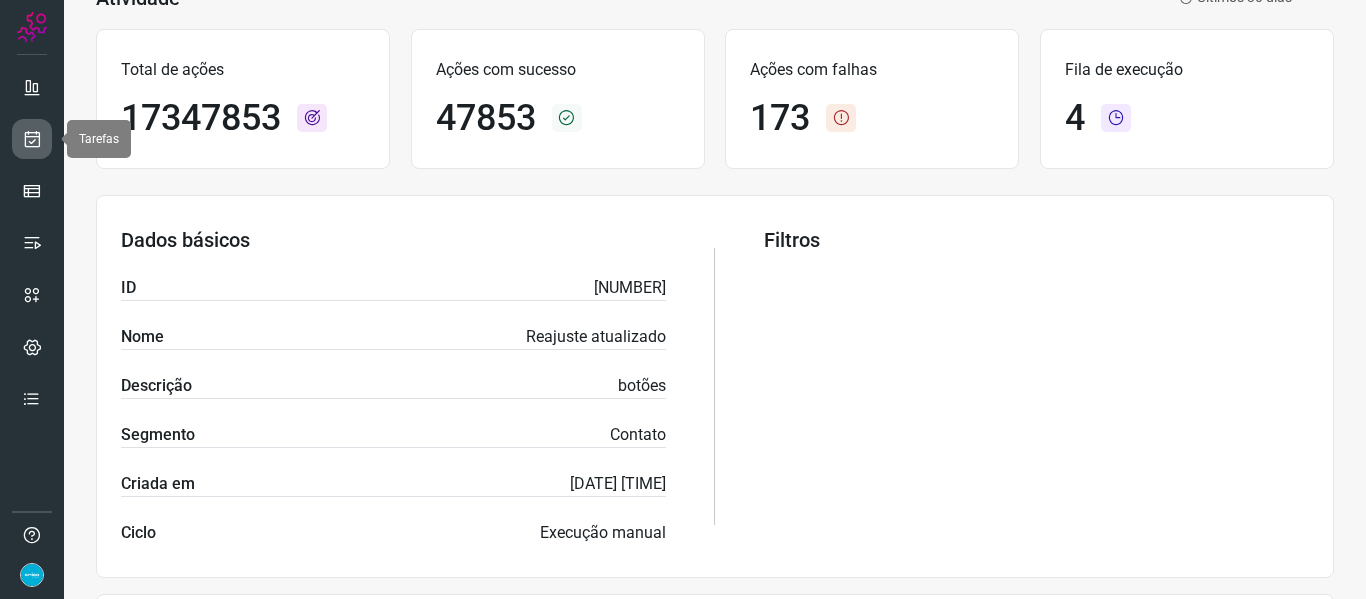 click at bounding box center (32, 139) 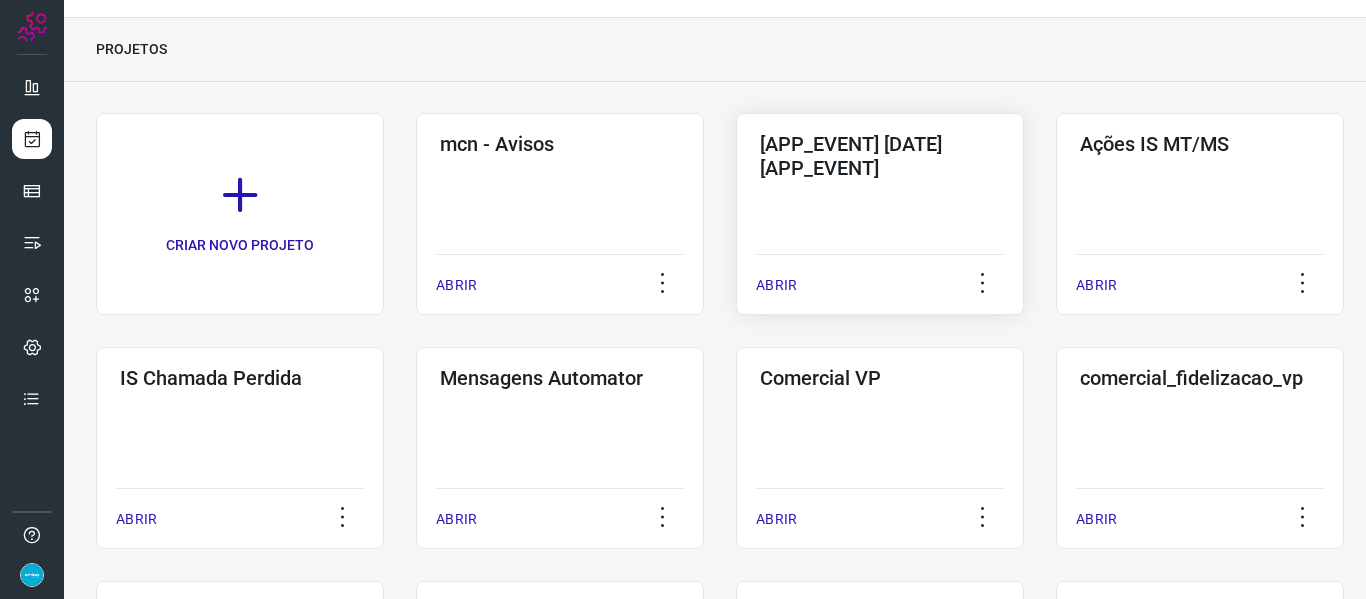click on "ABRIR" at bounding box center (776, 285) 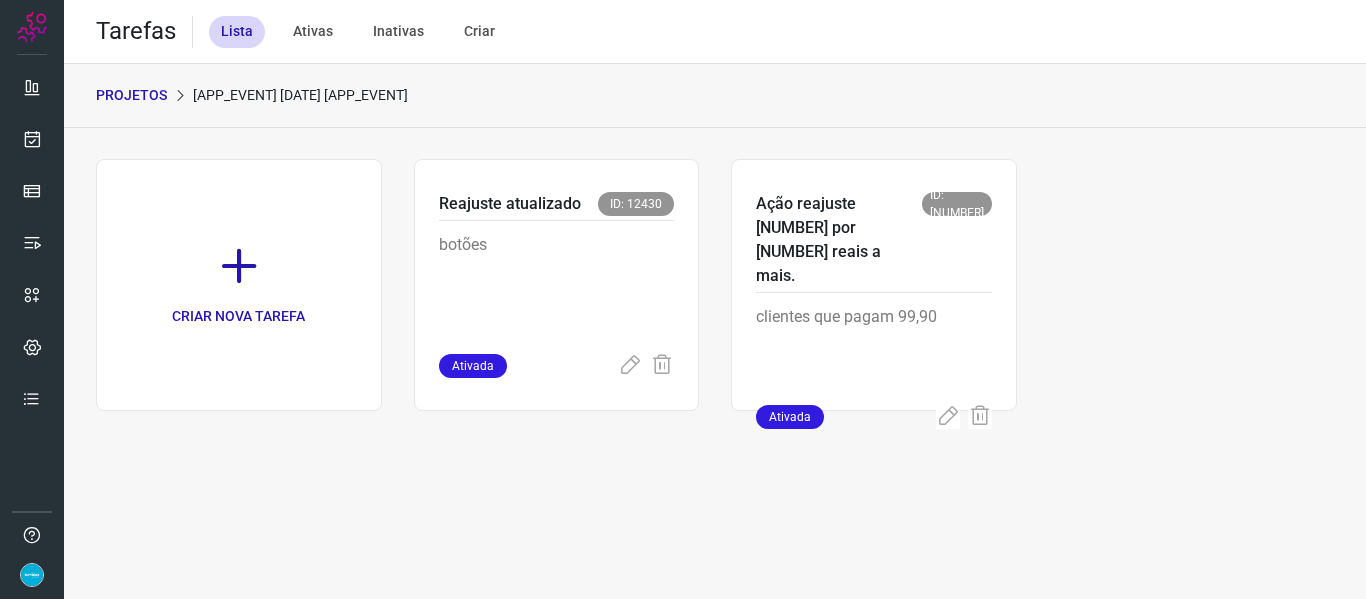 scroll, scrollTop: 0, scrollLeft: 0, axis: both 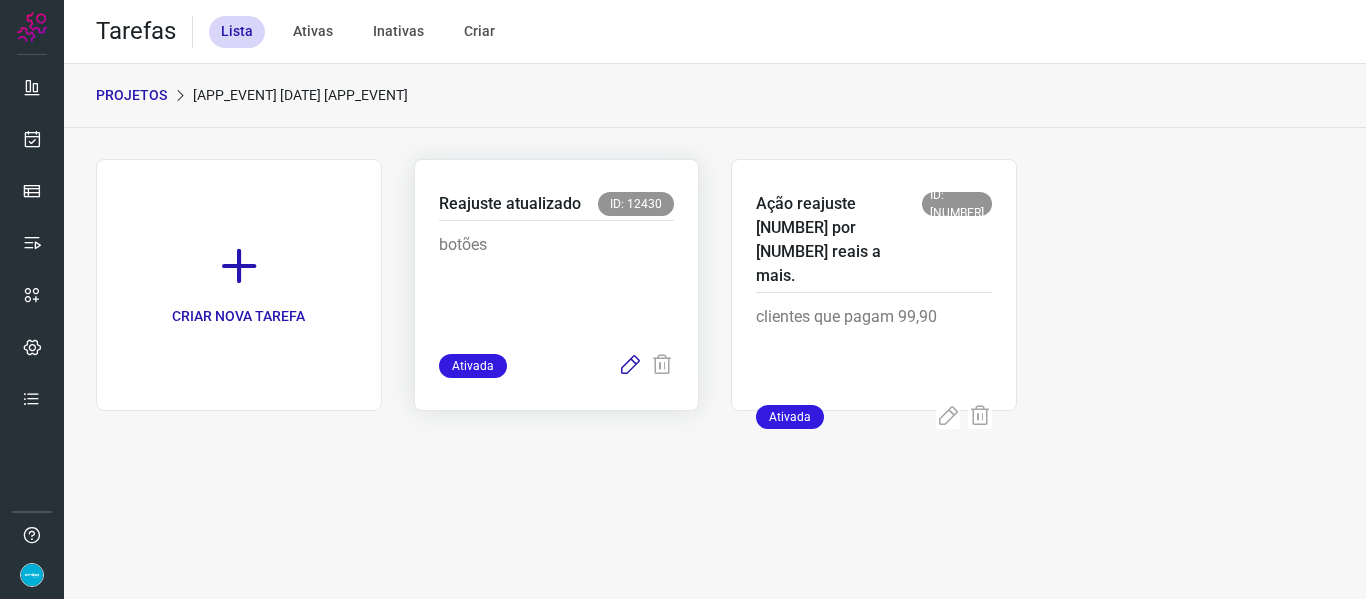 click at bounding box center [630, 366] 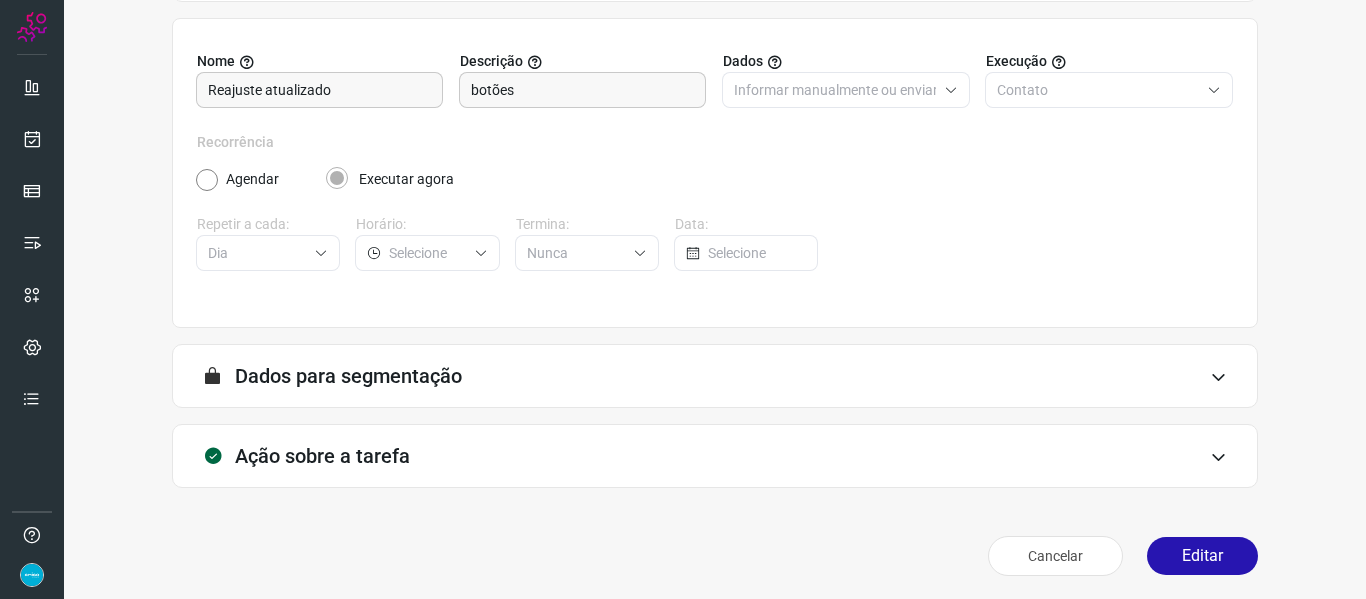 scroll, scrollTop: 182, scrollLeft: 0, axis: vertical 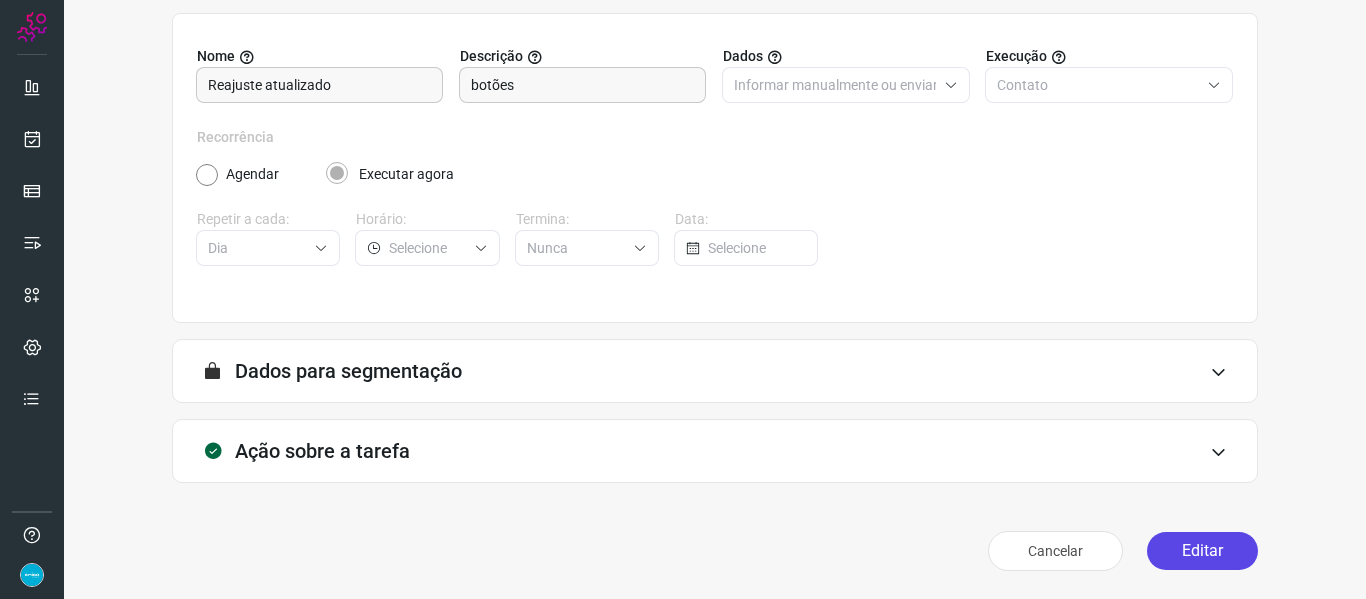 click on "Editar" at bounding box center [1202, 551] 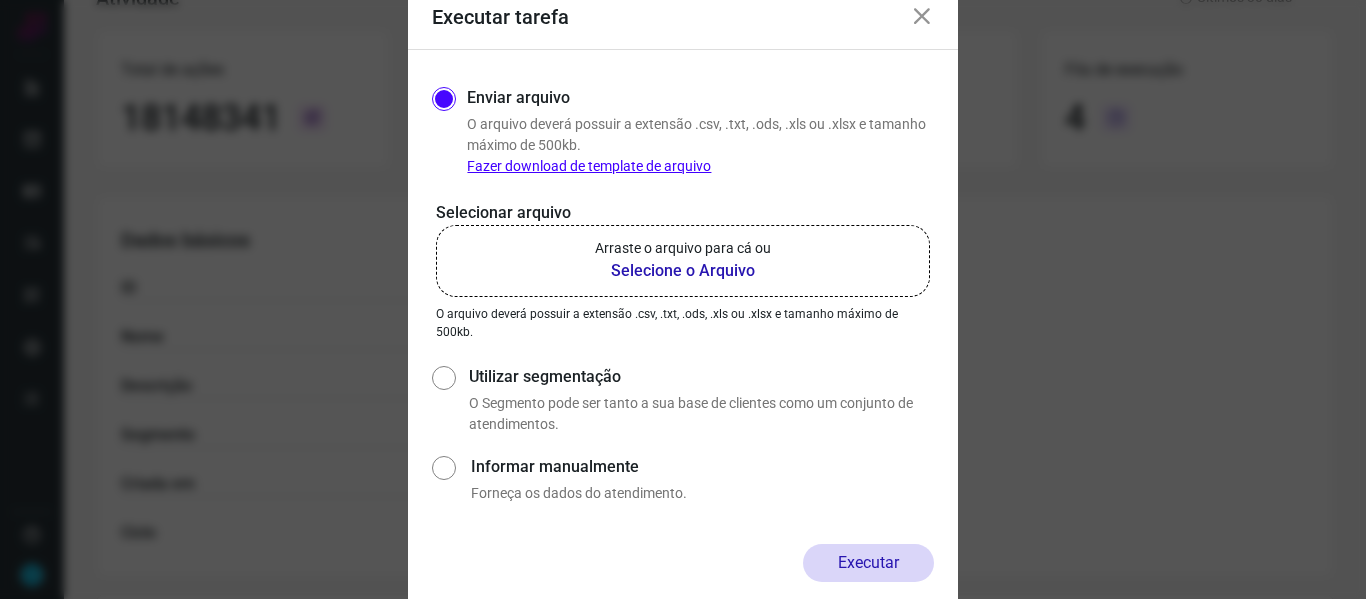 click on "Selecione o Arquivo" at bounding box center (683, 271) 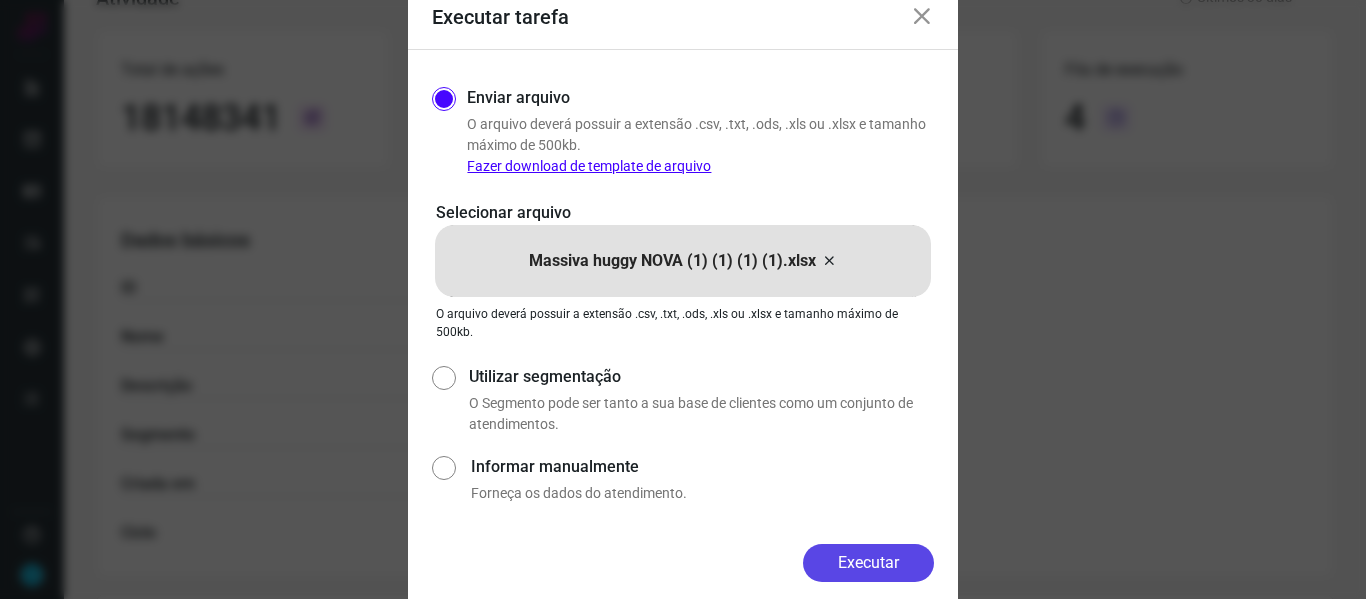 click on "Executar" at bounding box center [868, 563] 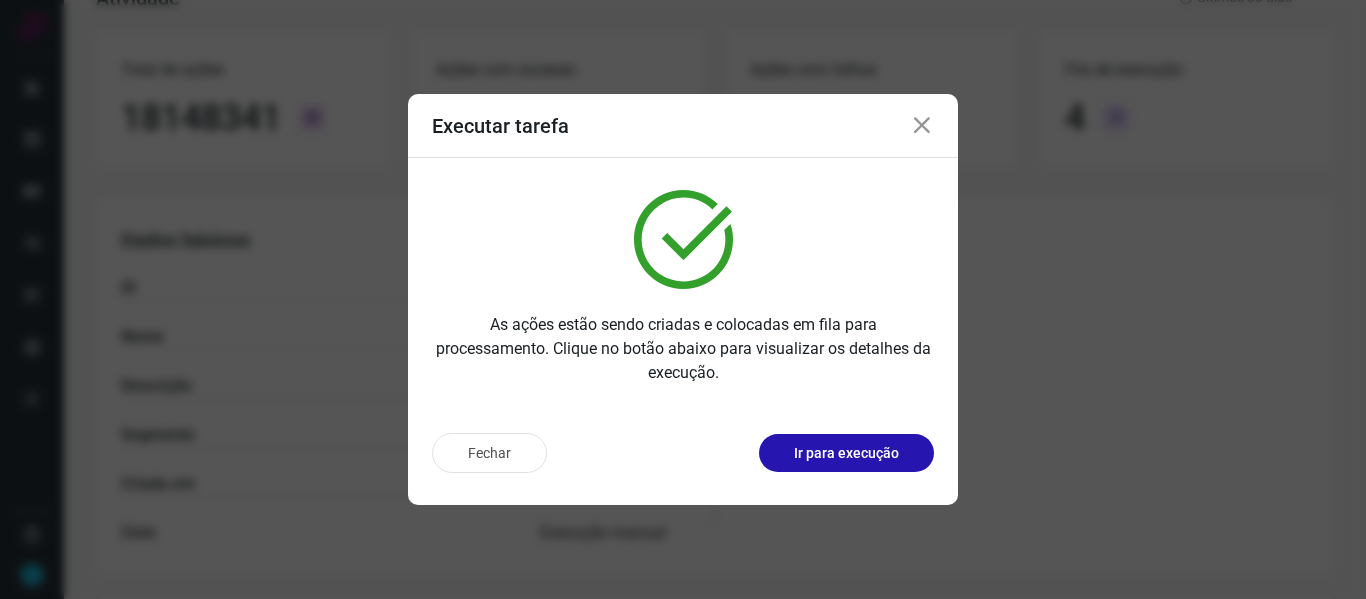 click at bounding box center [922, 126] 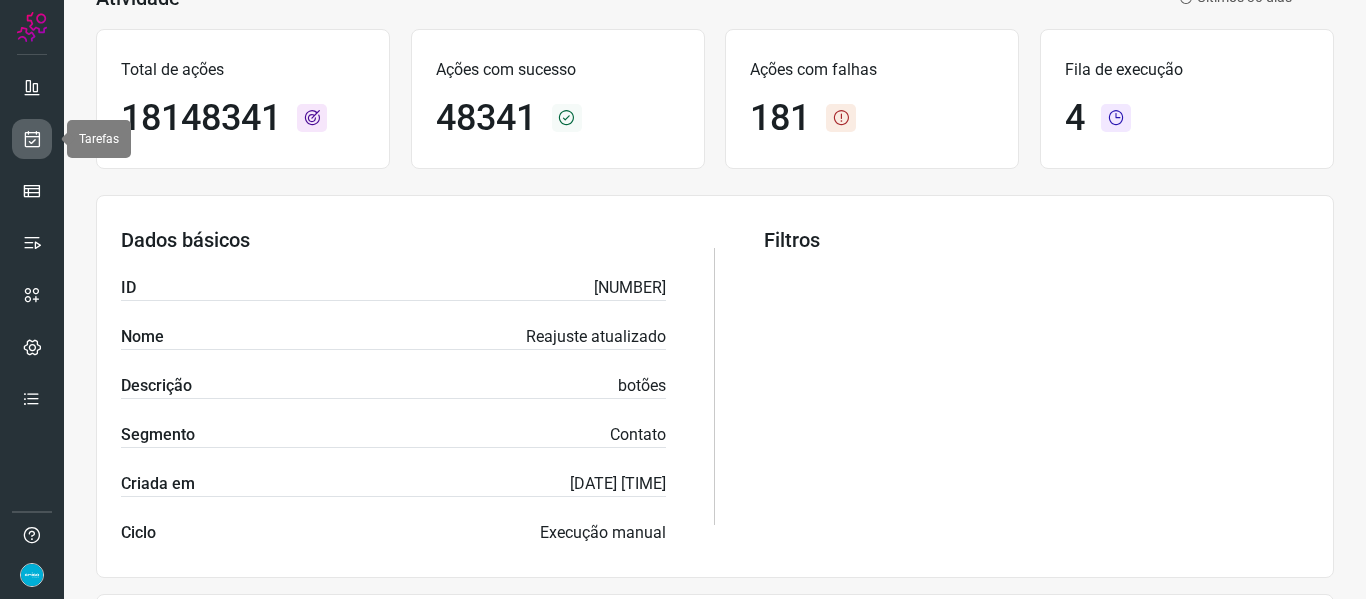 click at bounding box center (32, 139) 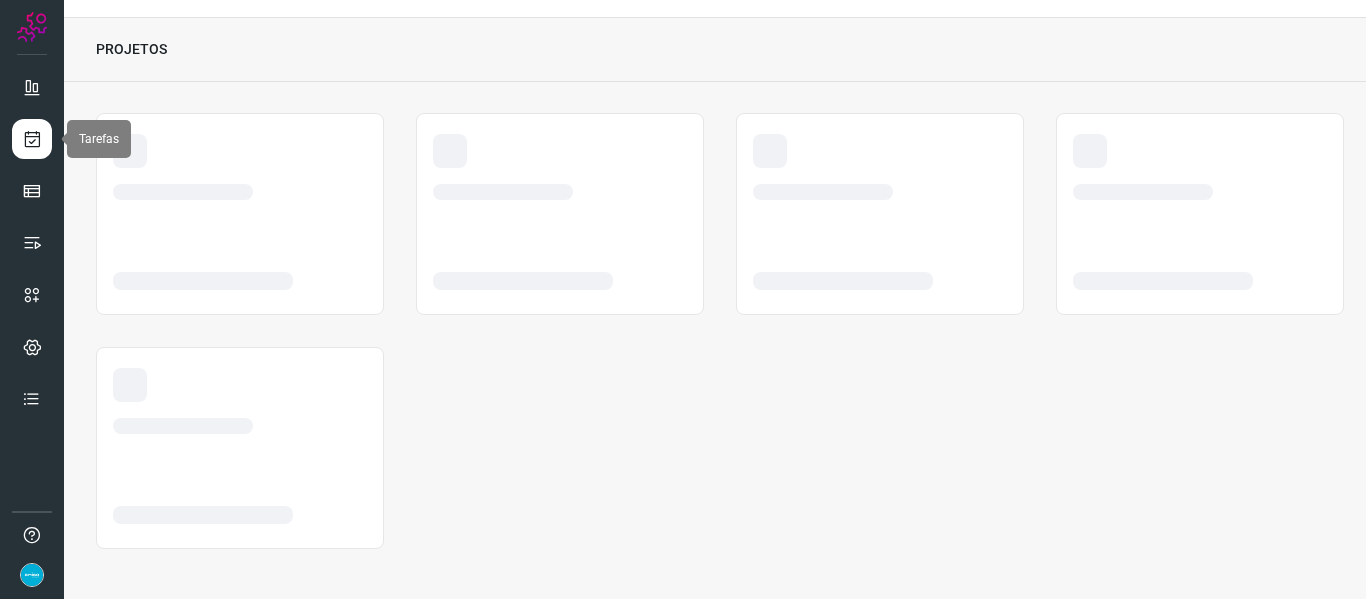 scroll, scrollTop: 46, scrollLeft: 0, axis: vertical 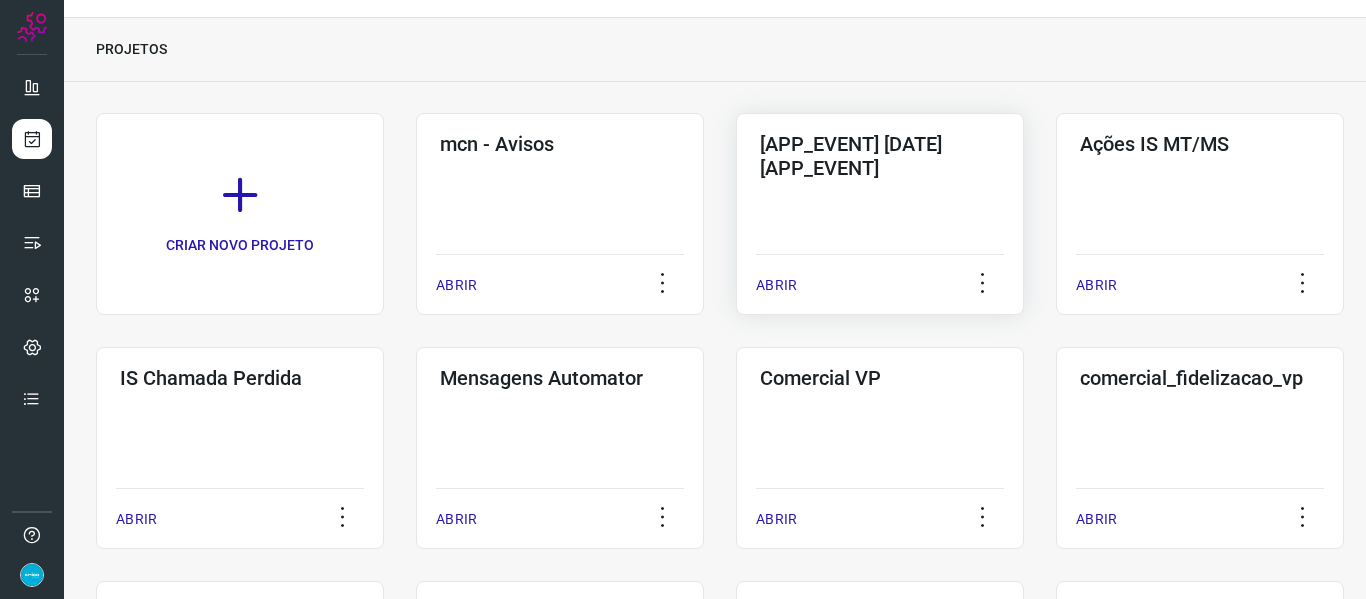 click on "ABRIR" at bounding box center (776, 285) 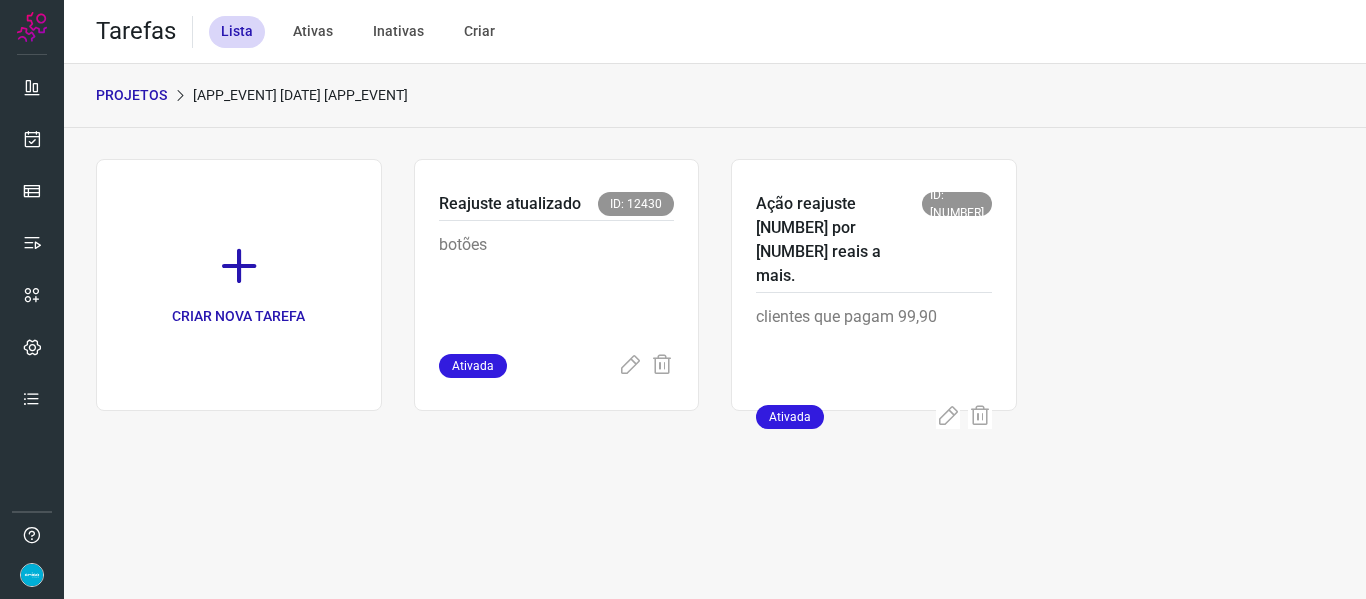 scroll, scrollTop: 0, scrollLeft: 0, axis: both 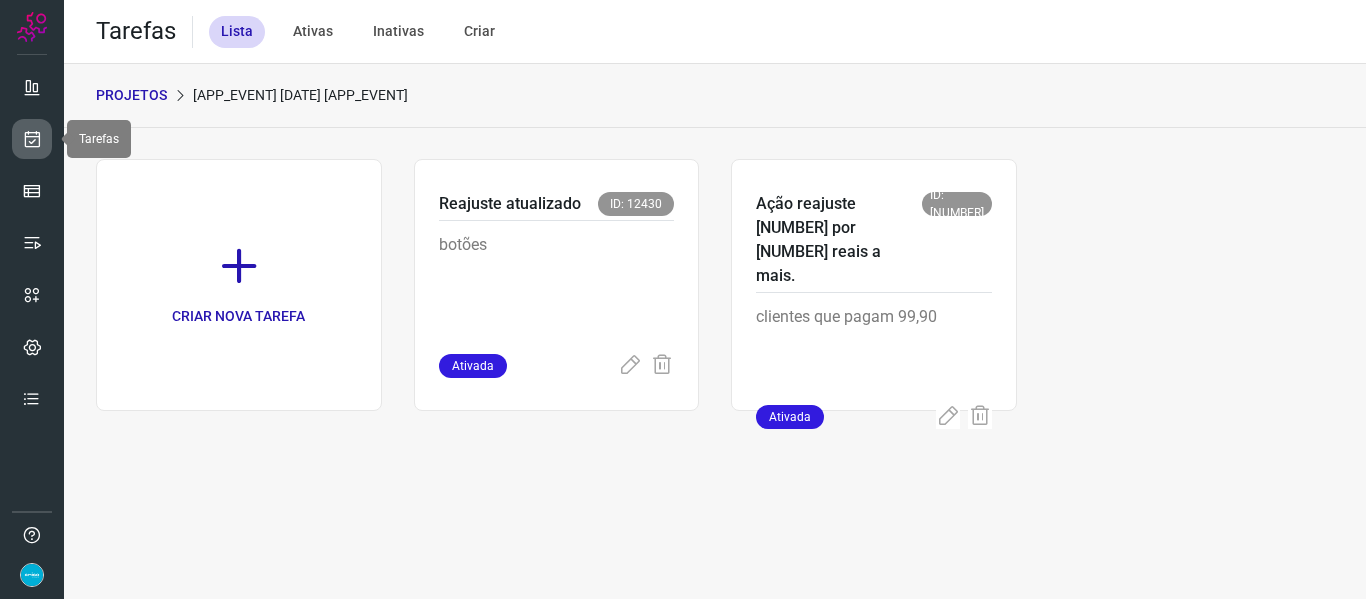 click at bounding box center [32, 139] 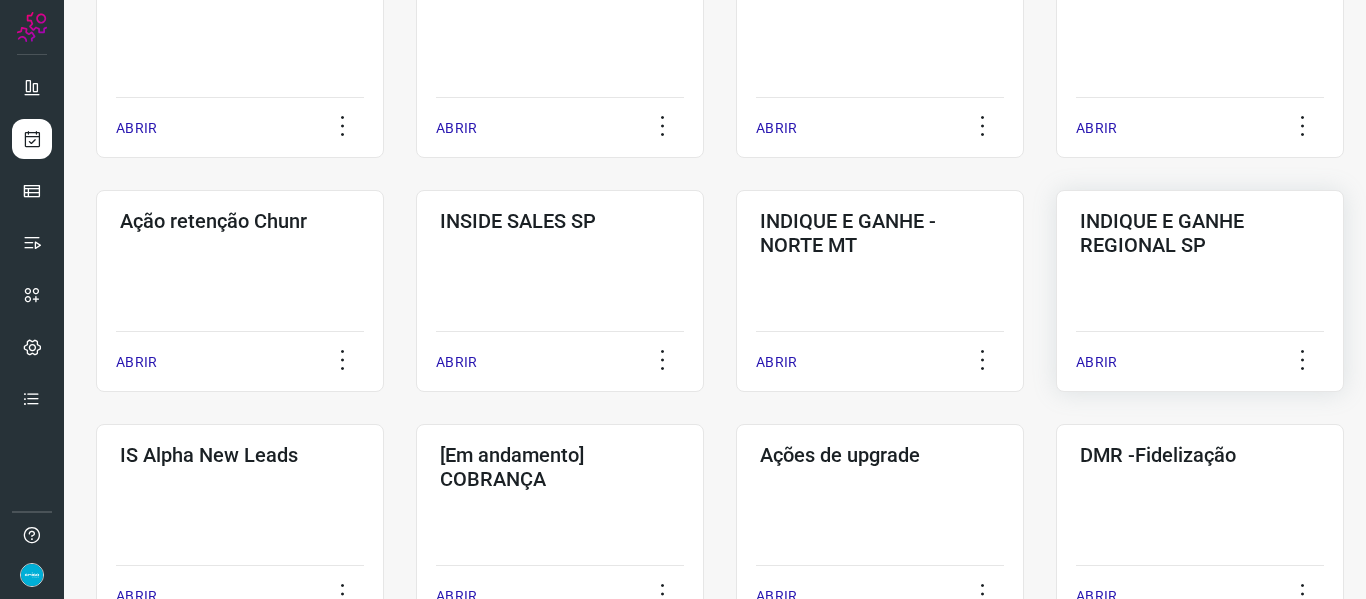 scroll, scrollTop: 700, scrollLeft: 0, axis: vertical 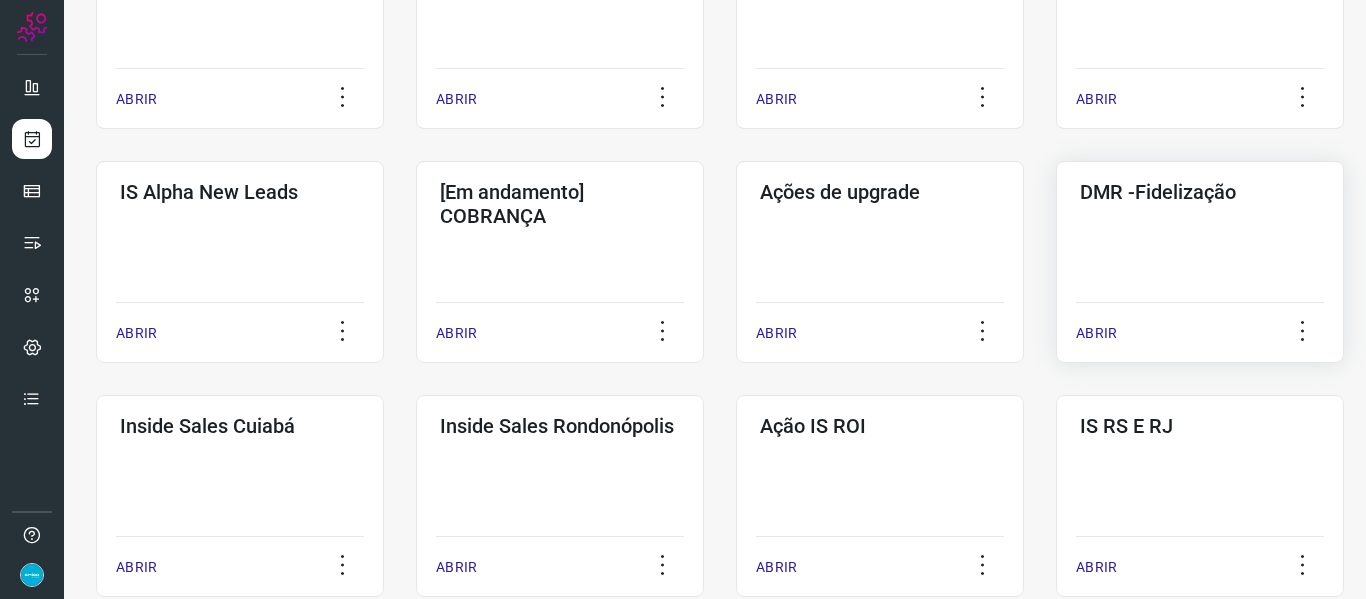 click on "ABRIR" at bounding box center [1096, 333] 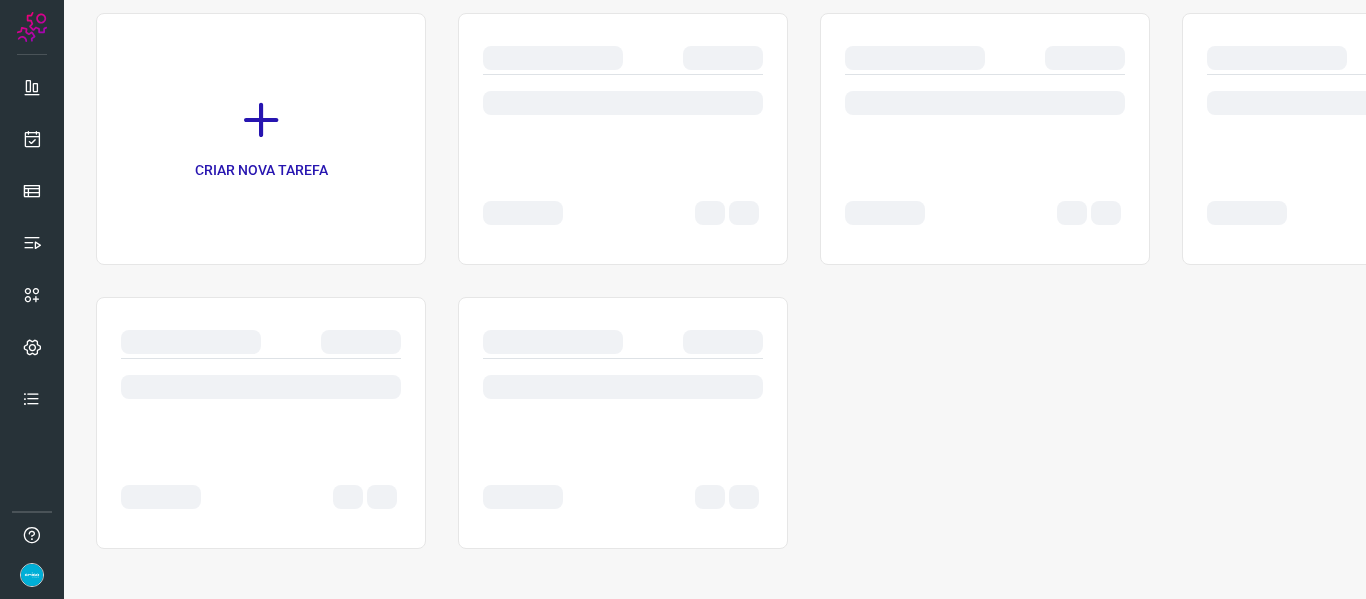 scroll, scrollTop: 0, scrollLeft: 0, axis: both 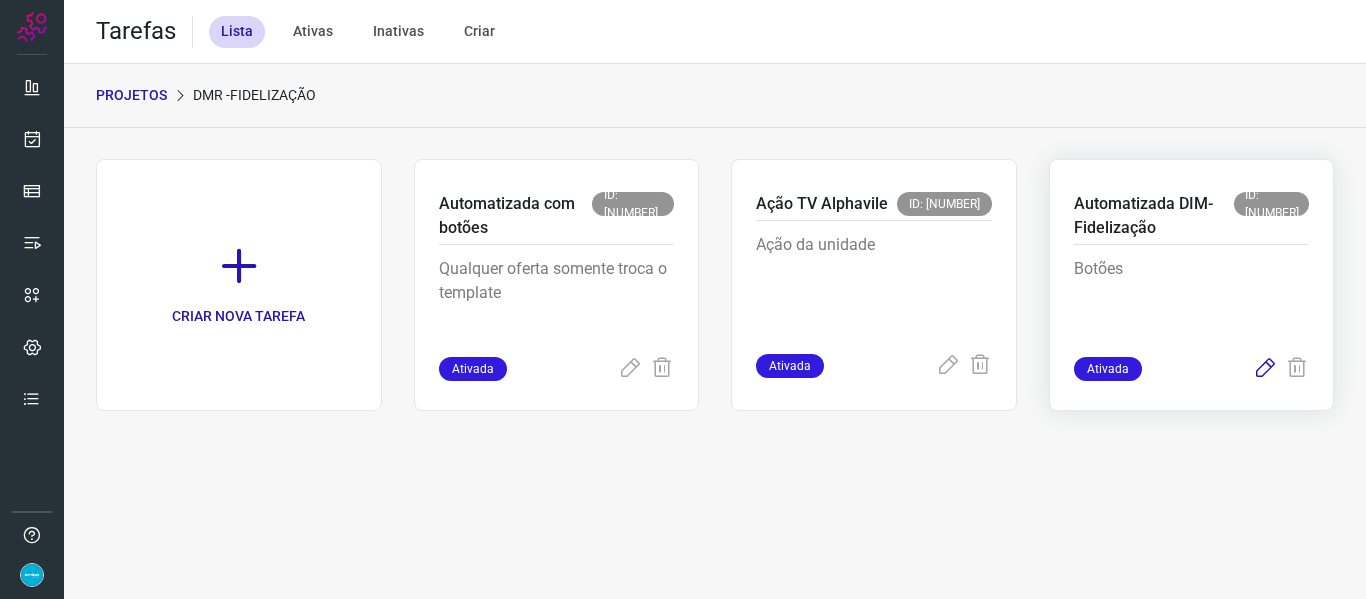 click at bounding box center [1265, 369] 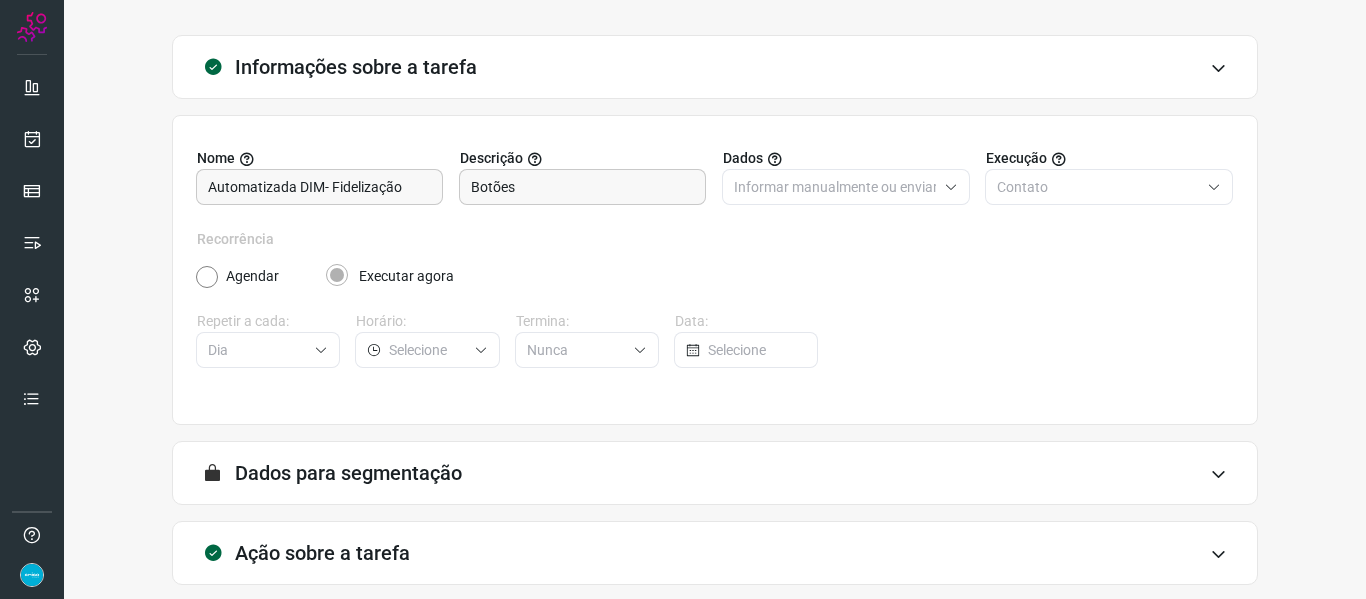 scroll, scrollTop: 182, scrollLeft: 0, axis: vertical 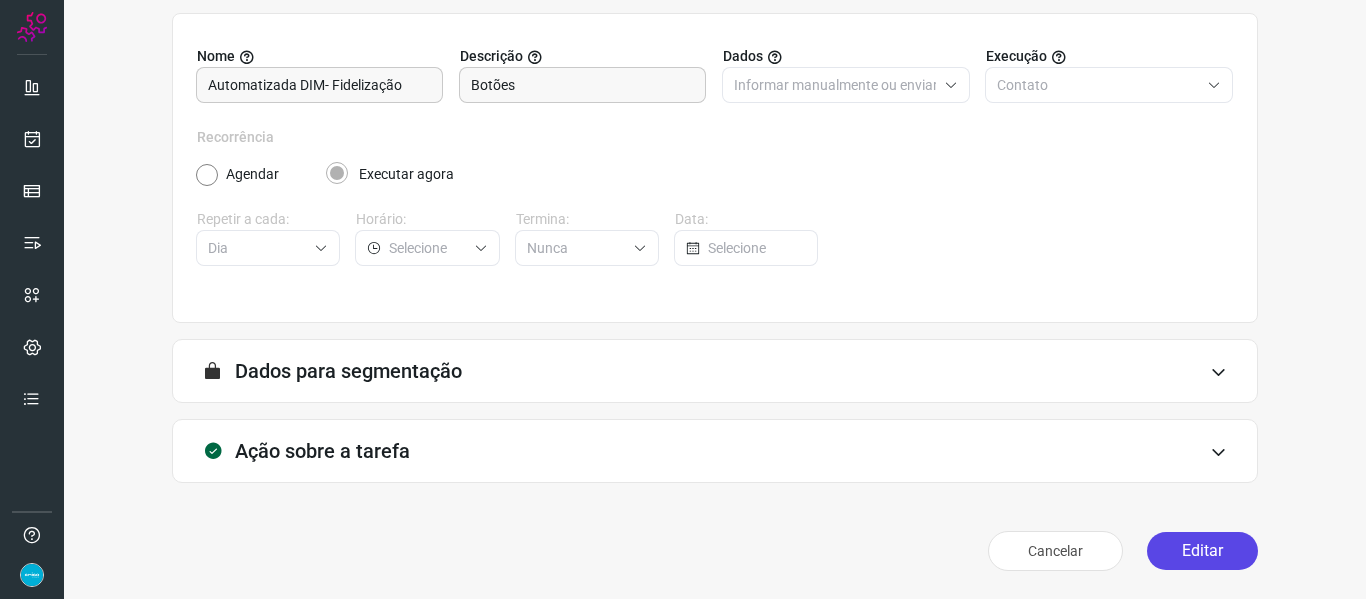 click on "Editar" at bounding box center (1202, 551) 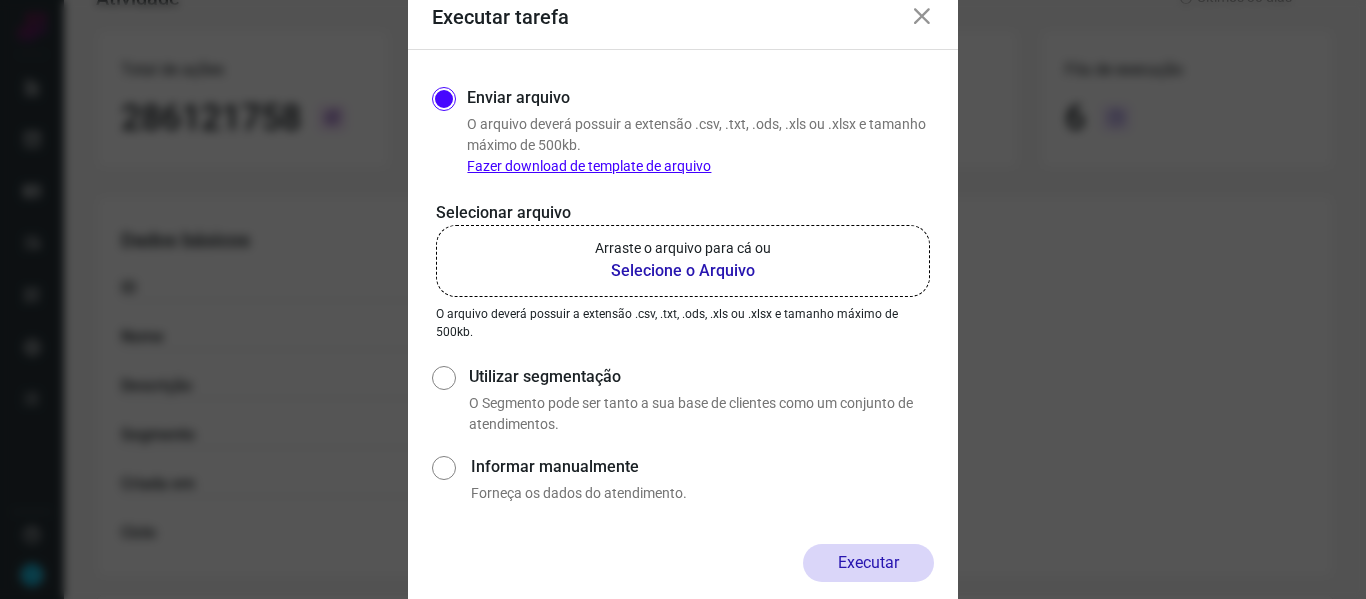click on "Selecione o Arquivo" at bounding box center [683, 271] 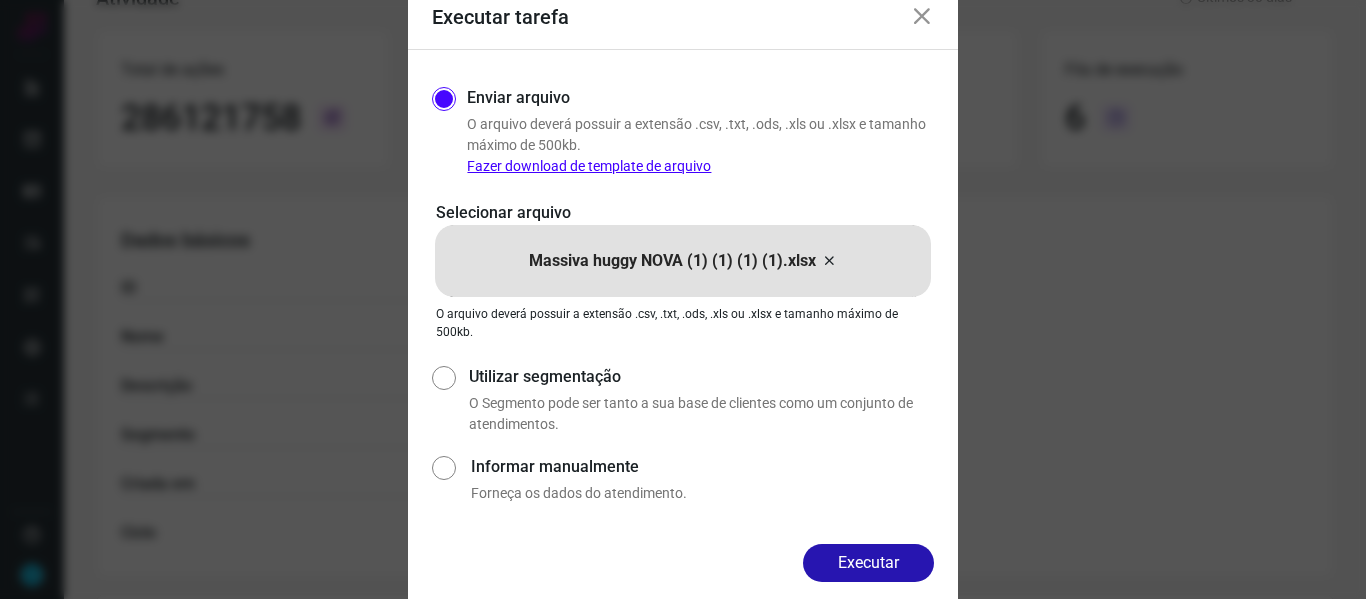 drag, startPoint x: 885, startPoint y: 572, endPoint x: 875, endPoint y: 532, distance: 41.231056 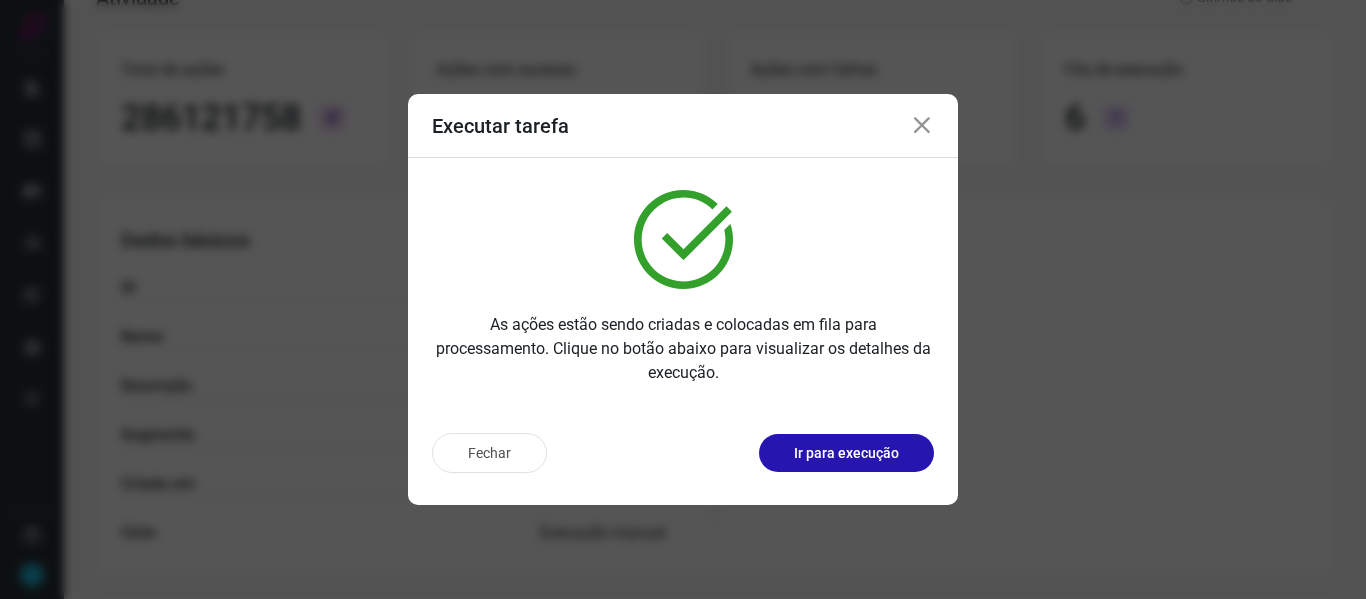 click at bounding box center [922, 126] 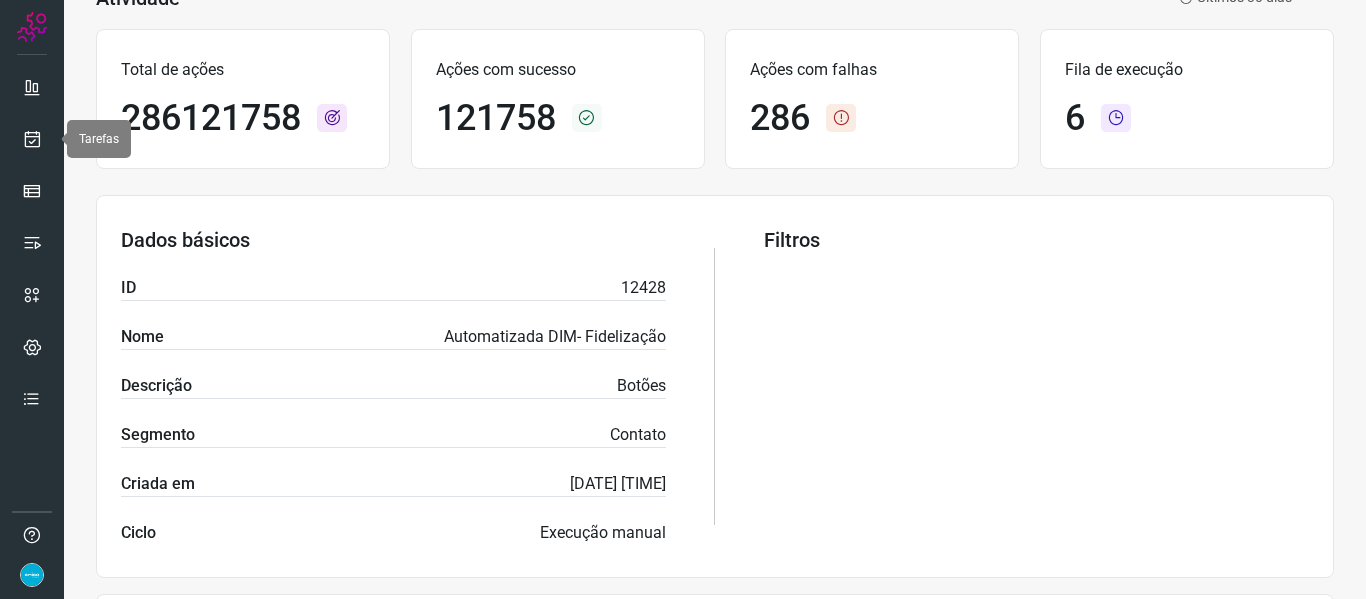 drag, startPoint x: 19, startPoint y: 148, endPoint x: 55, endPoint y: 94, distance: 64.899925 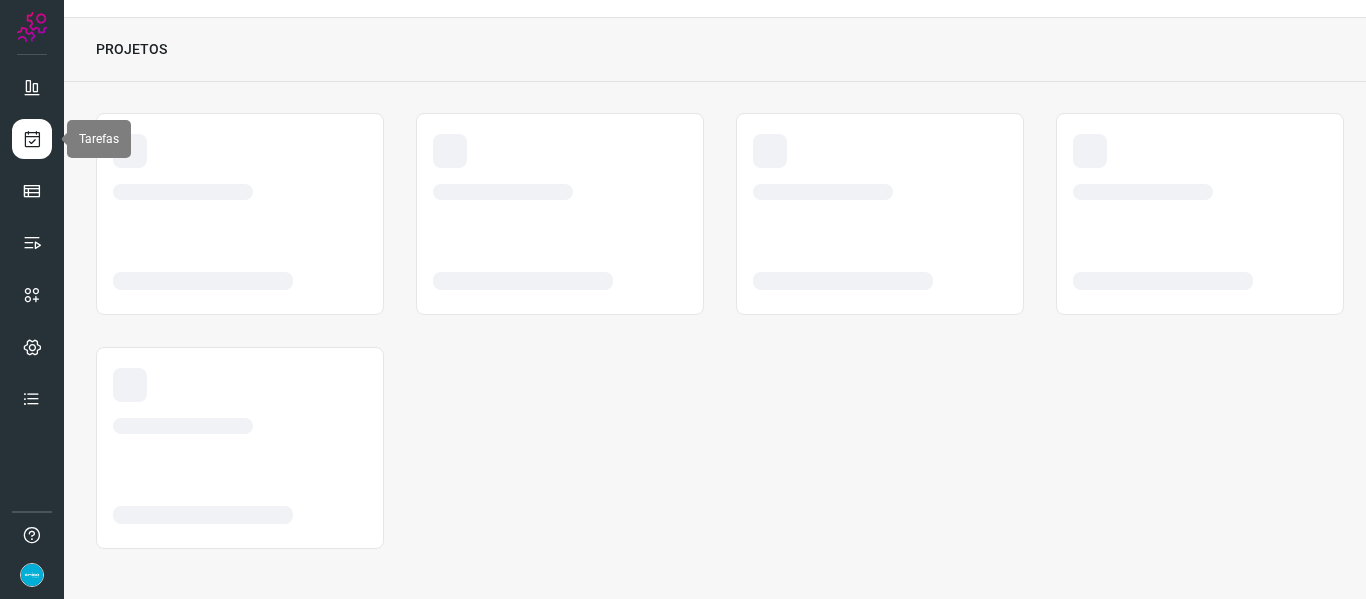 scroll, scrollTop: 46, scrollLeft: 0, axis: vertical 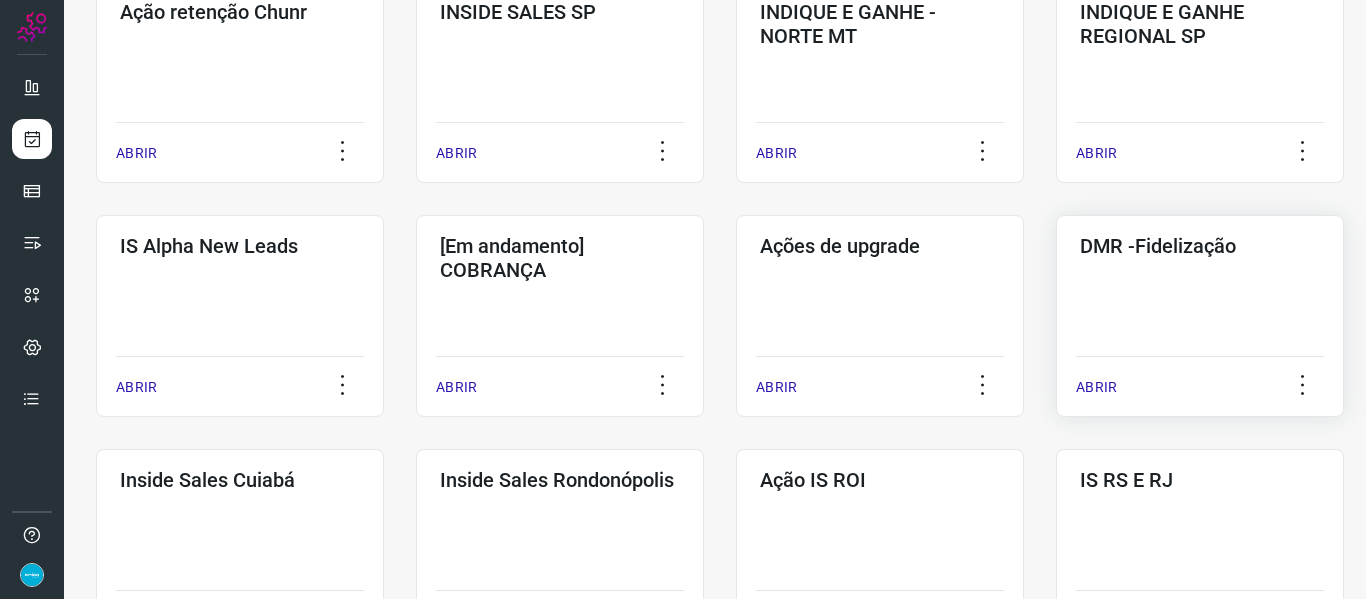 click on "ABRIR" at bounding box center [1096, 387] 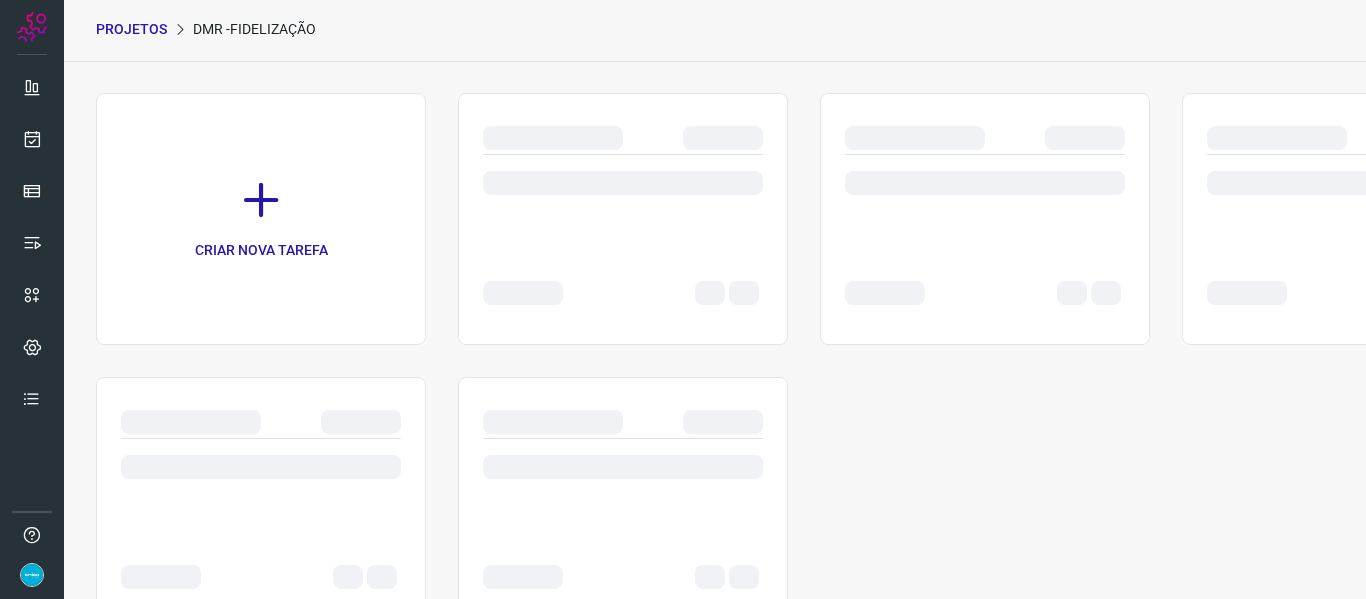 scroll, scrollTop: 0, scrollLeft: 0, axis: both 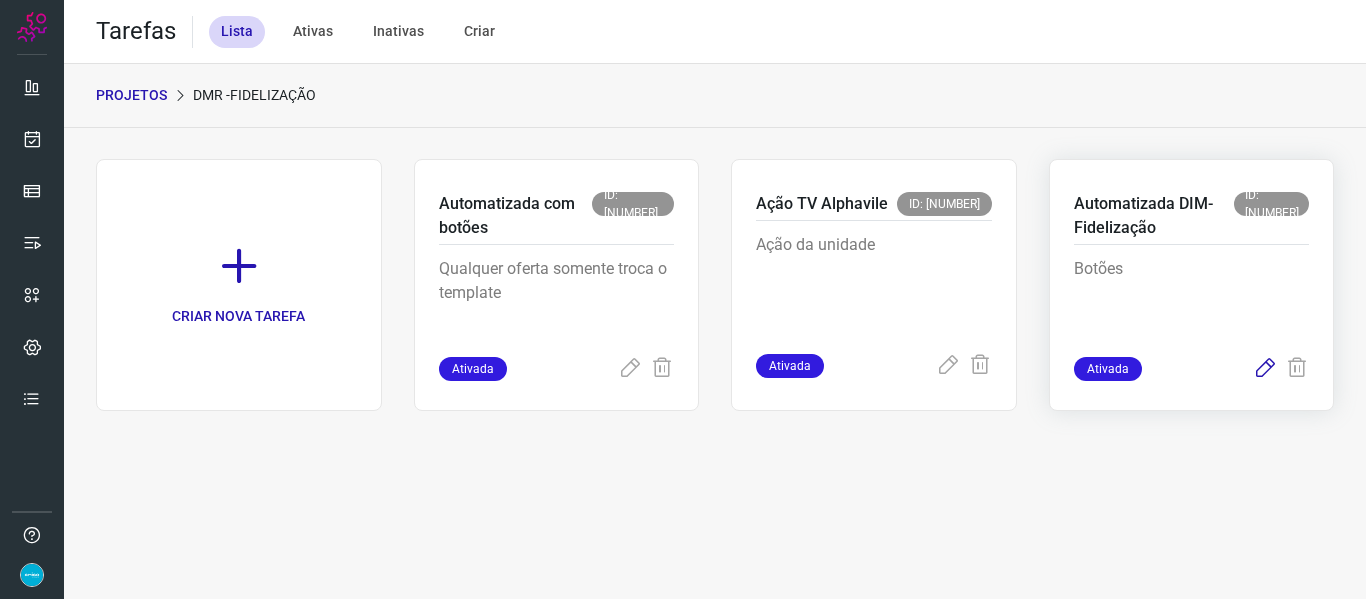 click at bounding box center [1265, 369] 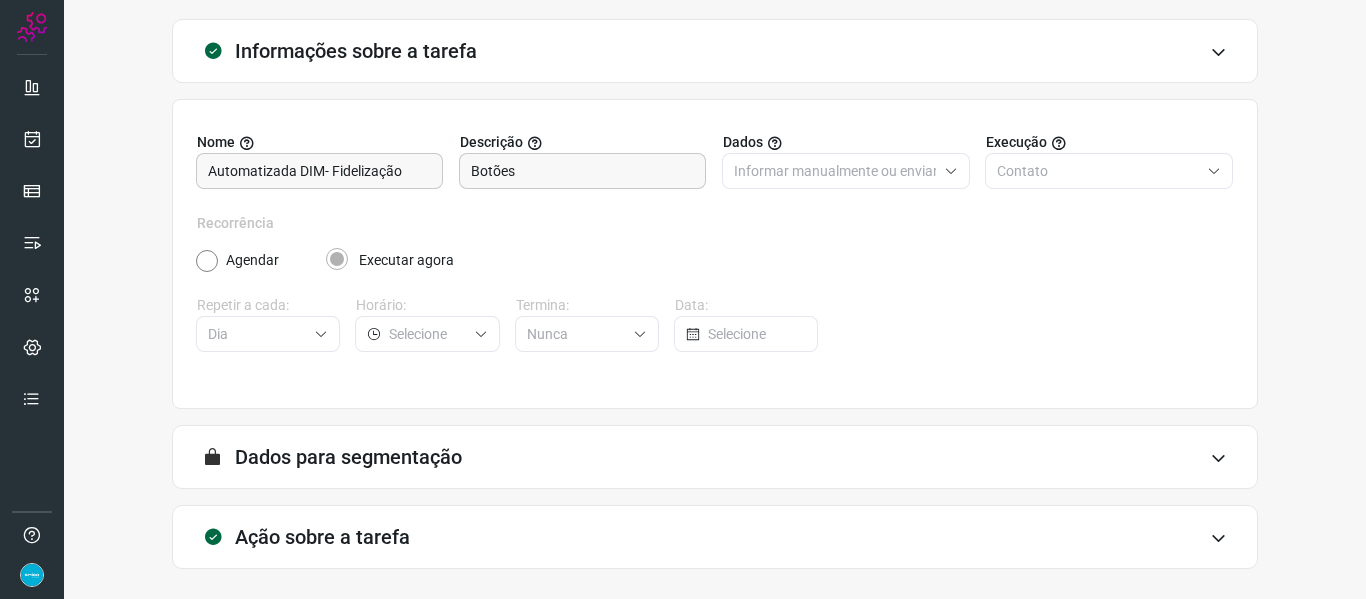 scroll, scrollTop: 182, scrollLeft: 0, axis: vertical 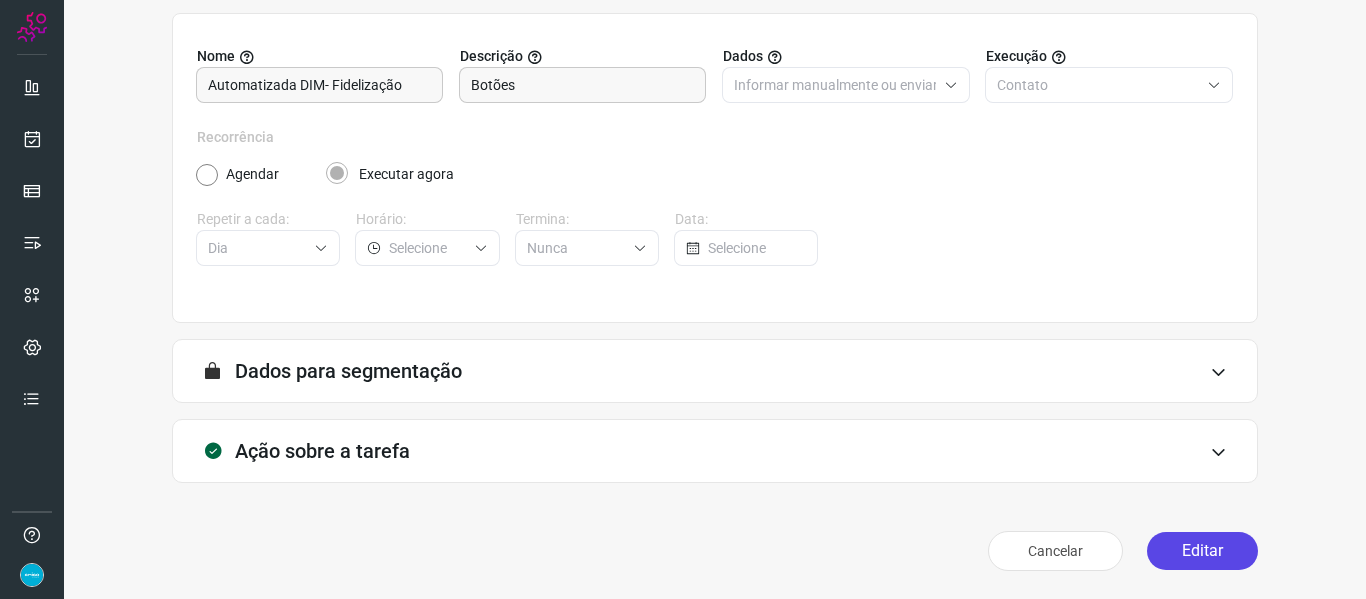click on "Editar" at bounding box center [1202, 551] 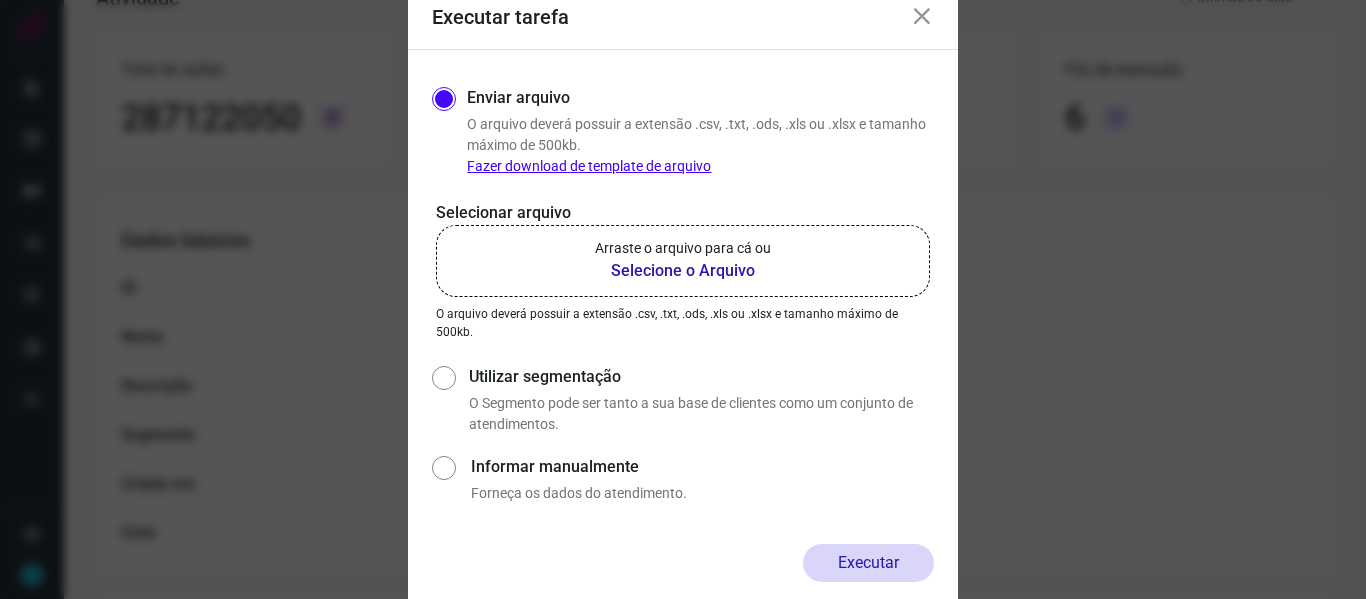 click on "Selecione o Arquivo" at bounding box center (683, 271) 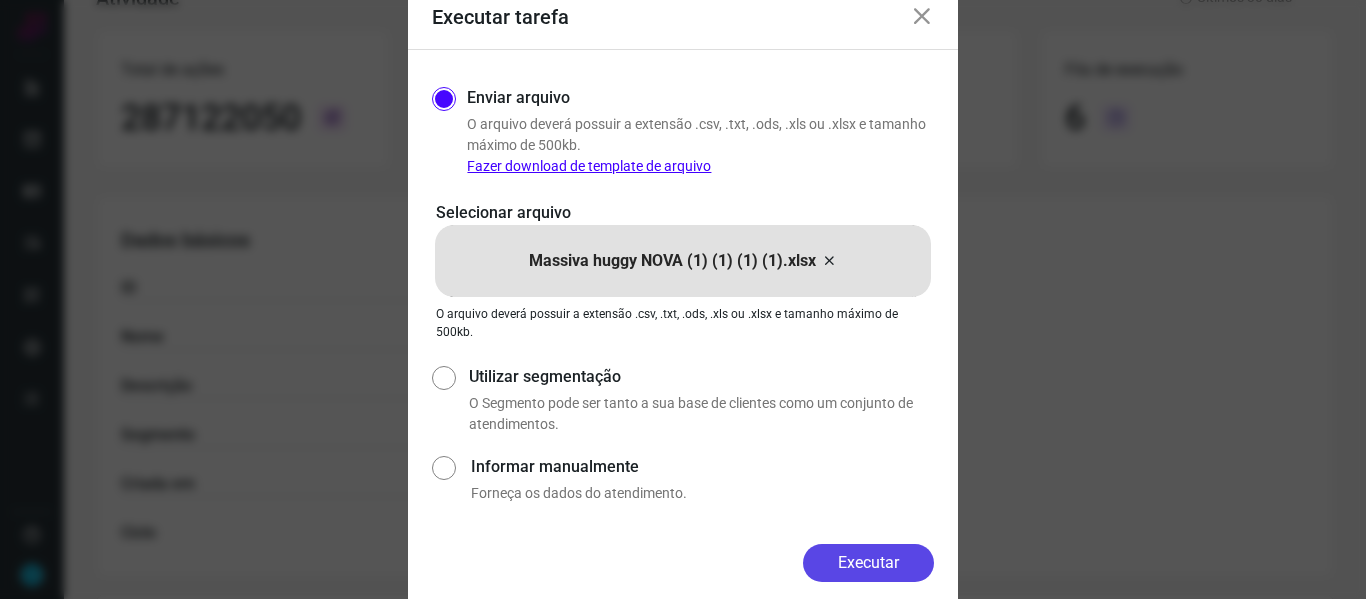 click on "Executar" at bounding box center [868, 563] 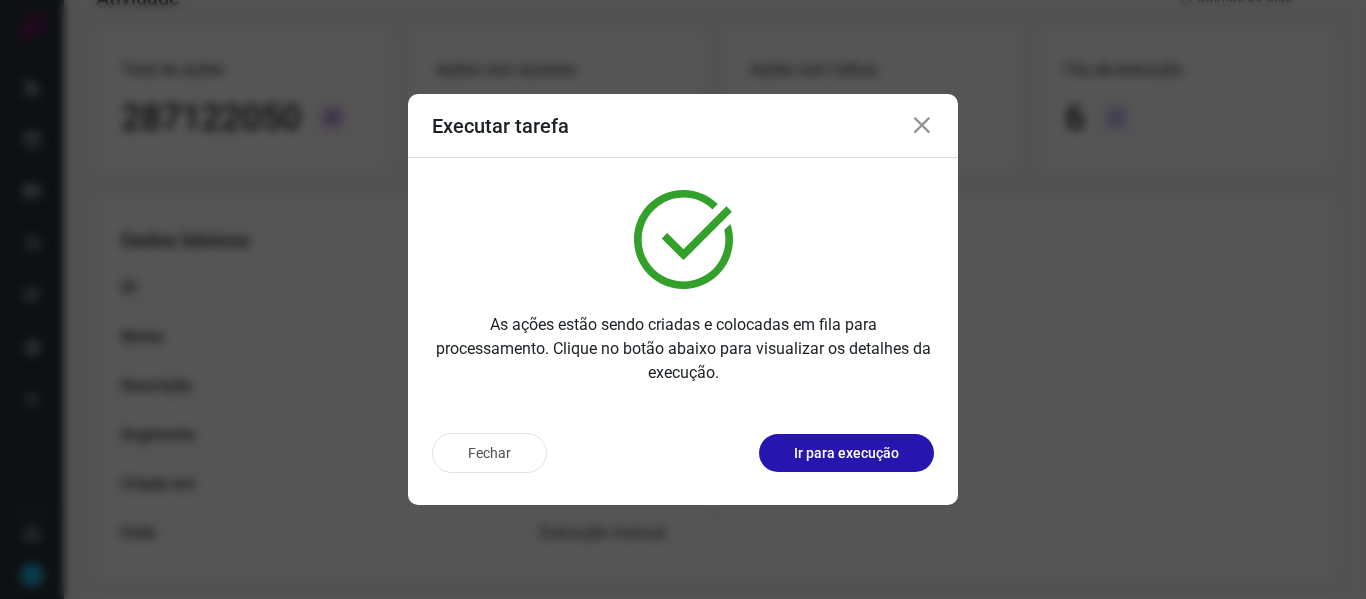 click at bounding box center [922, 126] 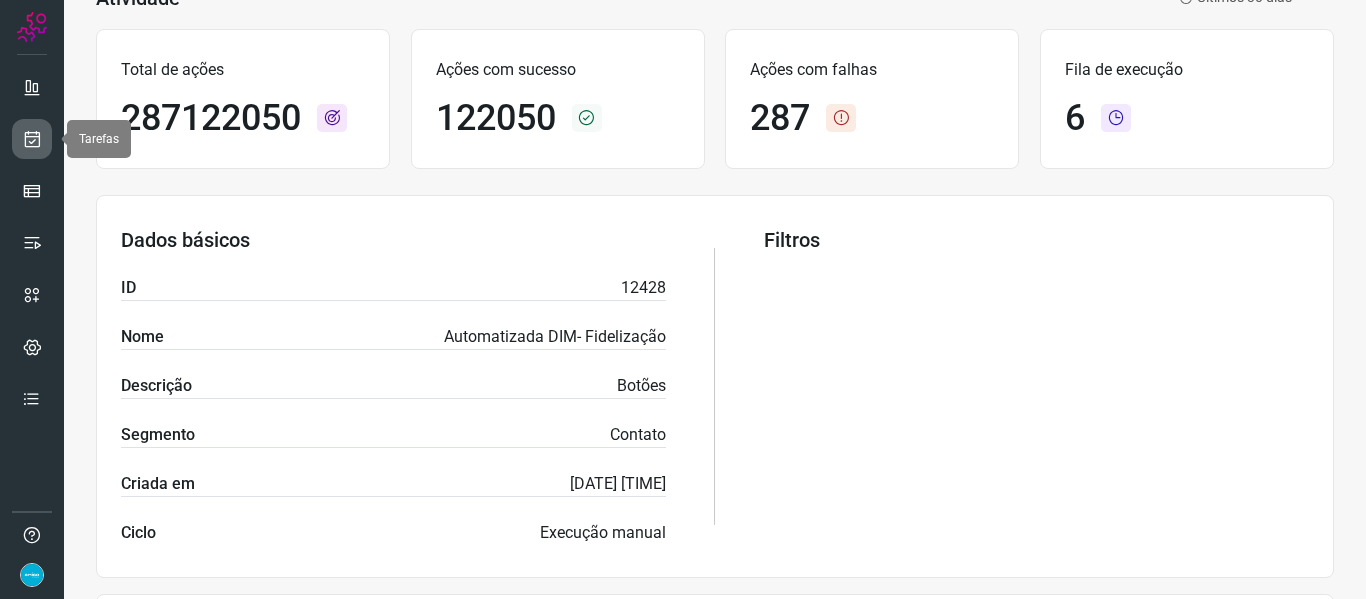 click at bounding box center [32, 139] 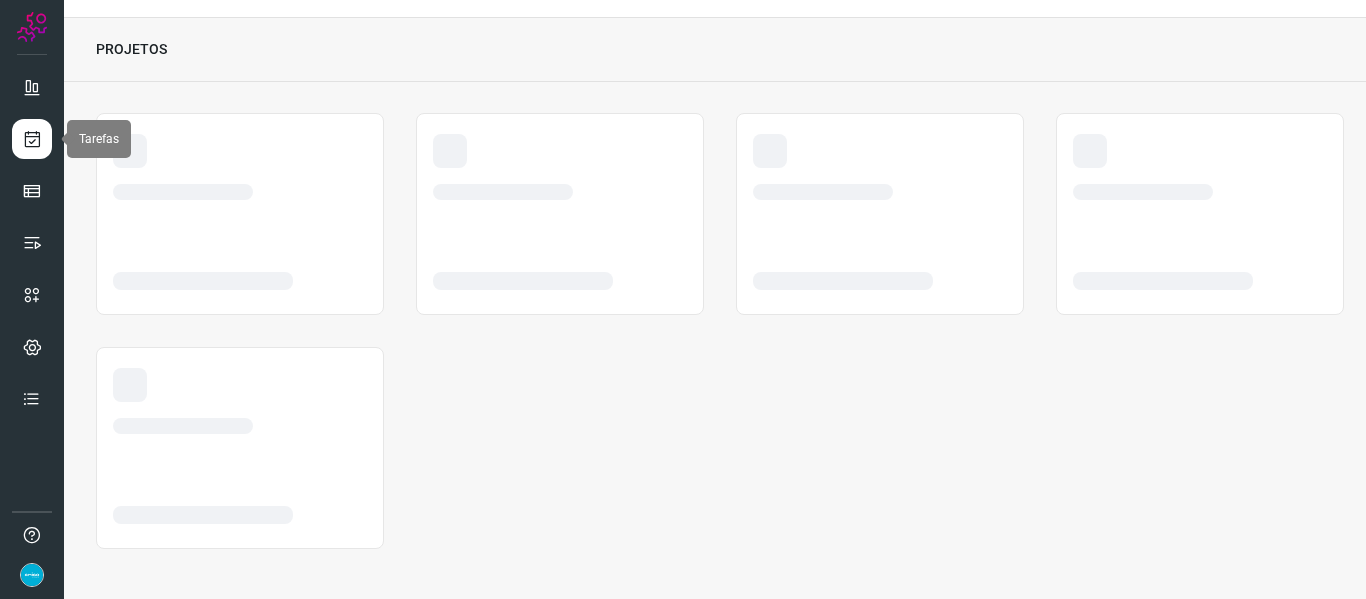 scroll, scrollTop: 46, scrollLeft: 0, axis: vertical 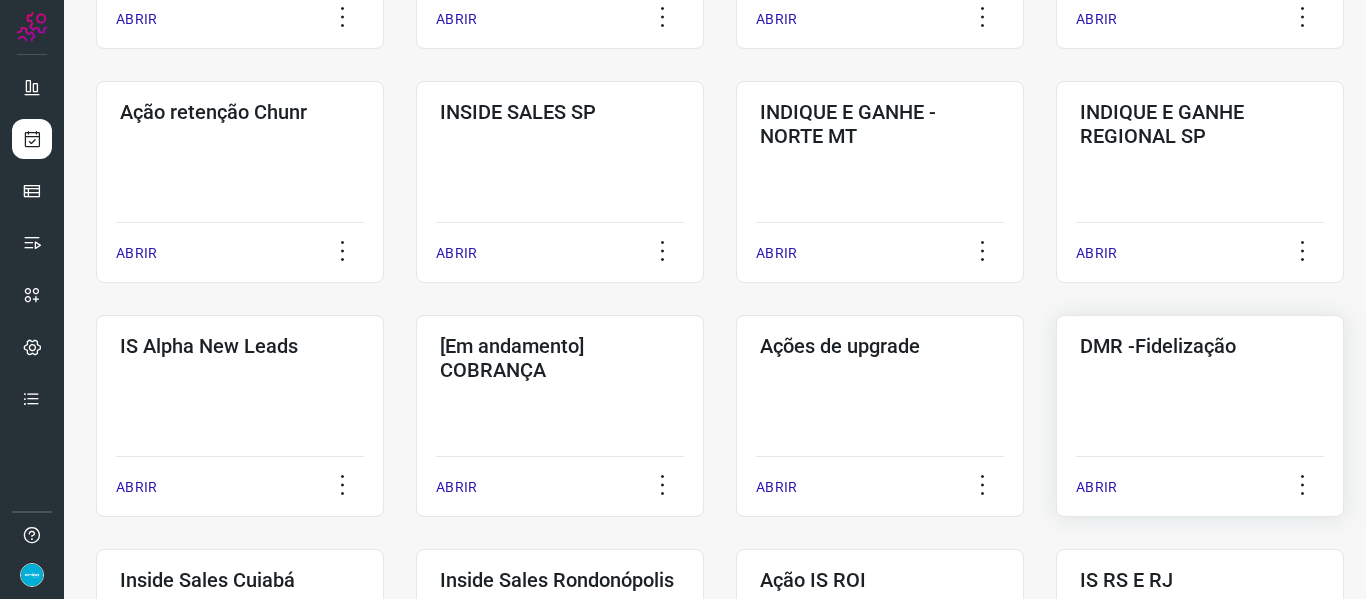 click on "ABRIR" at bounding box center [1096, 487] 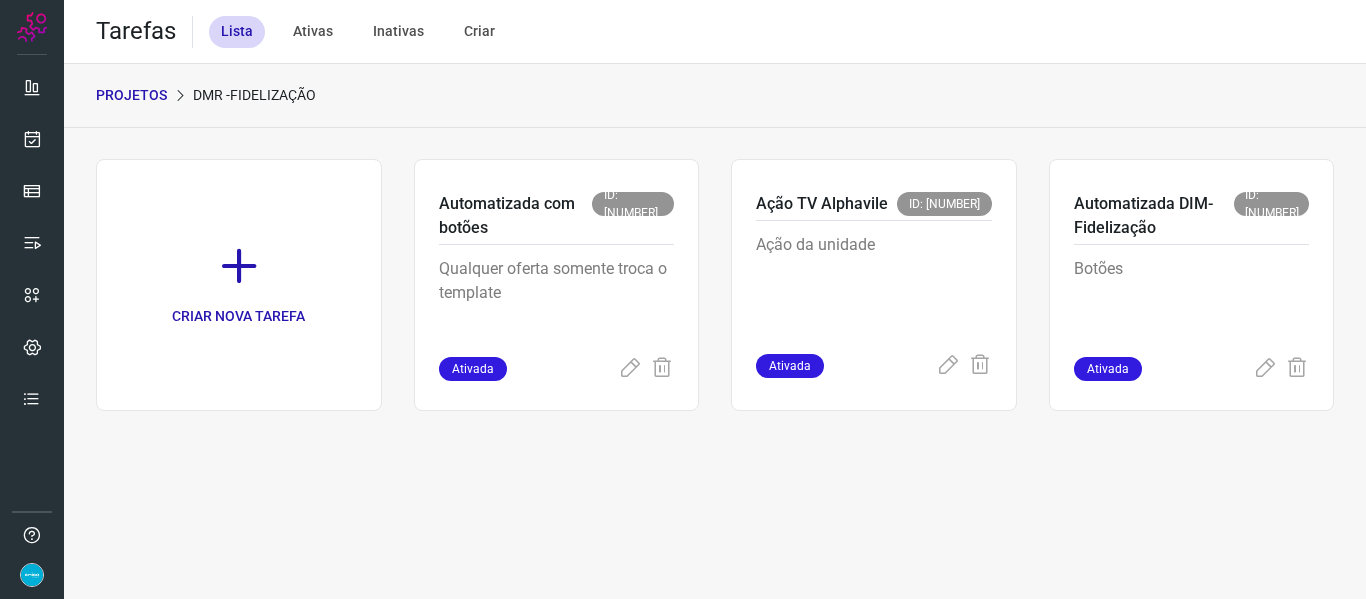 scroll, scrollTop: 0, scrollLeft: 0, axis: both 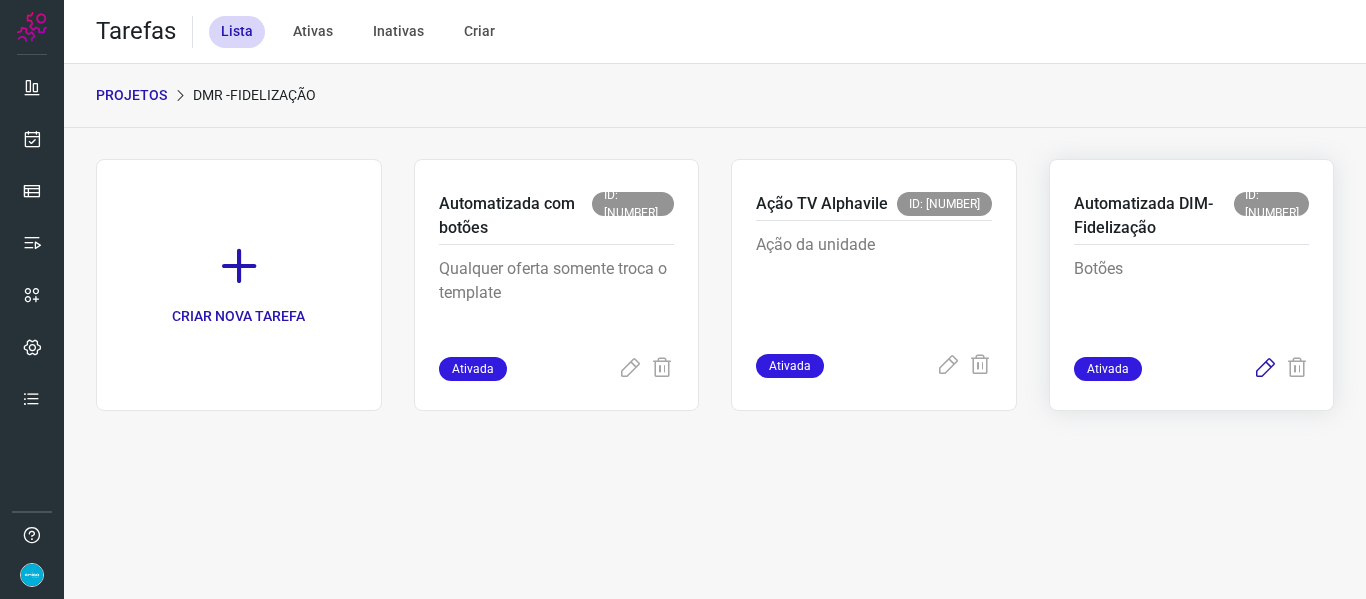 click at bounding box center (1265, 369) 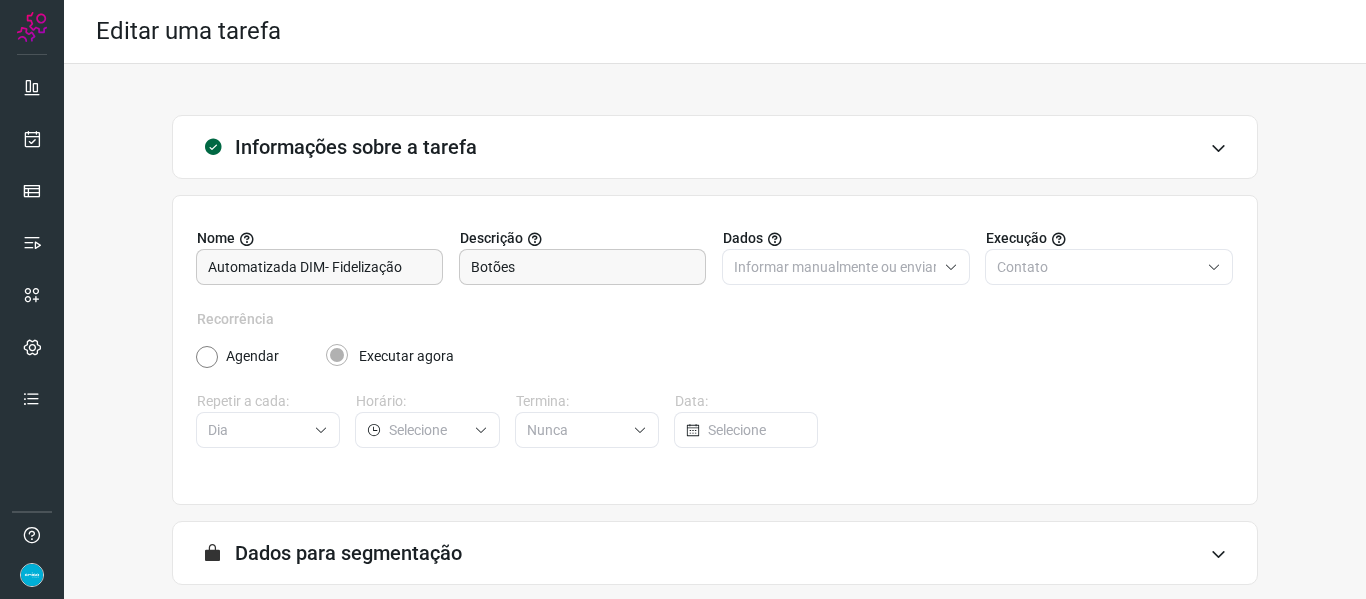 scroll, scrollTop: 182, scrollLeft: 0, axis: vertical 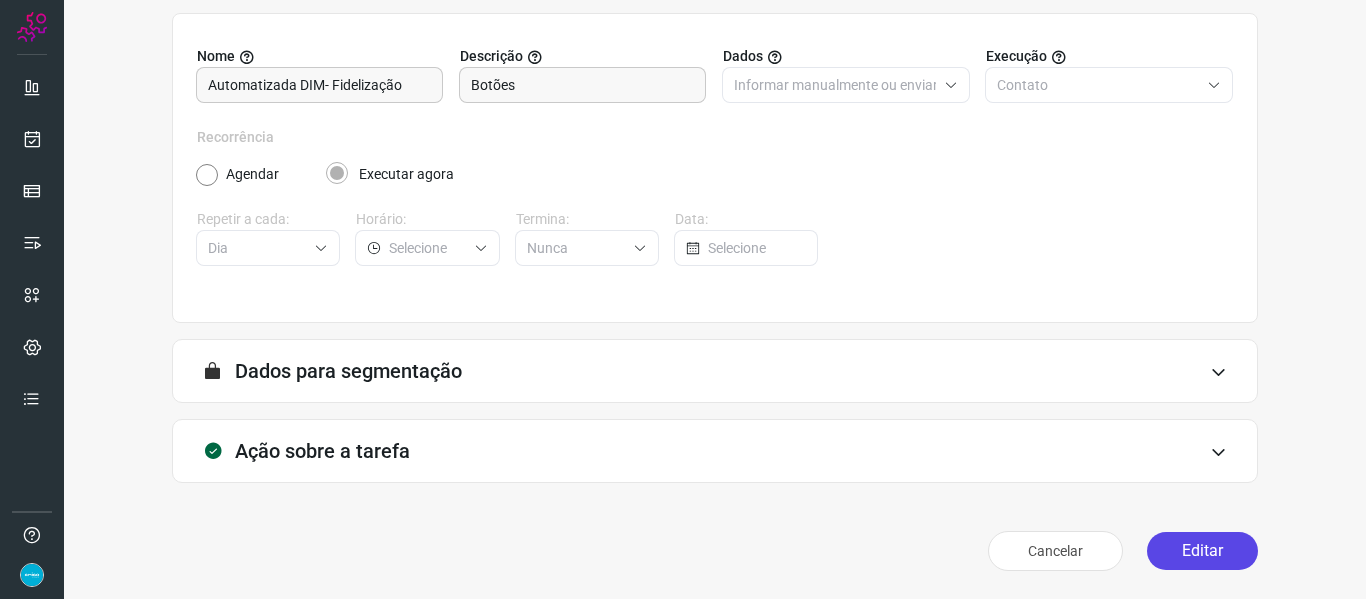 click on "Editar" at bounding box center (1202, 551) 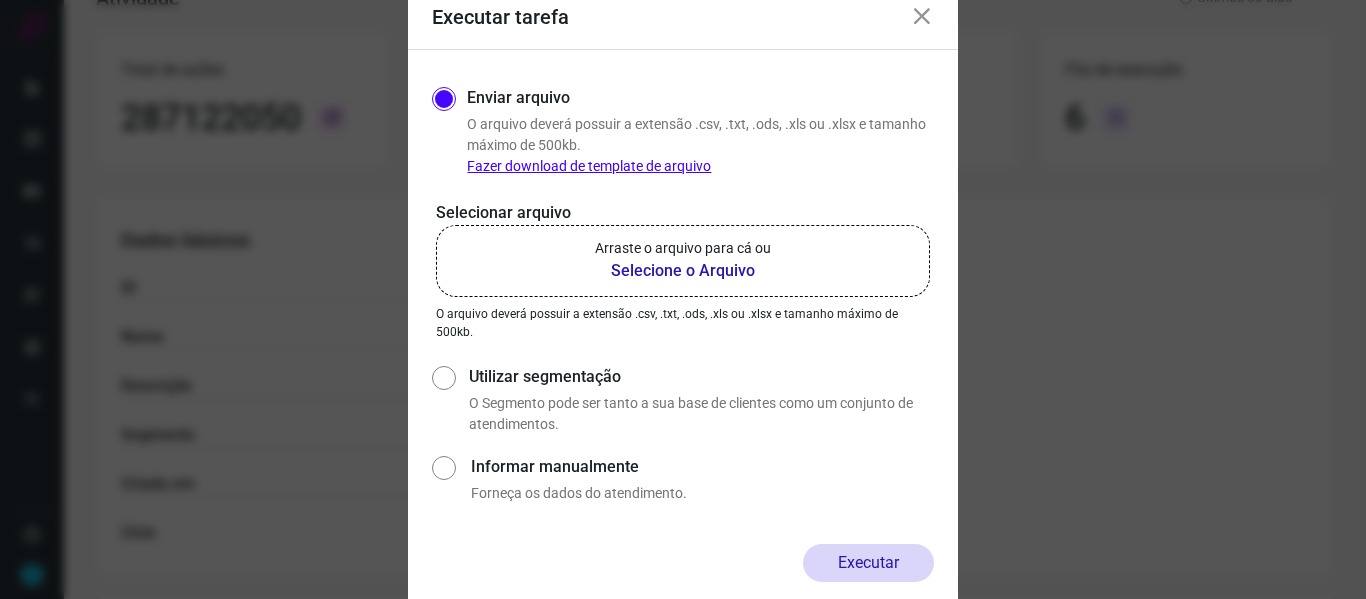 click on "Selecione o Arquivo" at bounding box center (683, 271) 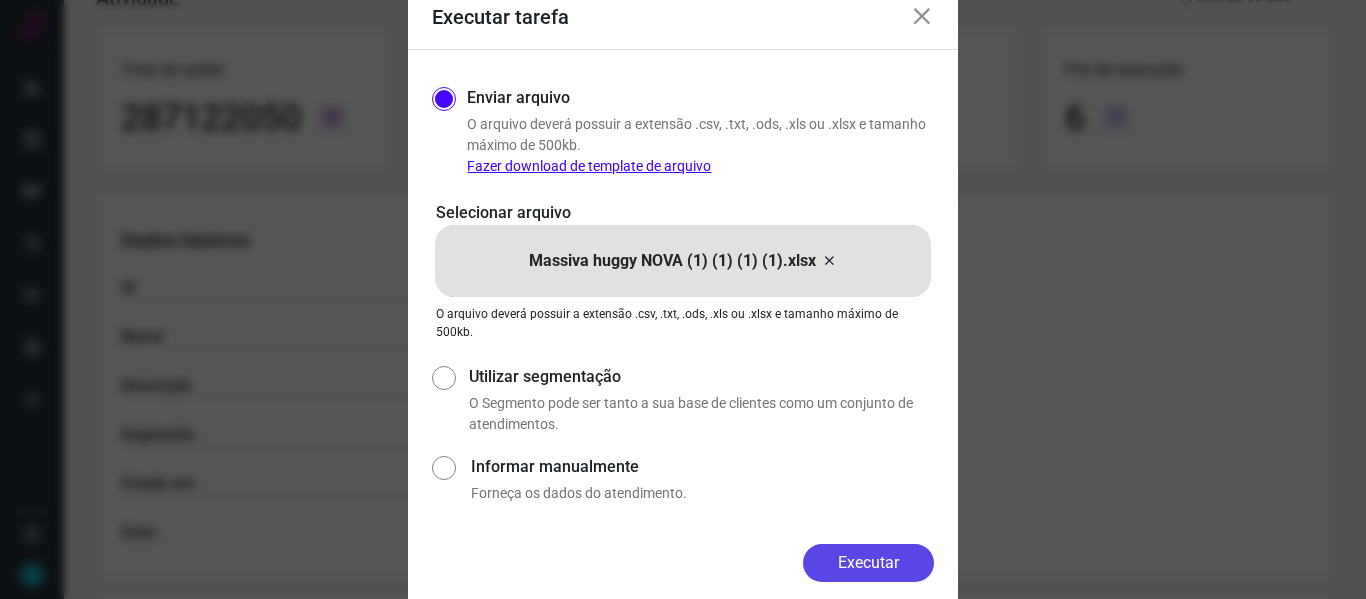 click on "Executar" at bounding box center (868, 563) 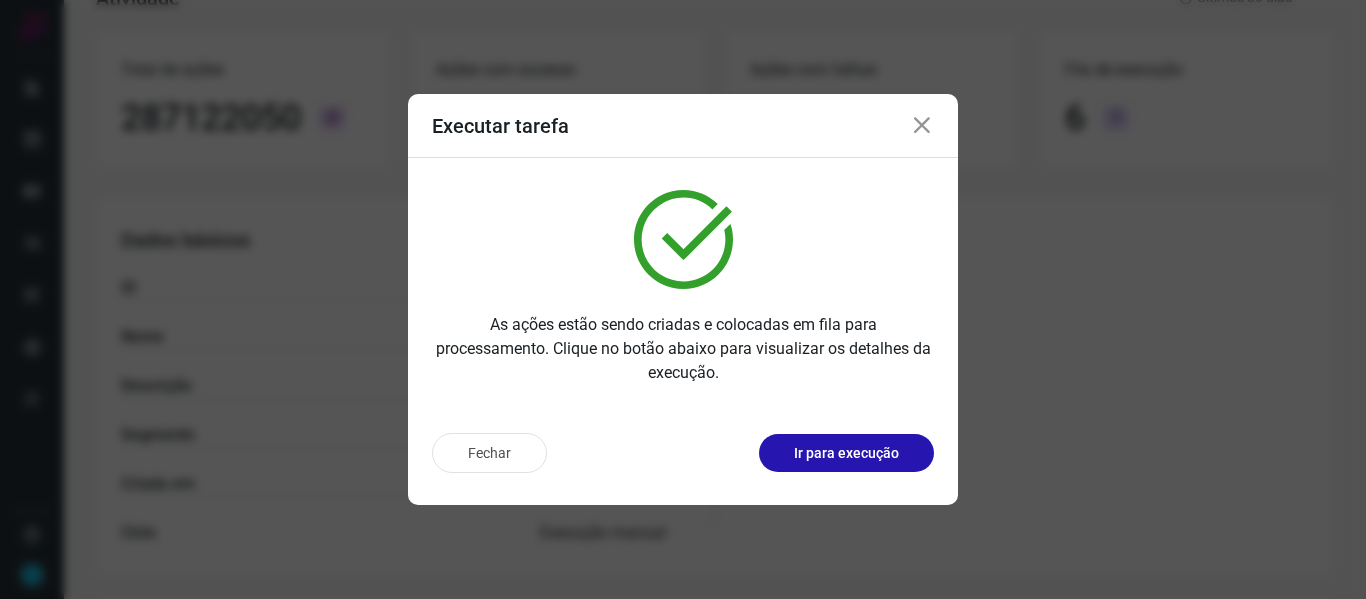 click at bounding box center [922, 126] 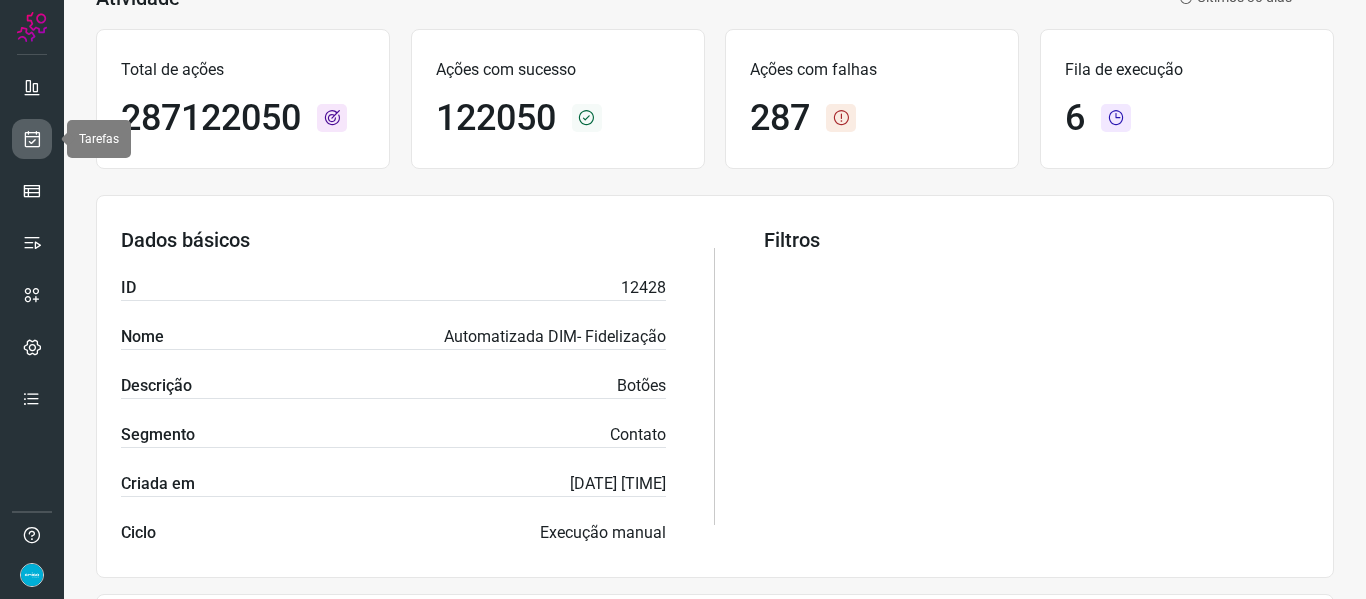 click at bounding box center (32, 139) 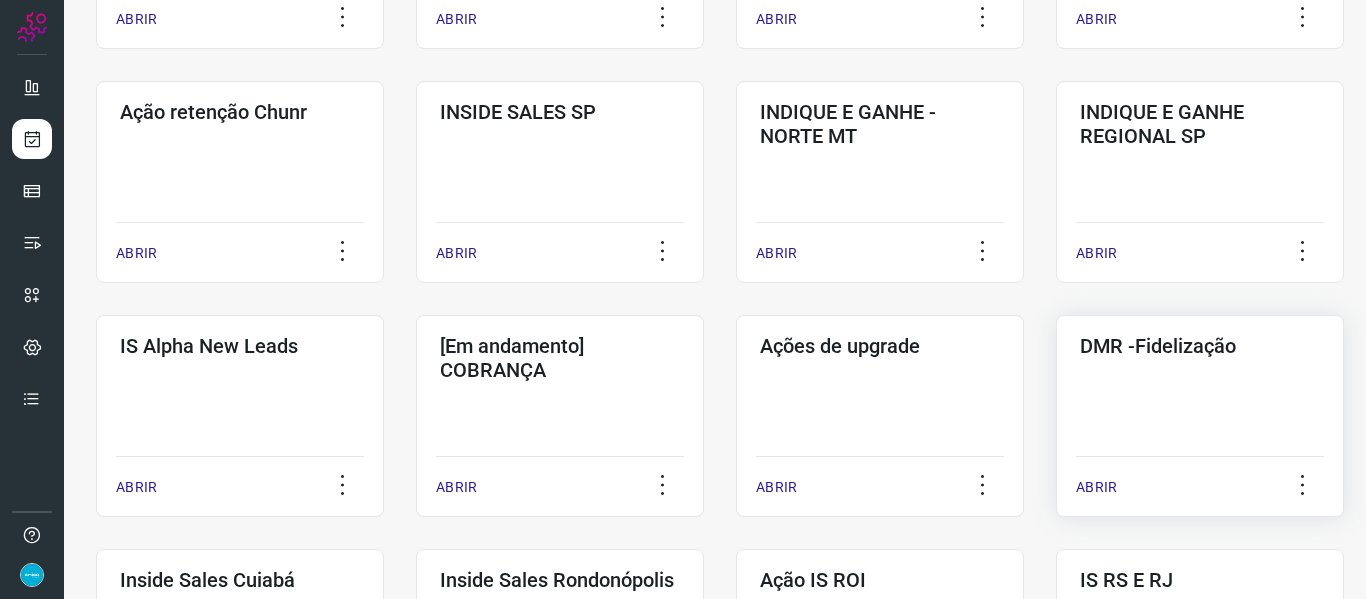 click on "ABRIR" at bounding box center (1096, 487) 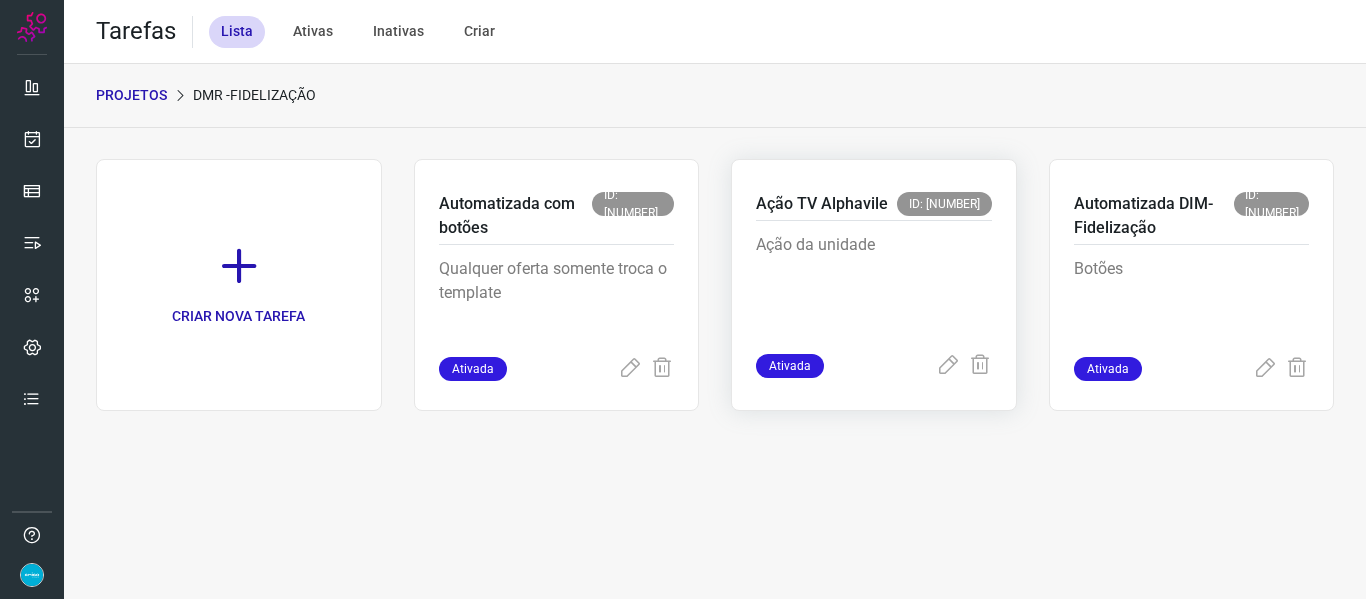 scroll, scrollTop: 0, scrollLeft: 0, axis: both 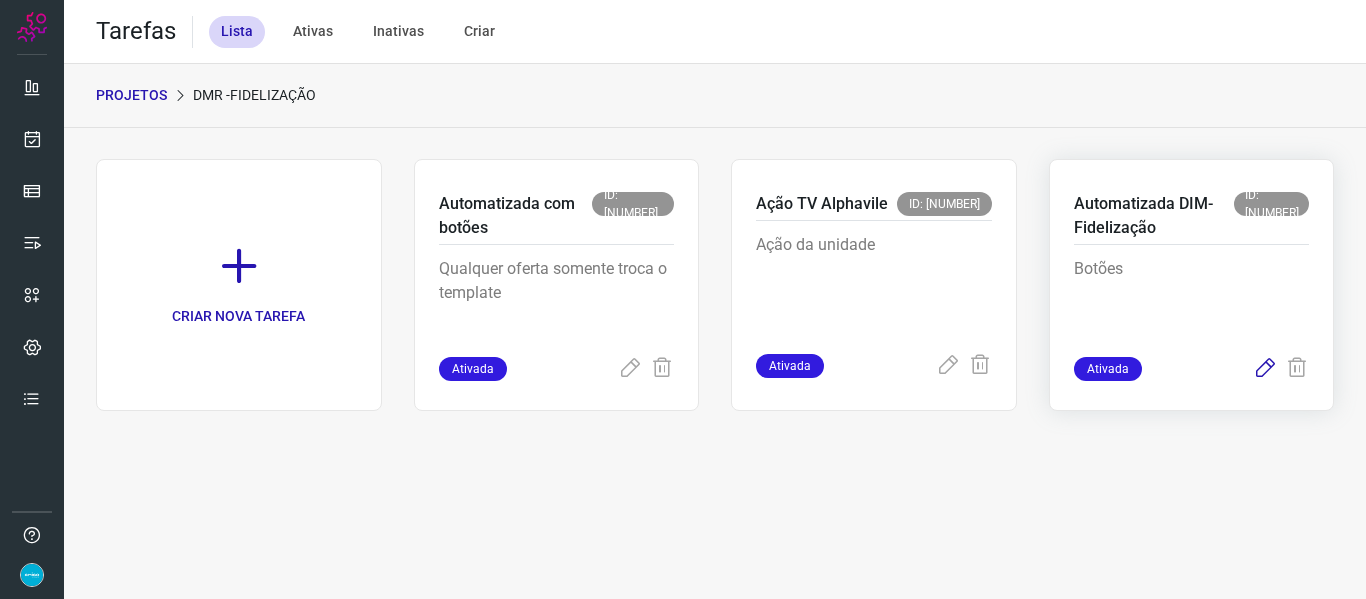 click at bounding box center (1265, 369) 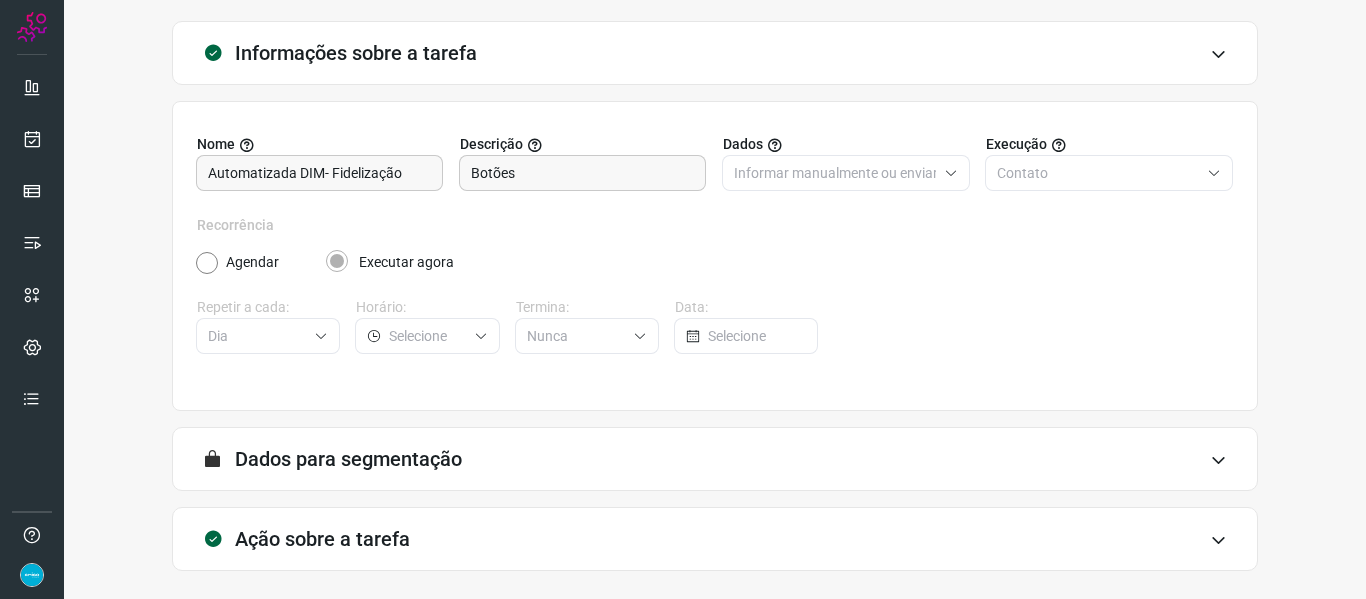 scroll, scrollTop: 182, scrollLeft: 0, axis: vertical 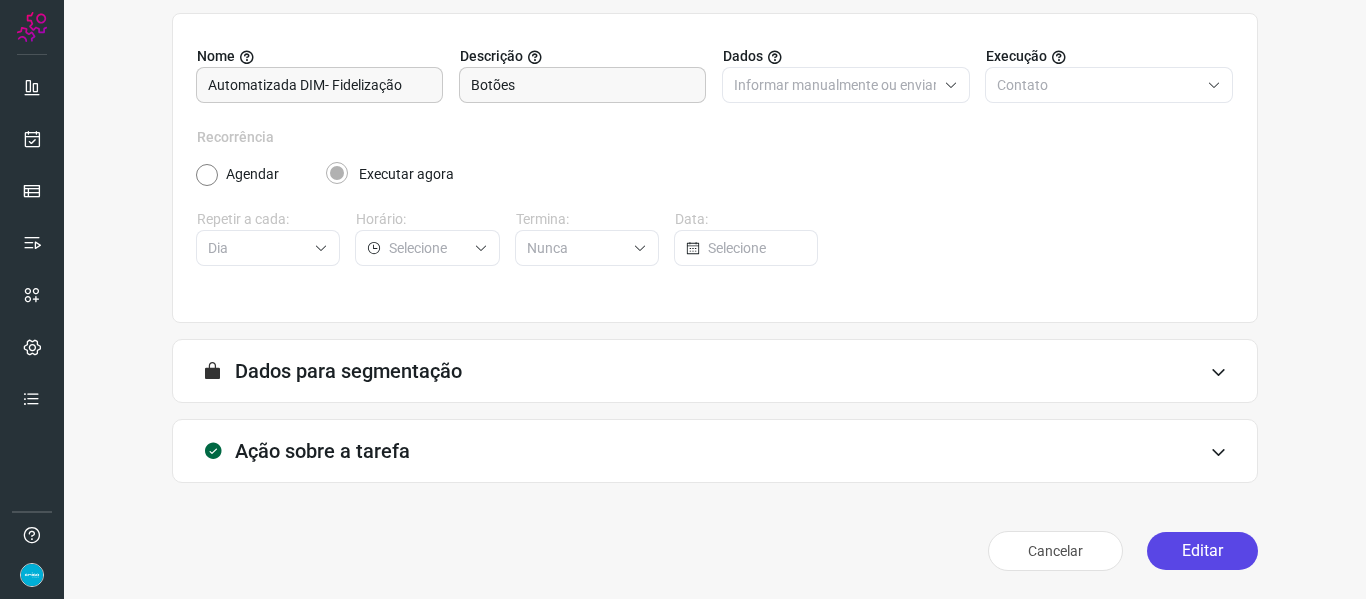 click on "Editar" at bounding box center [1202, 551] 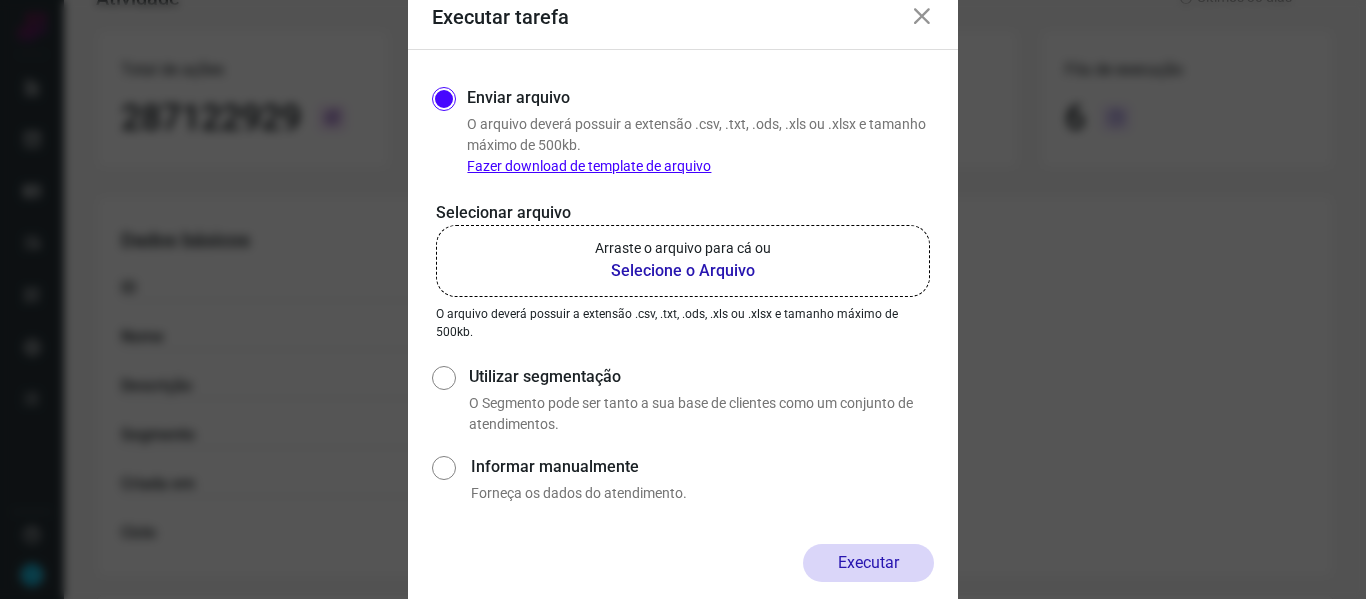 click on "Selecione o Arquivo" at bounding box center (683, 271) 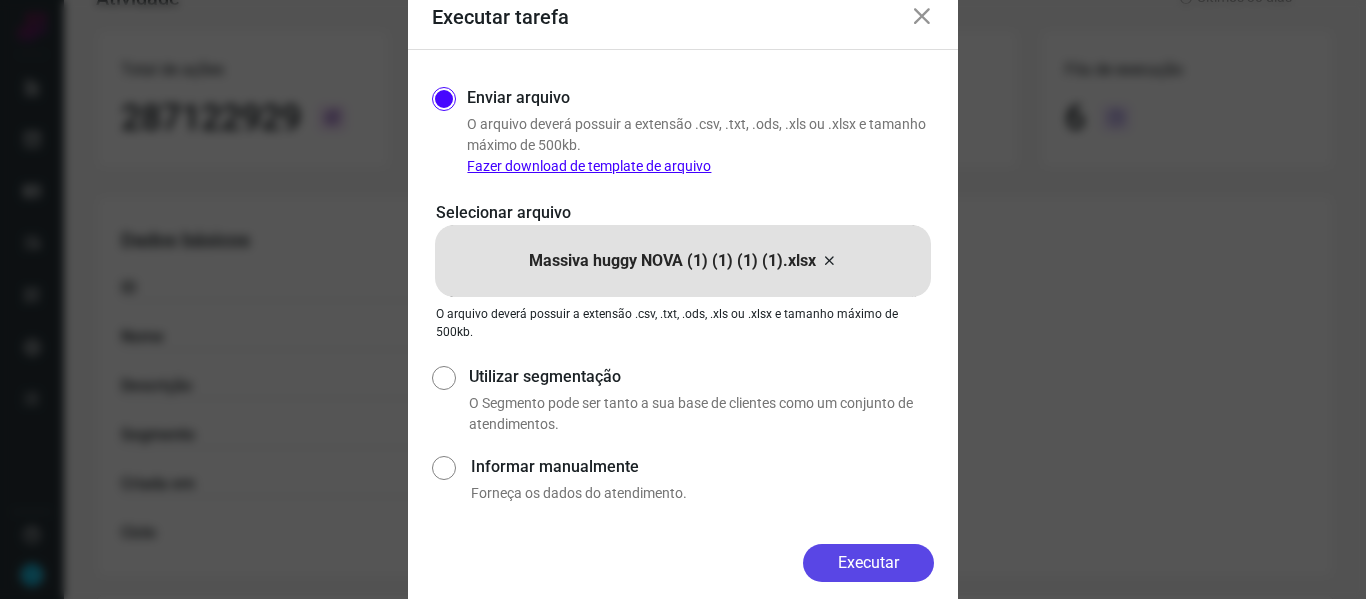 click on "Executar" at bounding box center [868, 563] 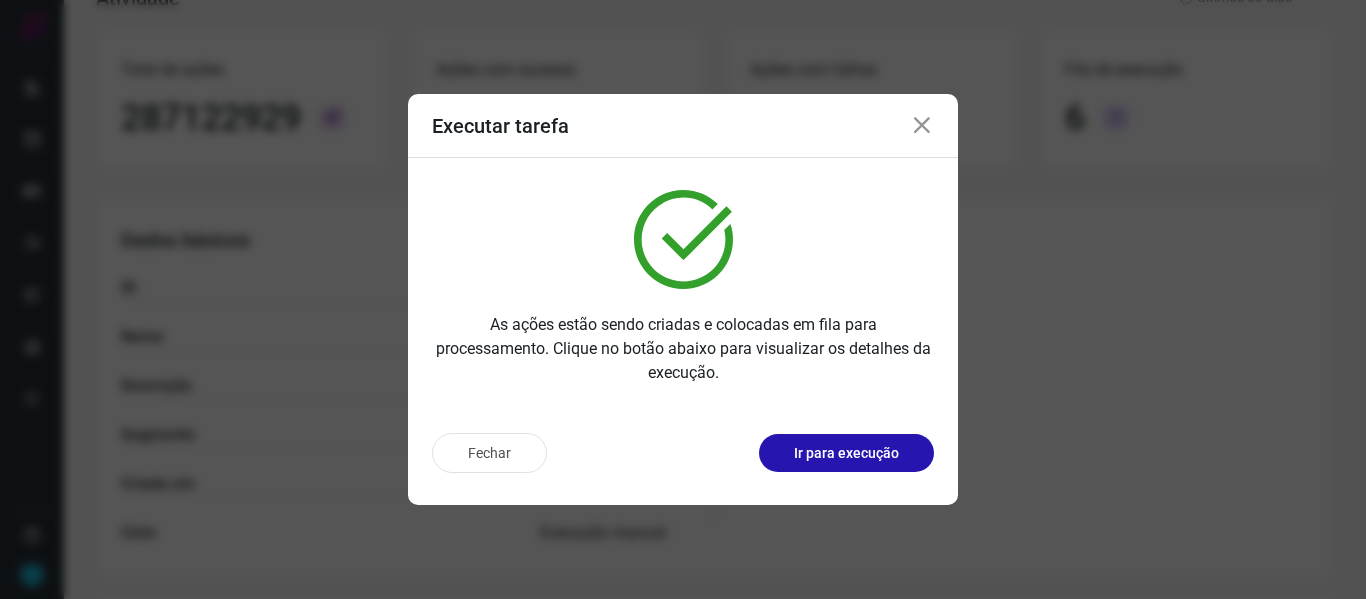 click at bounding box center (922, 126) 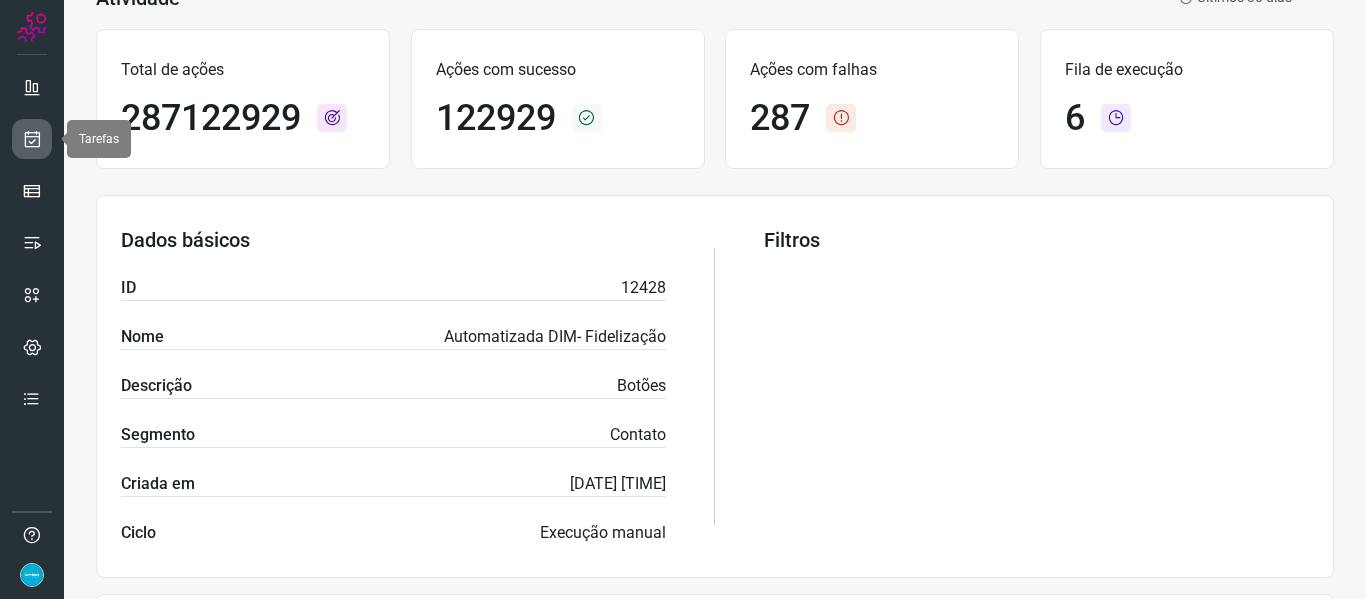 click at bounding box center [32, 139] 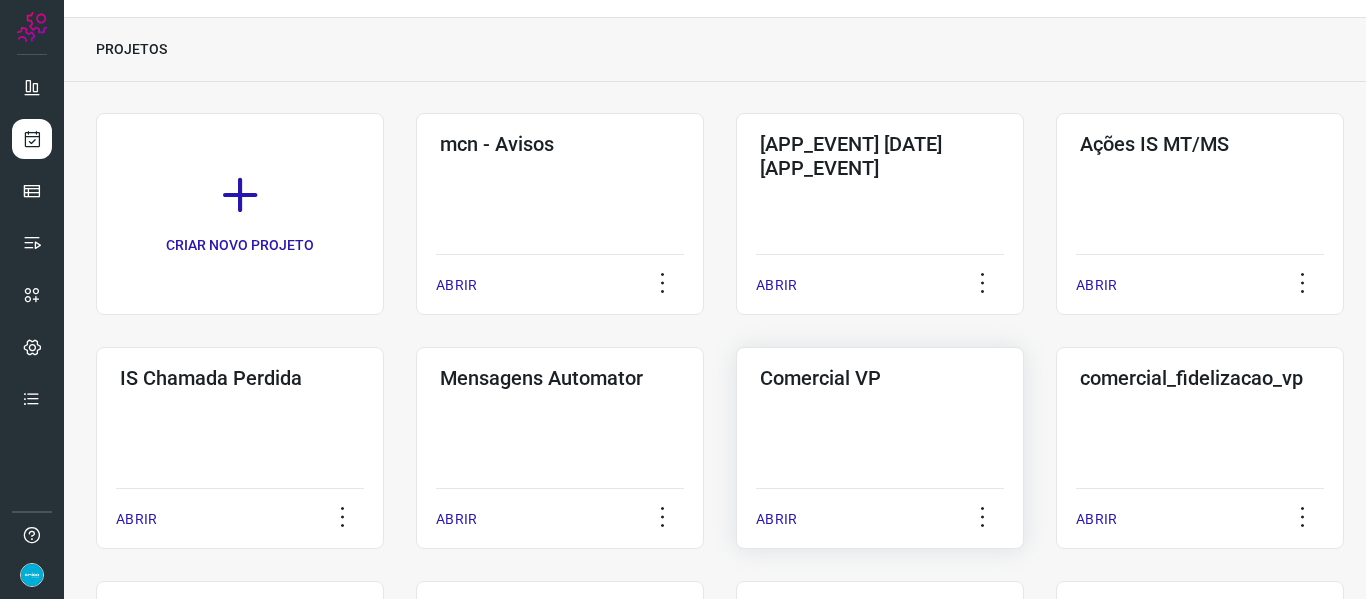 scroll, scrollTop: 346, scrollLeft: 0, axis: vertical 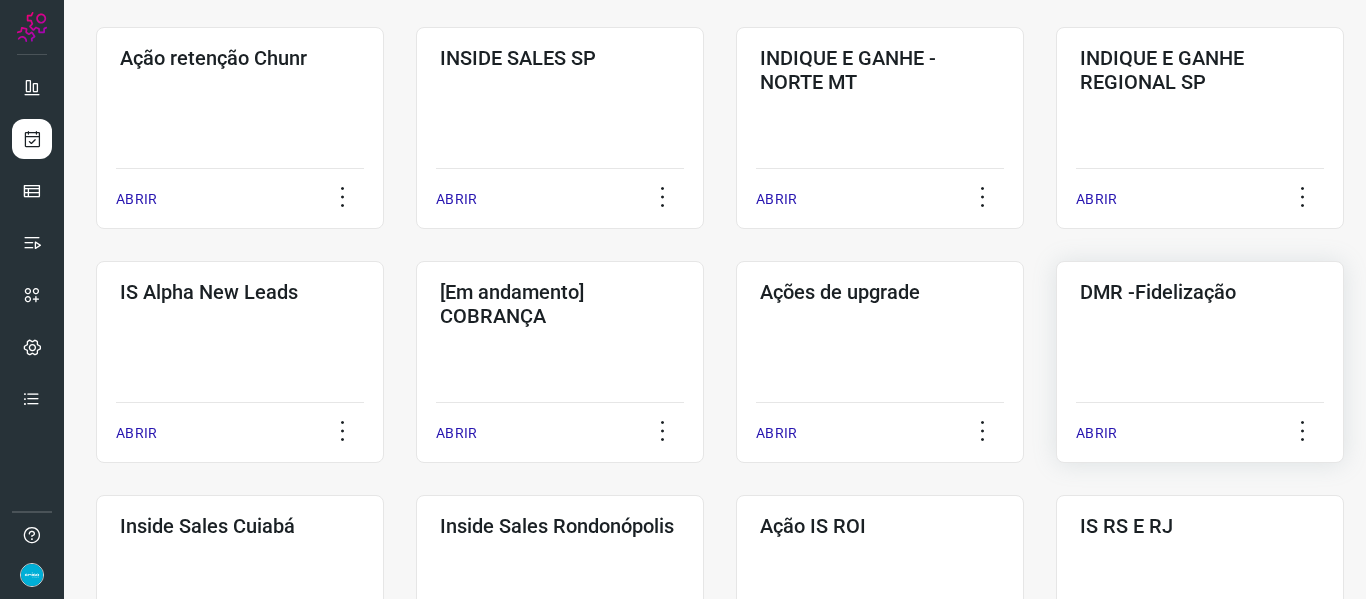 click on "ABRIR" at bounding box center [1096, 433] 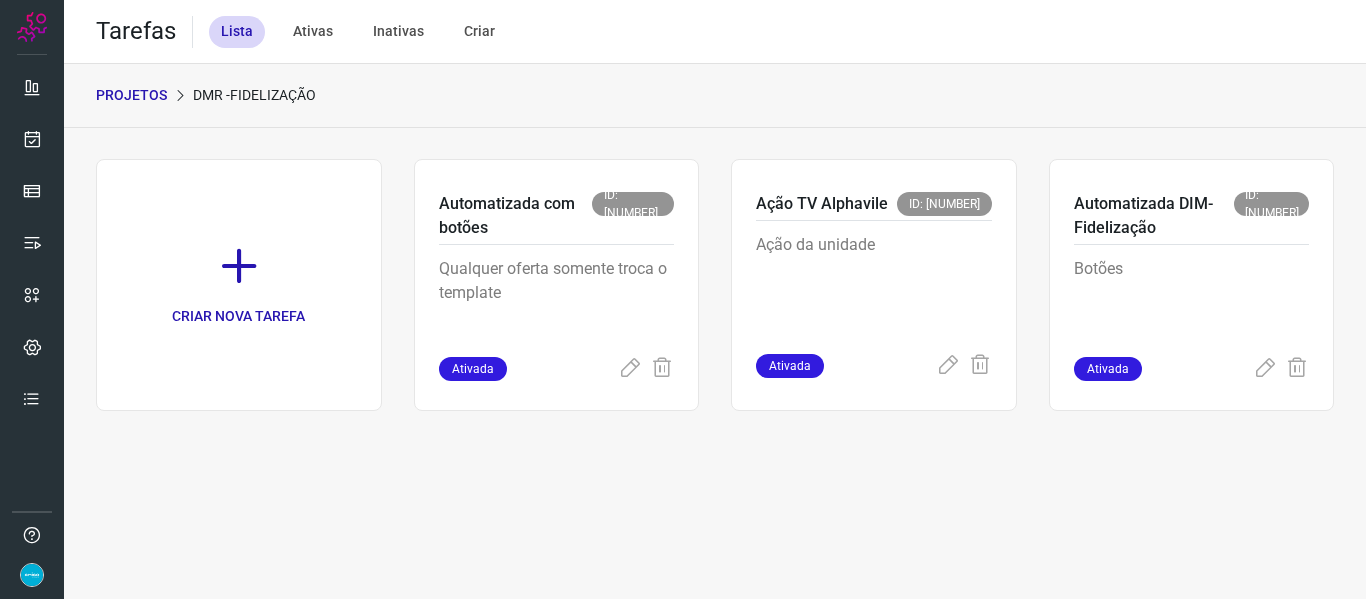 scroll, scrollTop: 0, scrollLeft: 0, axis: both 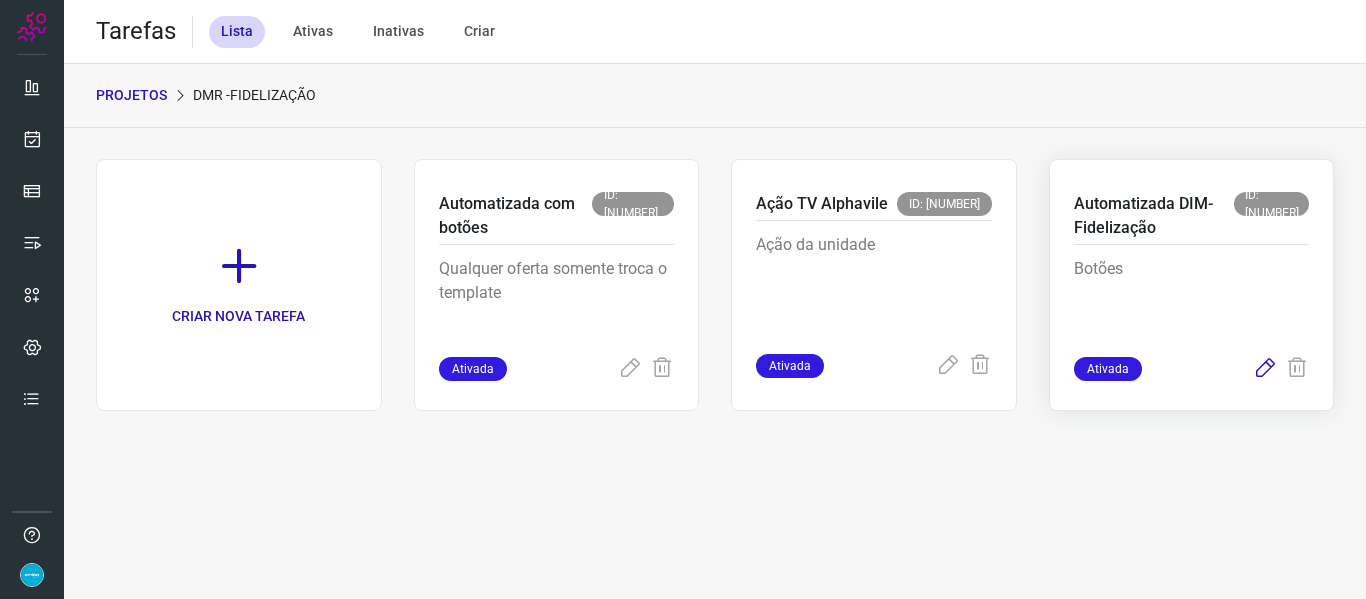 click at bounding box center [1265, 369] 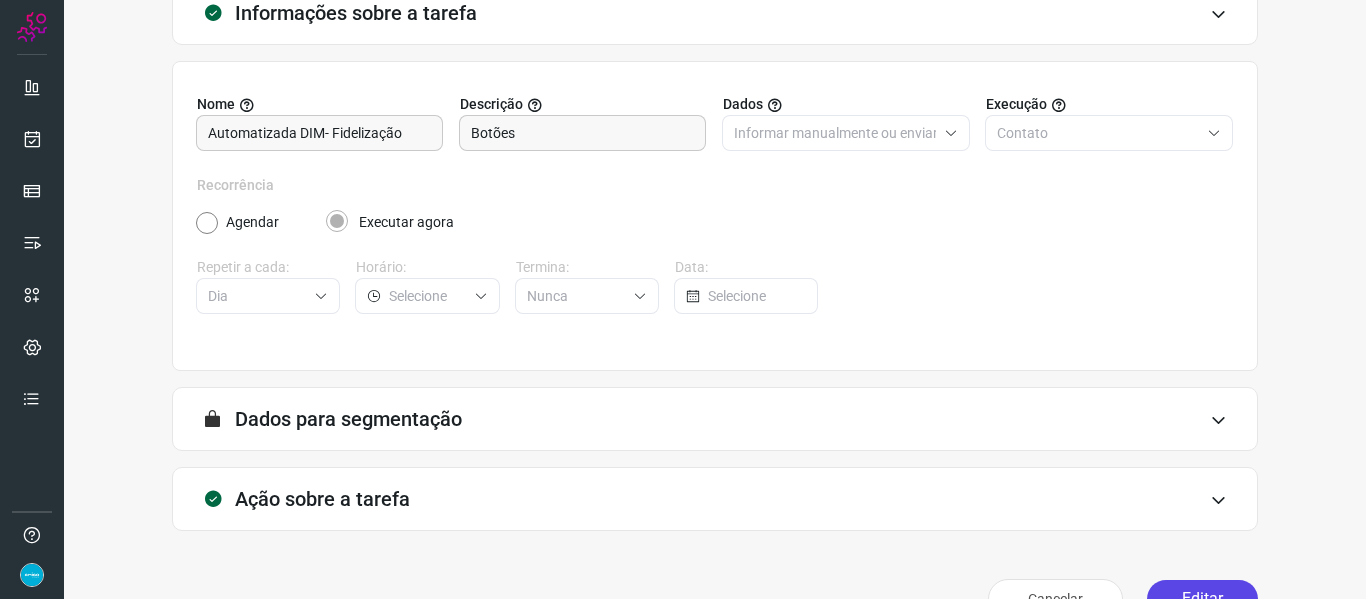 scroll, scrollTop: 182, scrollLeft: 0, axis: vertical 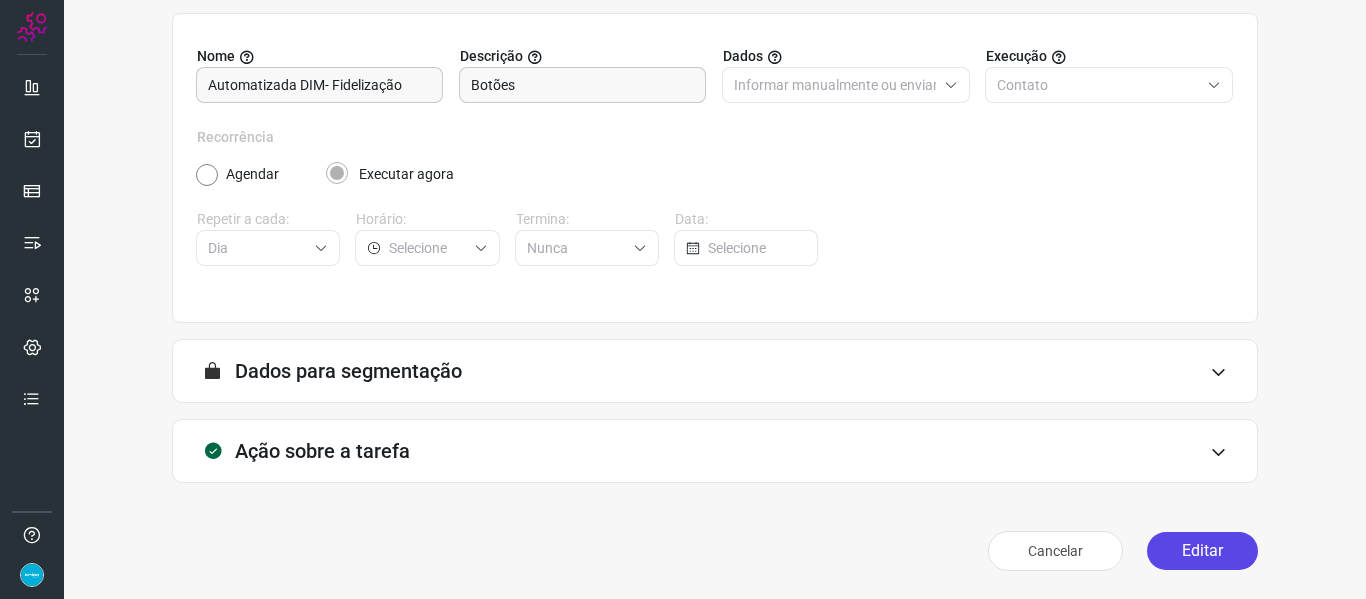 click on "Editar" at bounding box center [1202, 551] 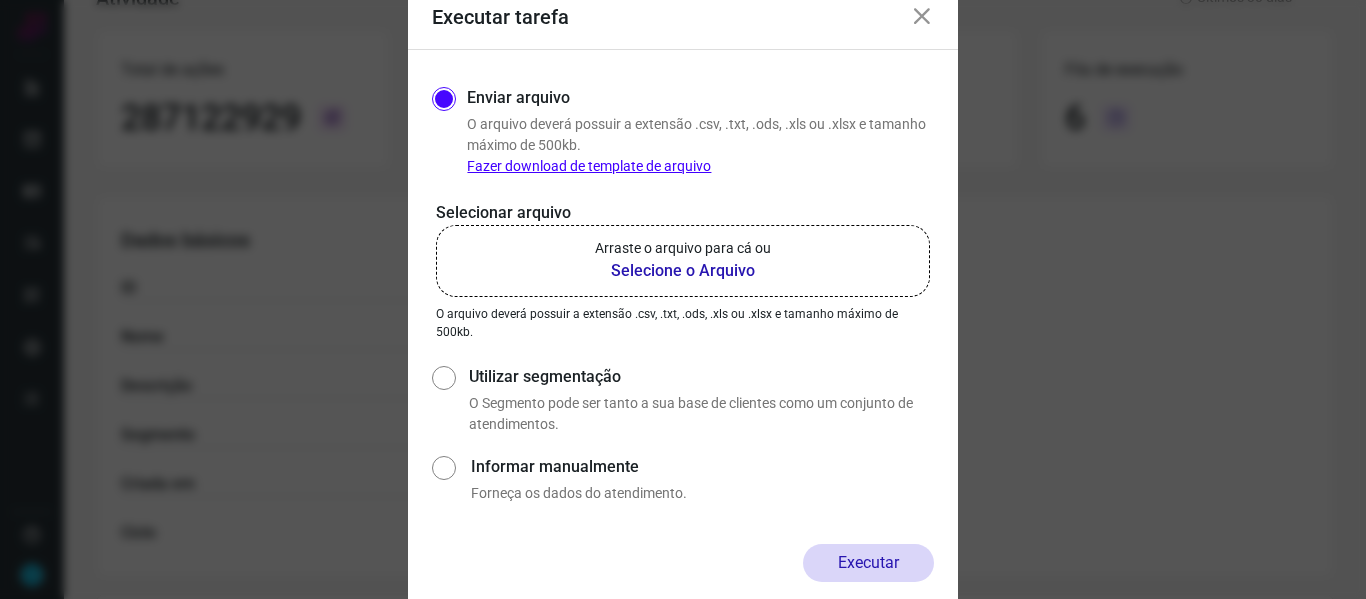 click on "Selecione o Arquivo" at bounding box center (683, 271) 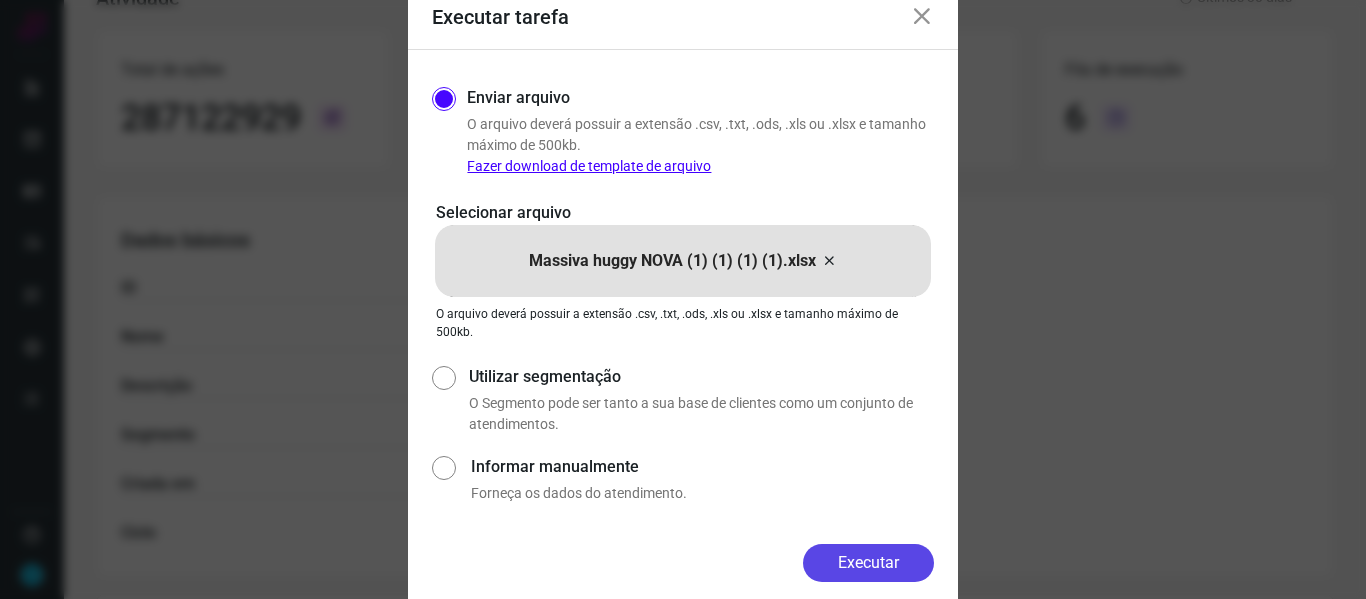 click on "Executar" at bounding box center [868, 563] 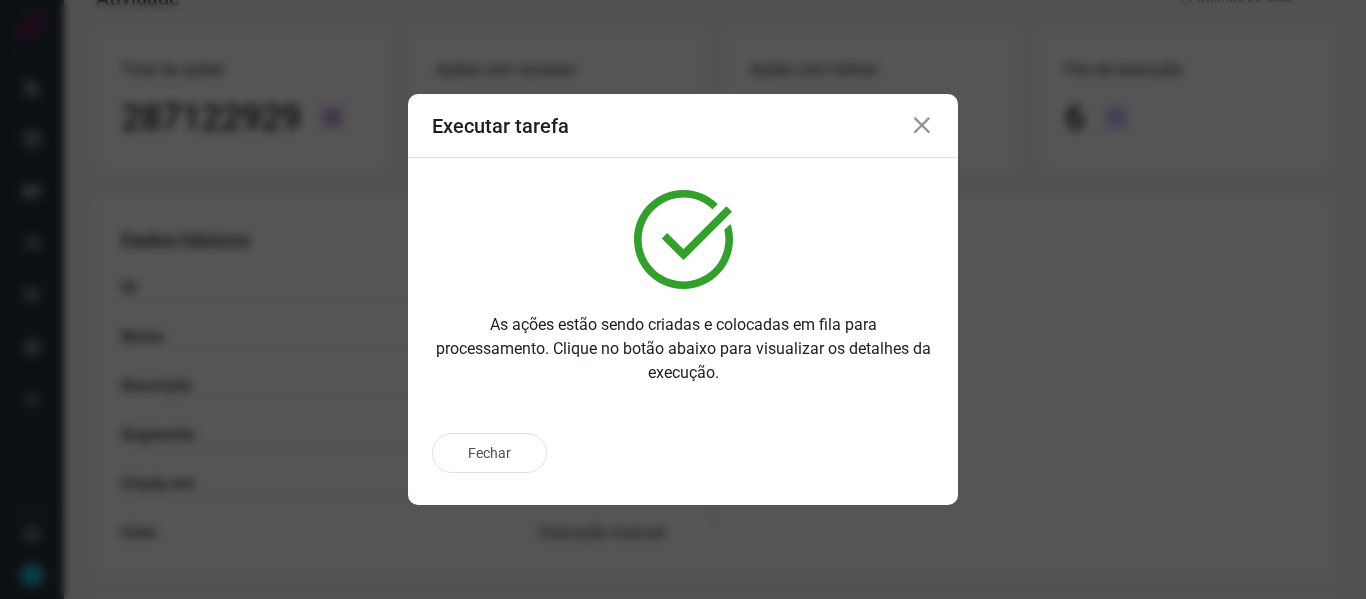 click at bounding box center [922, 126] 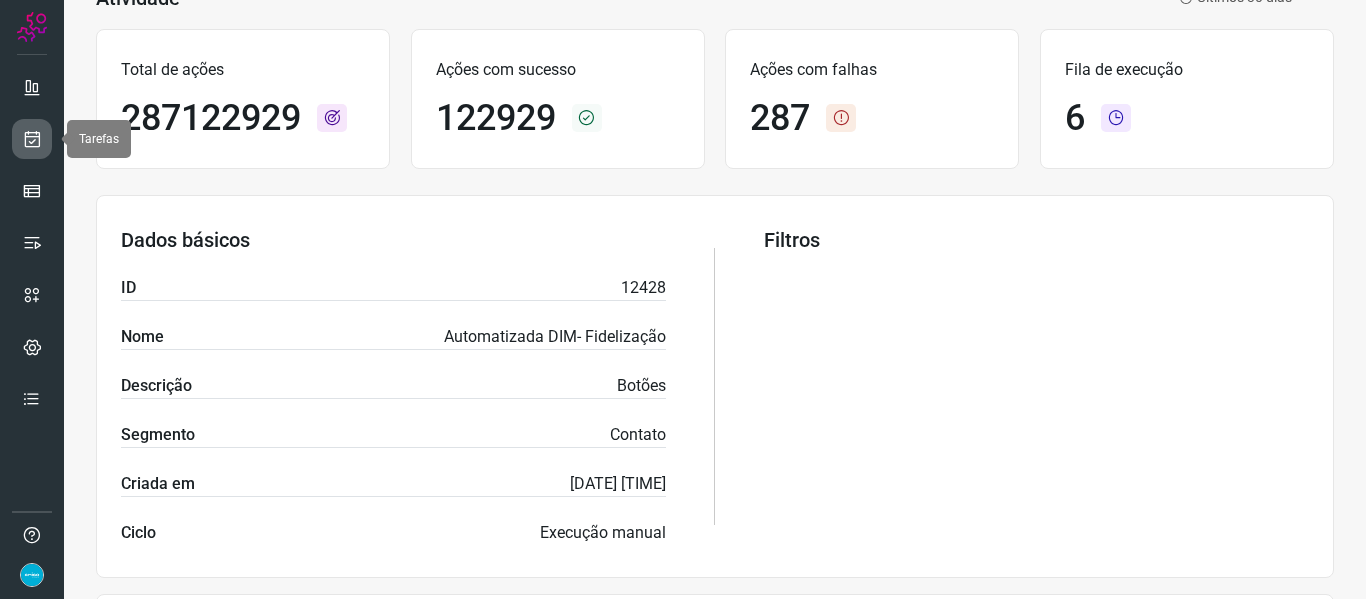 click at bounding box center [32, 139] 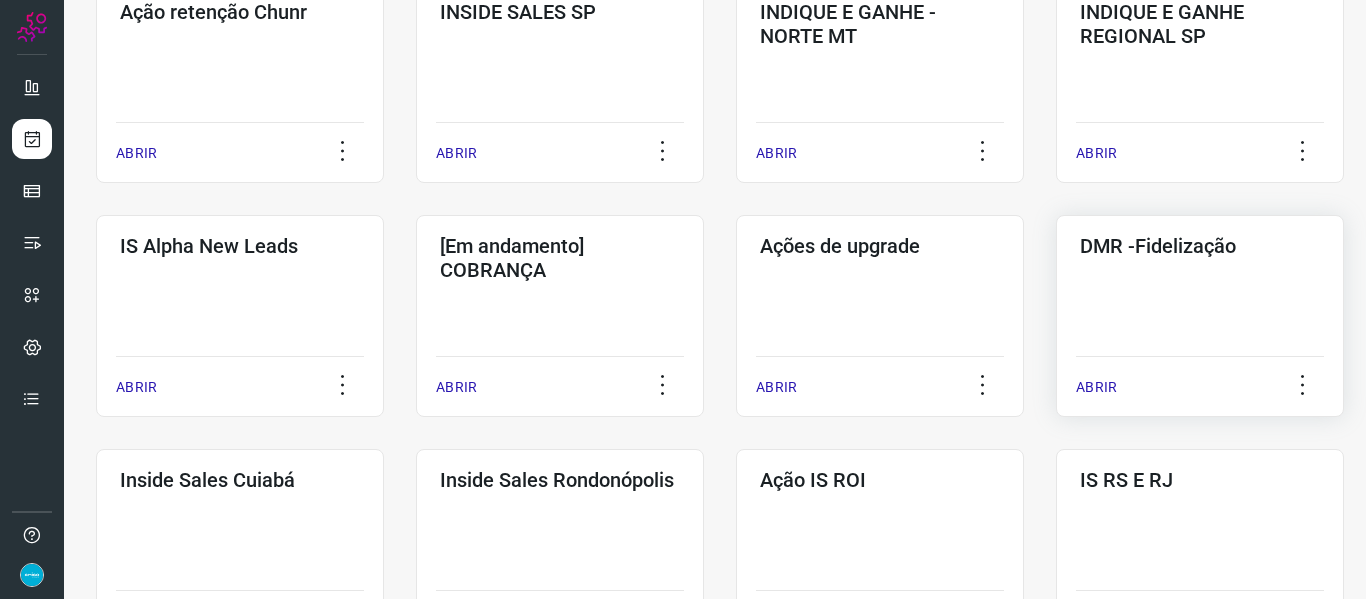 click on "ABRIR" at bounding box center [1096, 387] 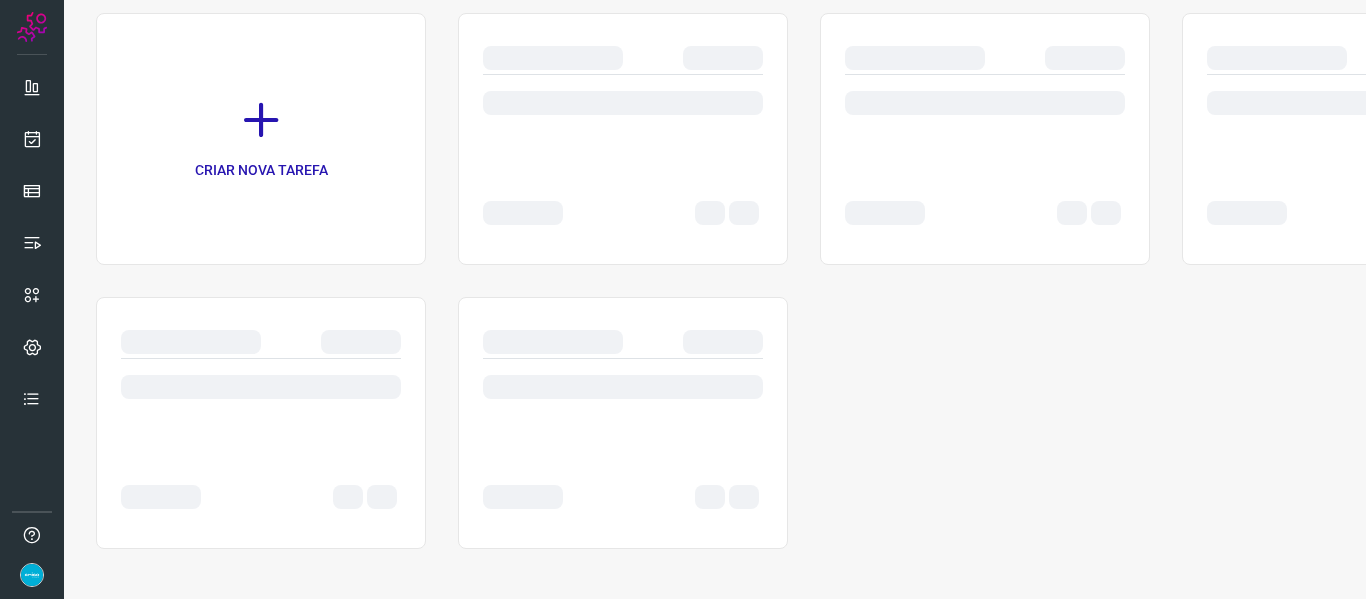 scroll, scrollTop: 0, scrollLeft: 0, axis: both 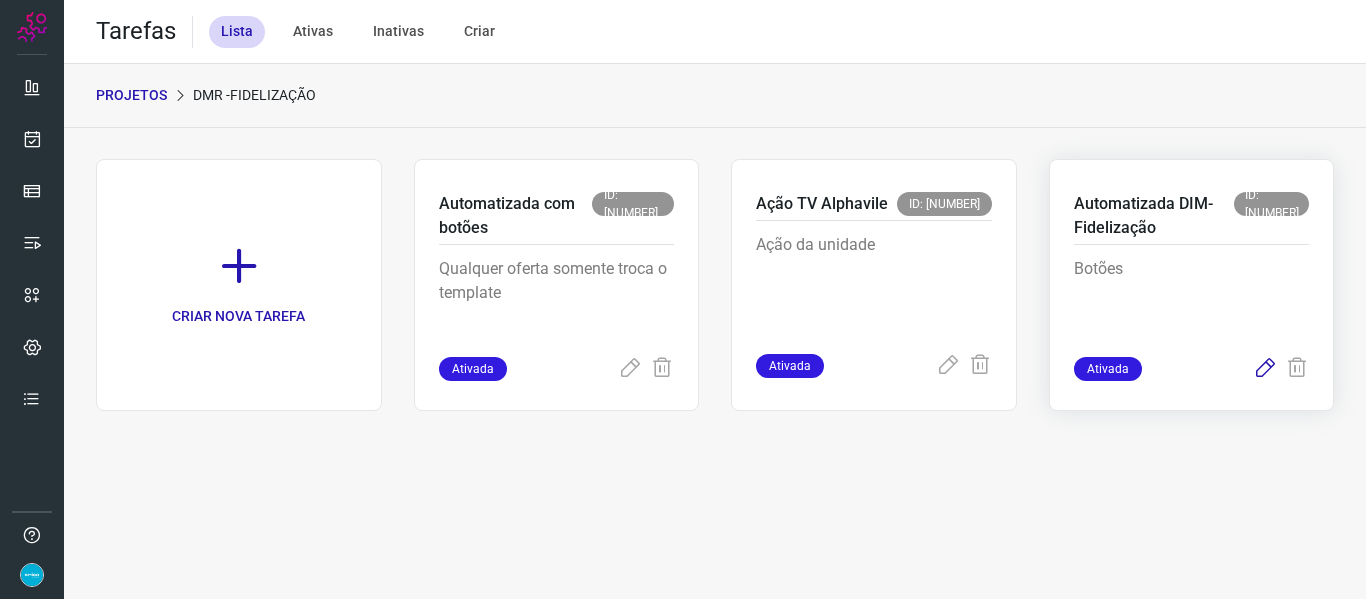 click at bounding box center (1265, 369) 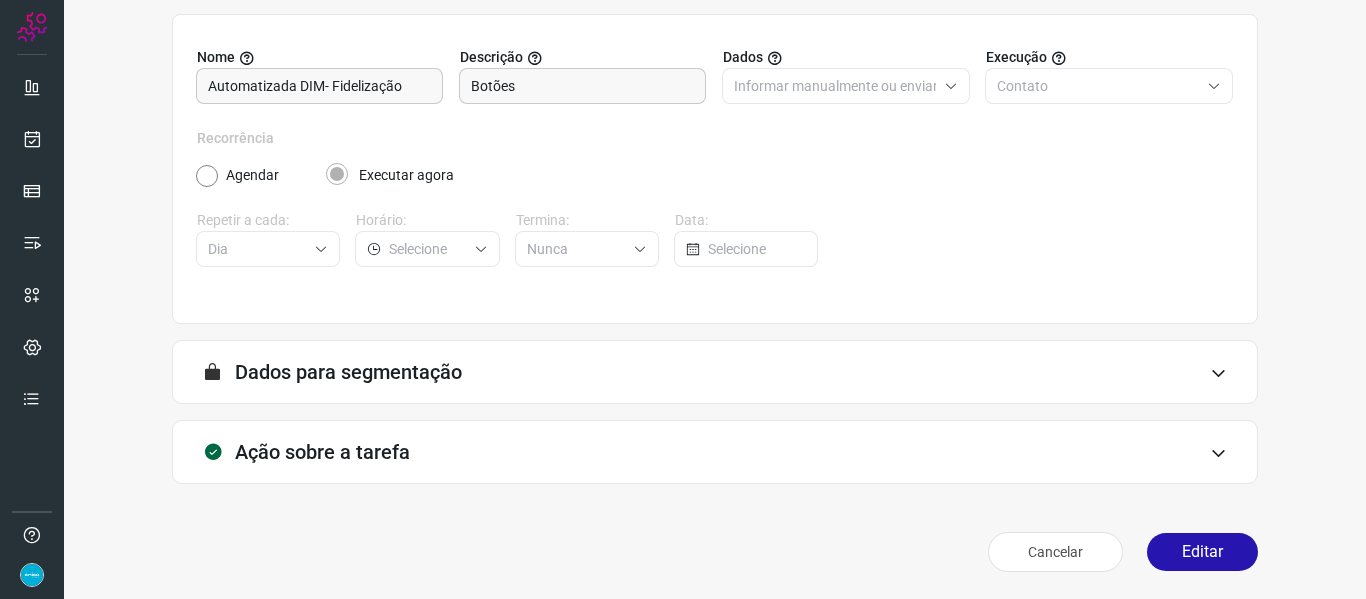 scroll, scrollTop: 182, scrollLeft: 0, axis: vertical 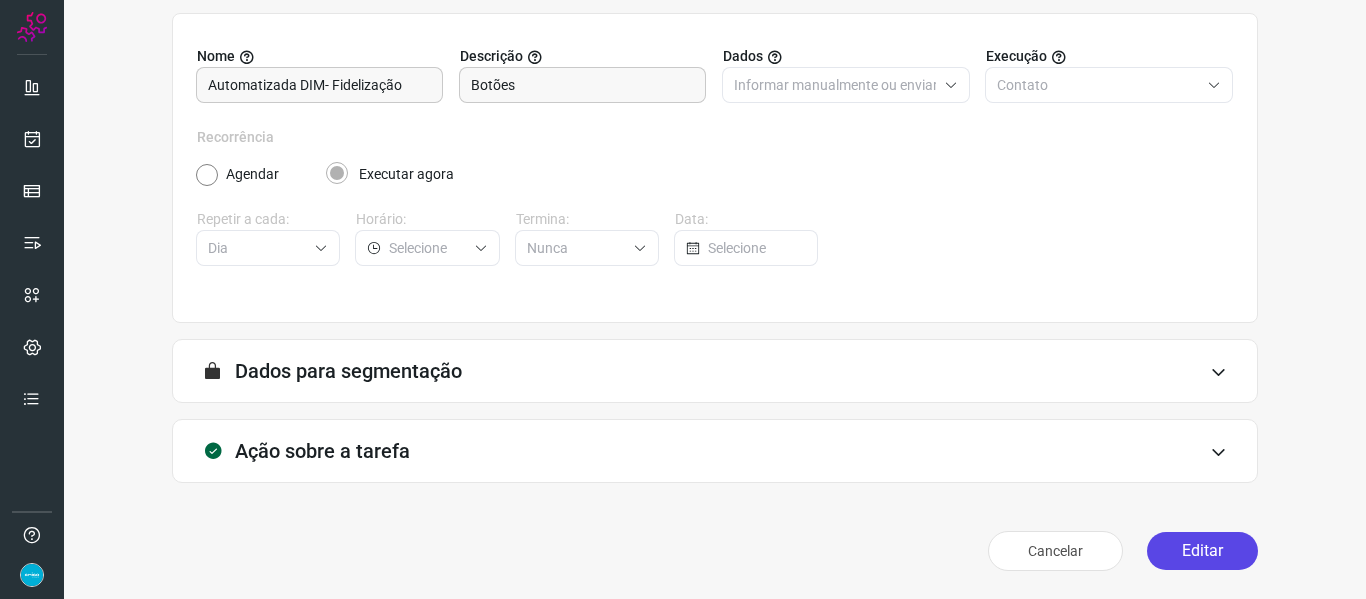 click on "Editar" at bounding box center (1202, 551) 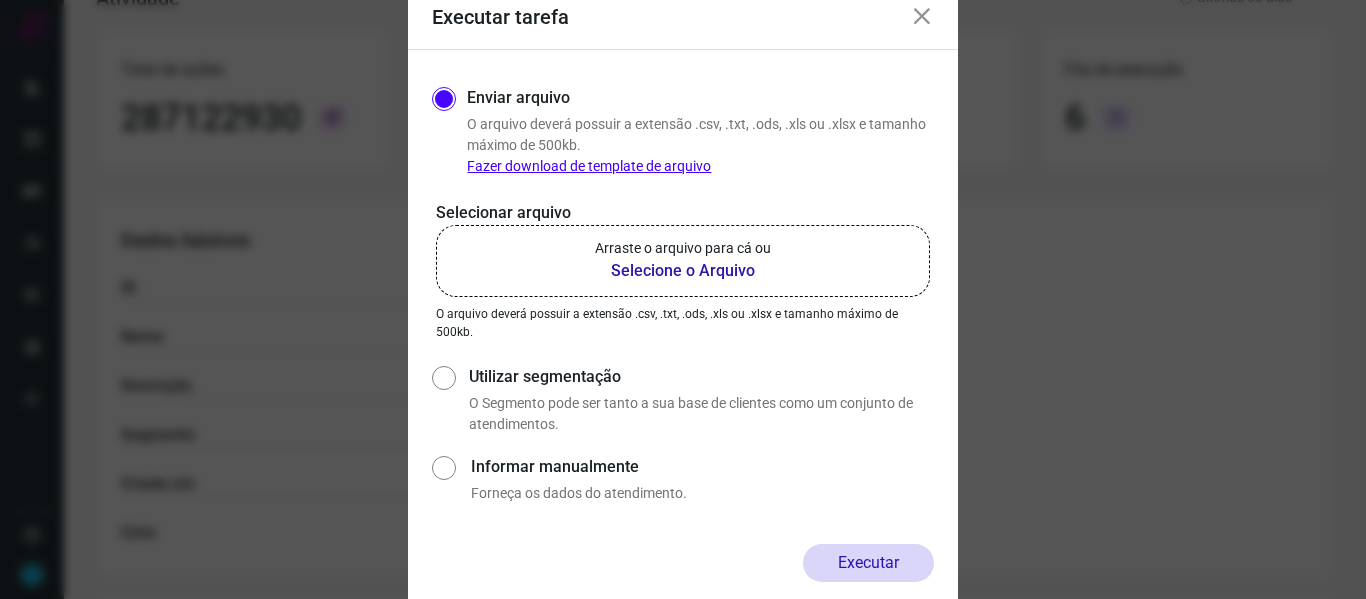click on "Selecione o Arquivo" at bounding box center [683, 271] 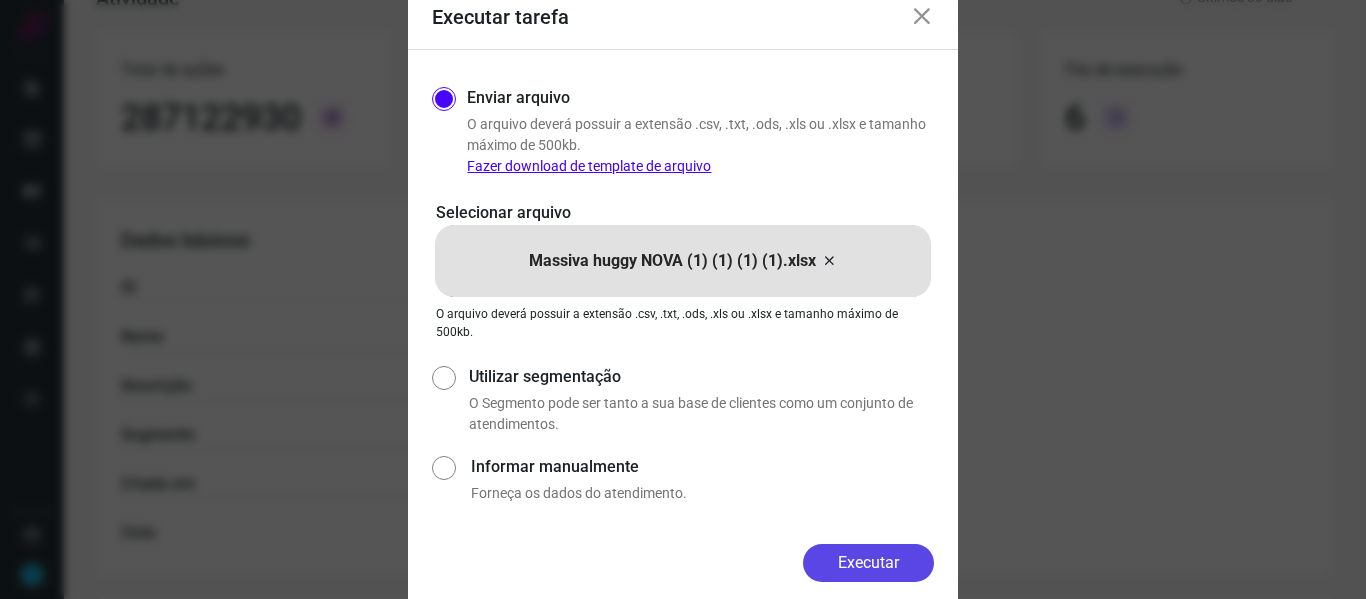 click on "Executar" at bounding box center [868, 563] 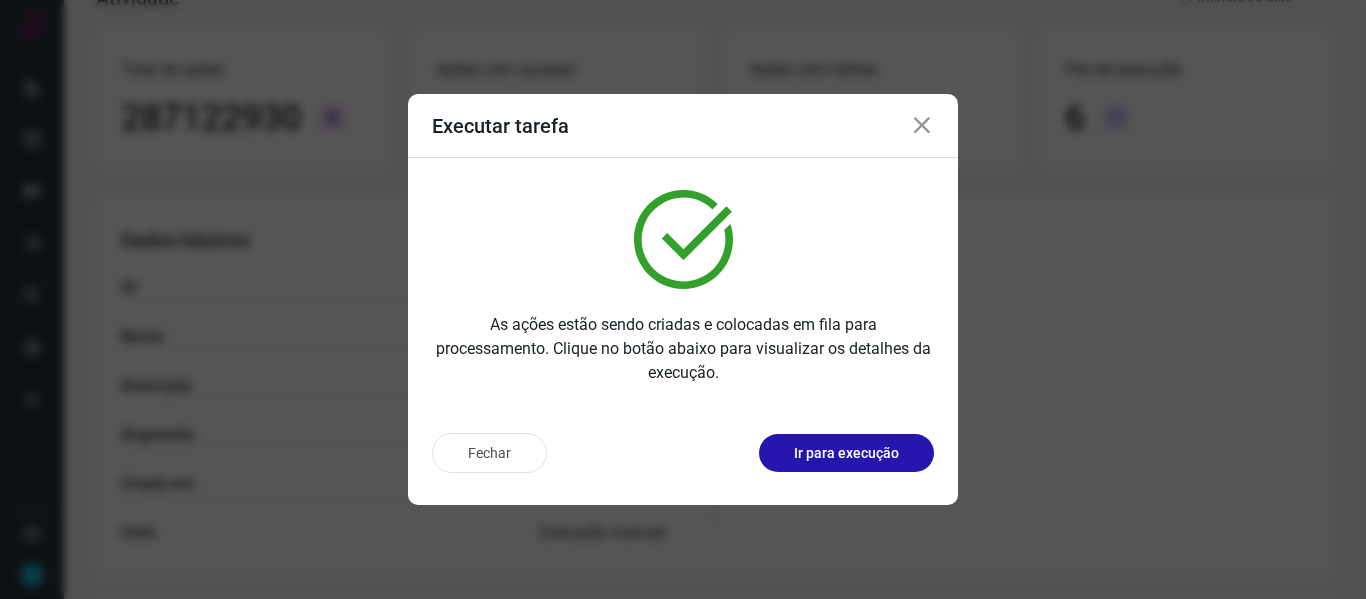 click at bounding box center [922, 126] 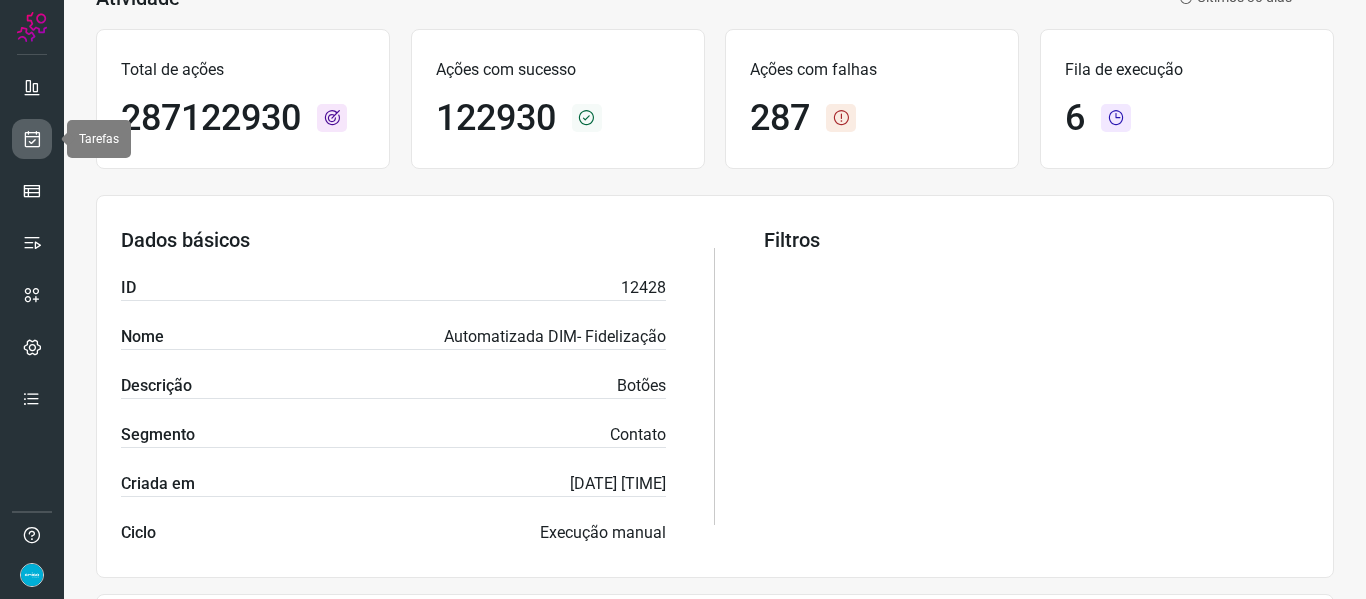 click at bounding box center [32, 139] 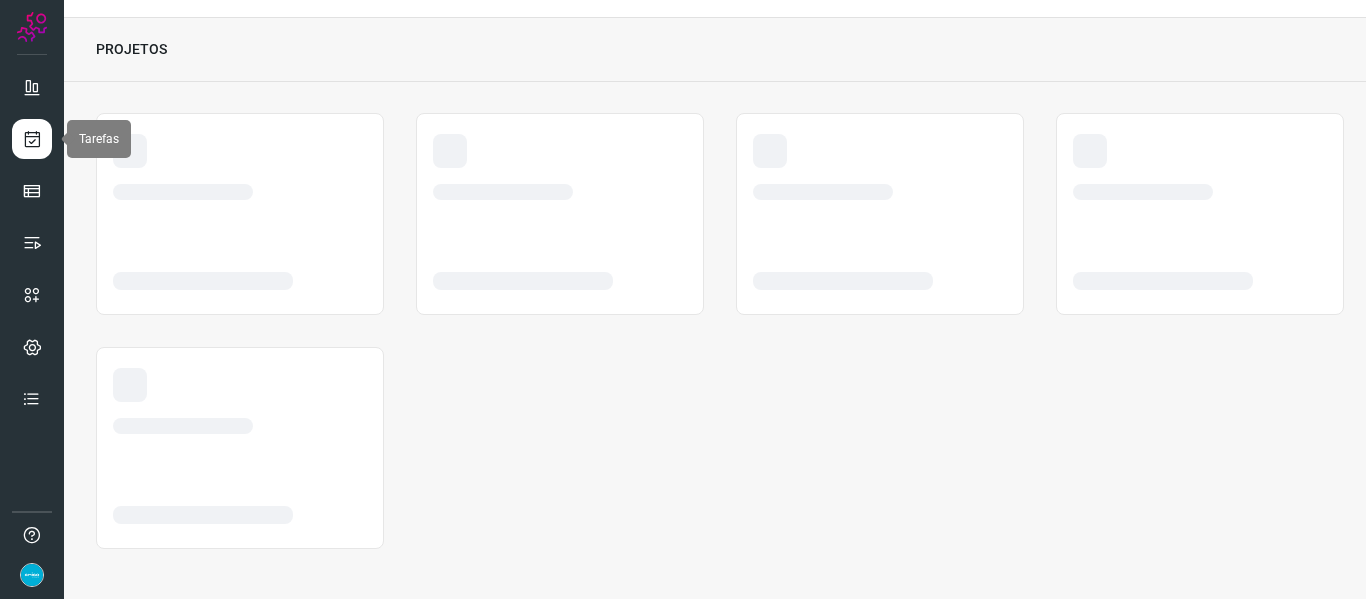 scroll, scrollTop: 46, scrollLeft: 0, axis: vertical 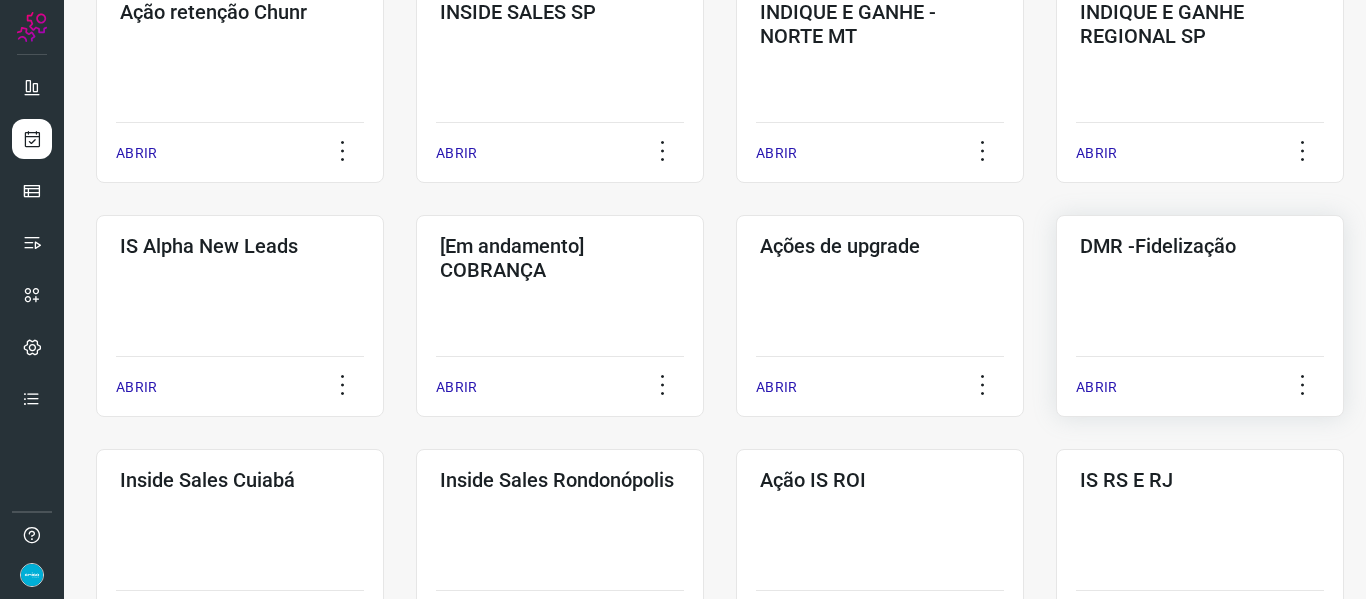 click on "ABRIR" at bounding box center [1096, 387] 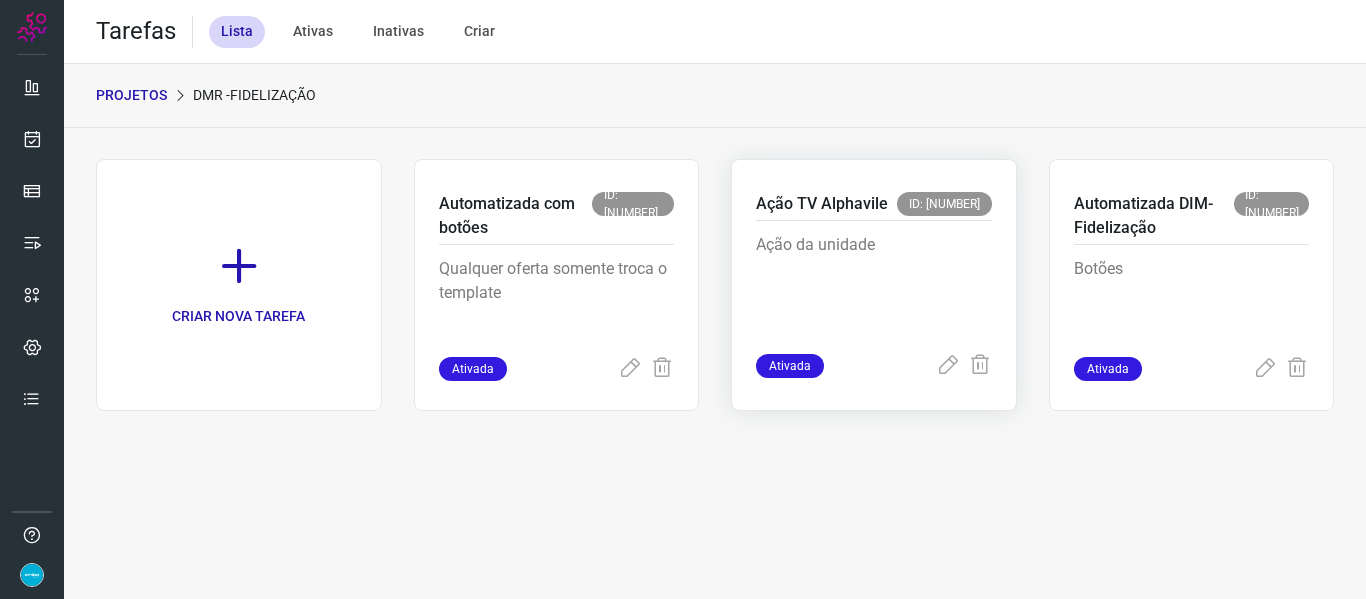 scroll, scrollTop: 0, scrollLeft: 0, axis: both 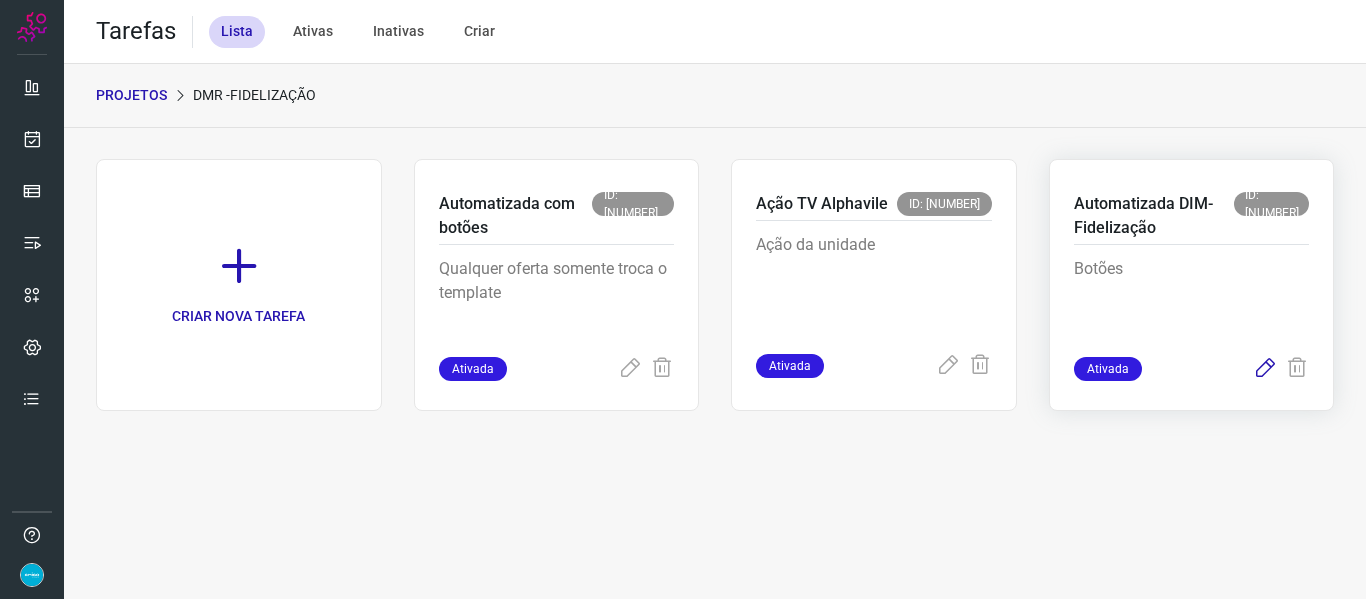 click at bounding box center [1265, 369] 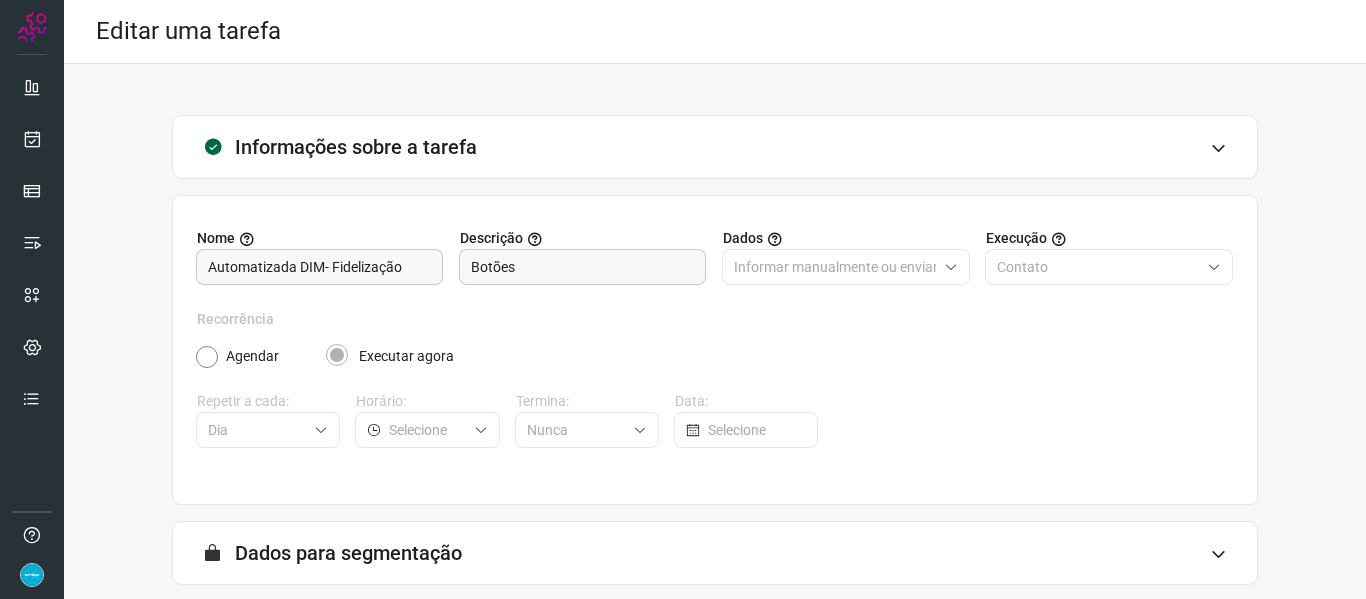 scroll, scrollTop: 182, scrollLeft: 0, axis: vertical 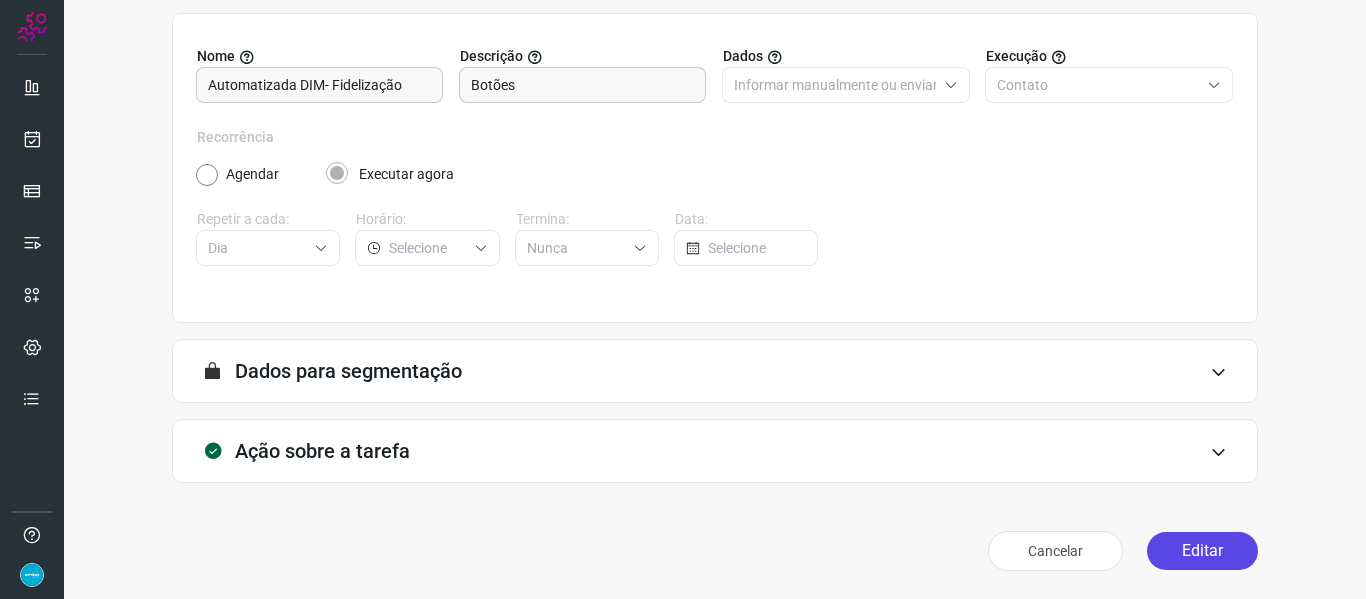 drag, startPoint x: 1204, startPoint y: 560, endPoint x: 1127, endPoint y: 472, distance: 116.9316 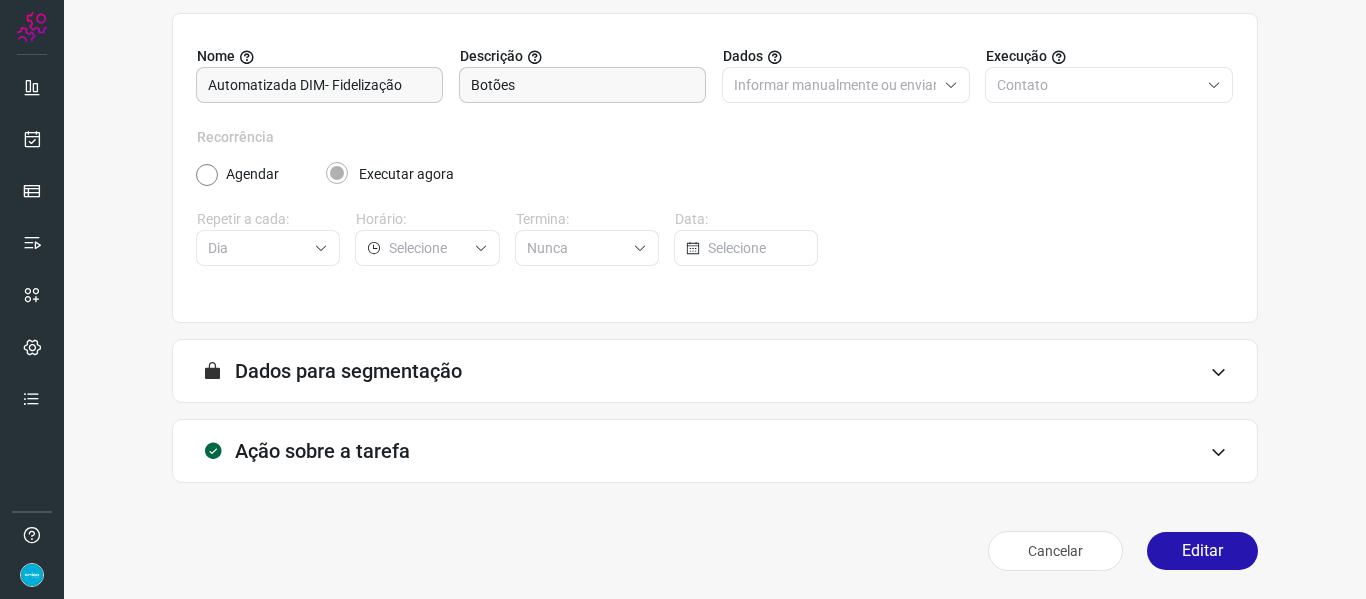 click on "Editar" at bounding box center [1202, 551] 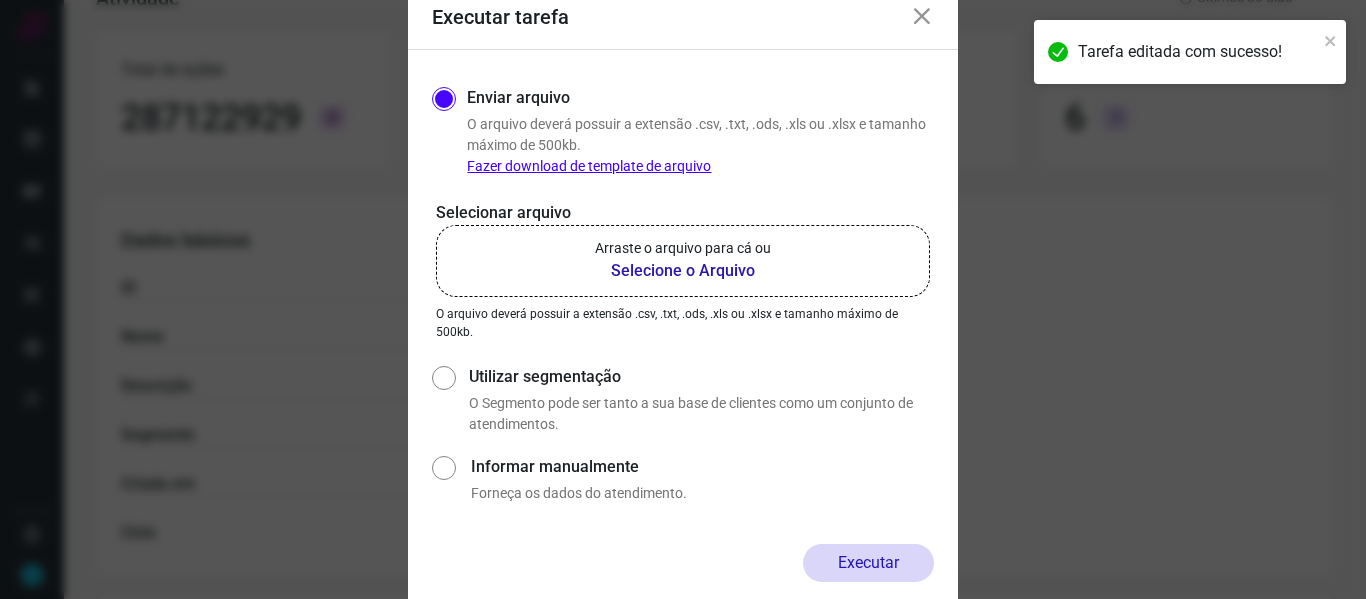 click on "Selecione o Arquivo" at bounding box center [683, 271] 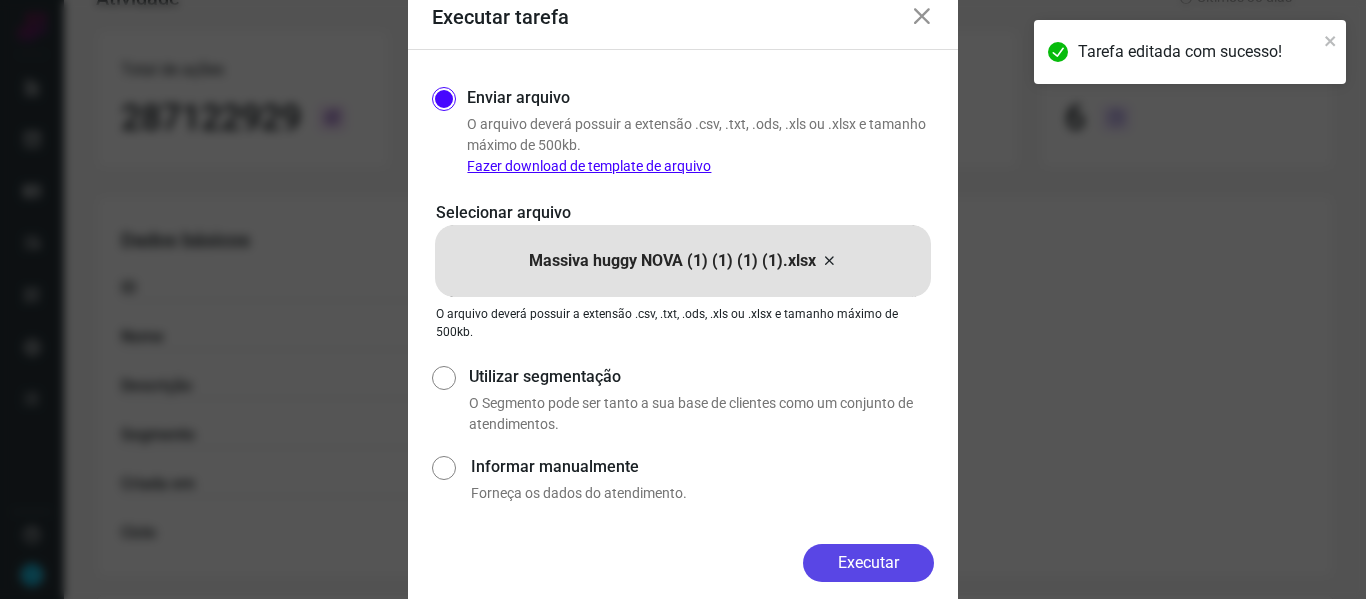 click on "Executar" at bounding box center (868, 563) 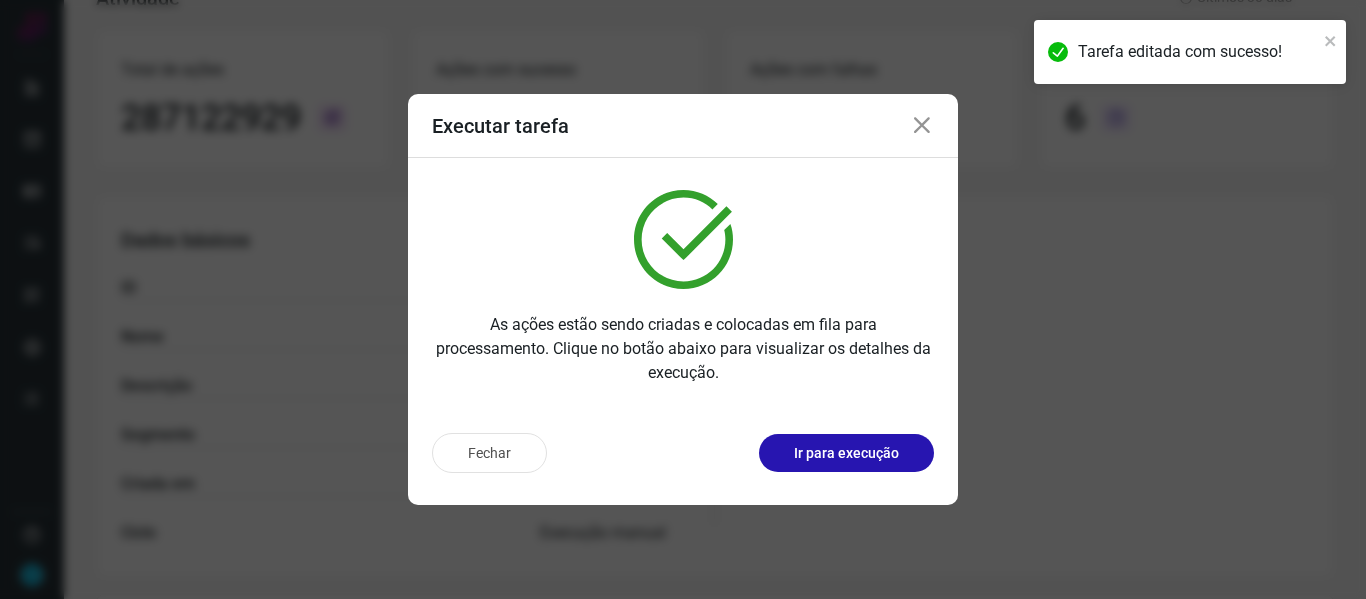 click at bounding box center (922, 126) 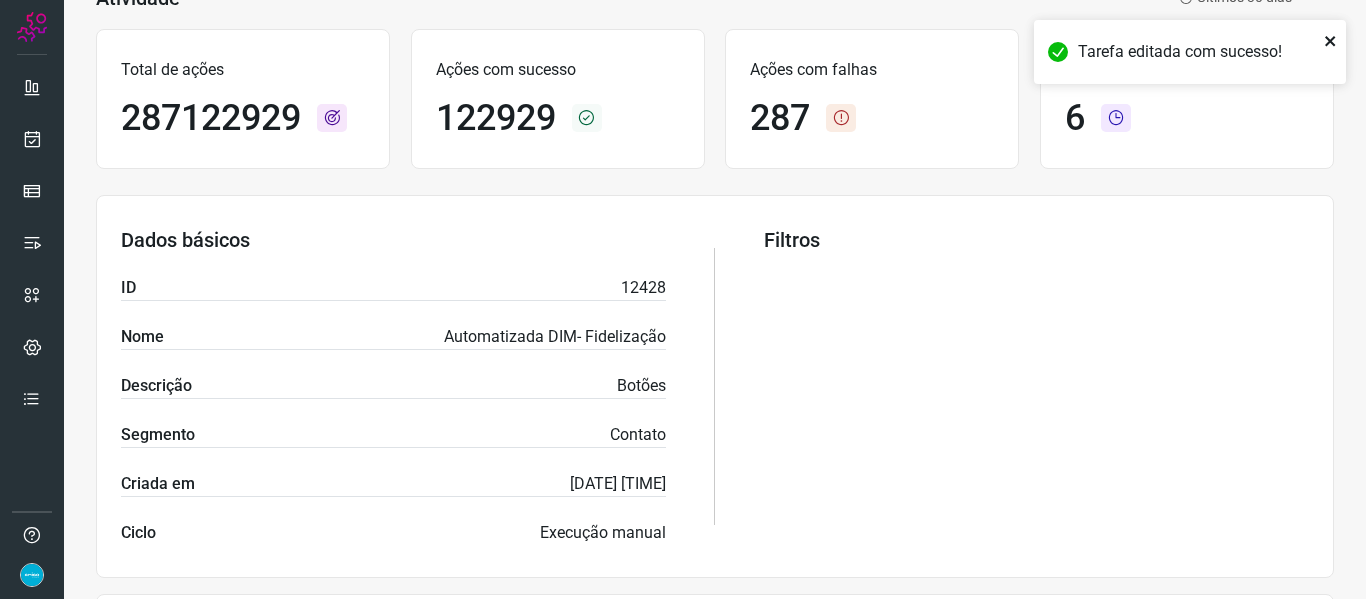 click 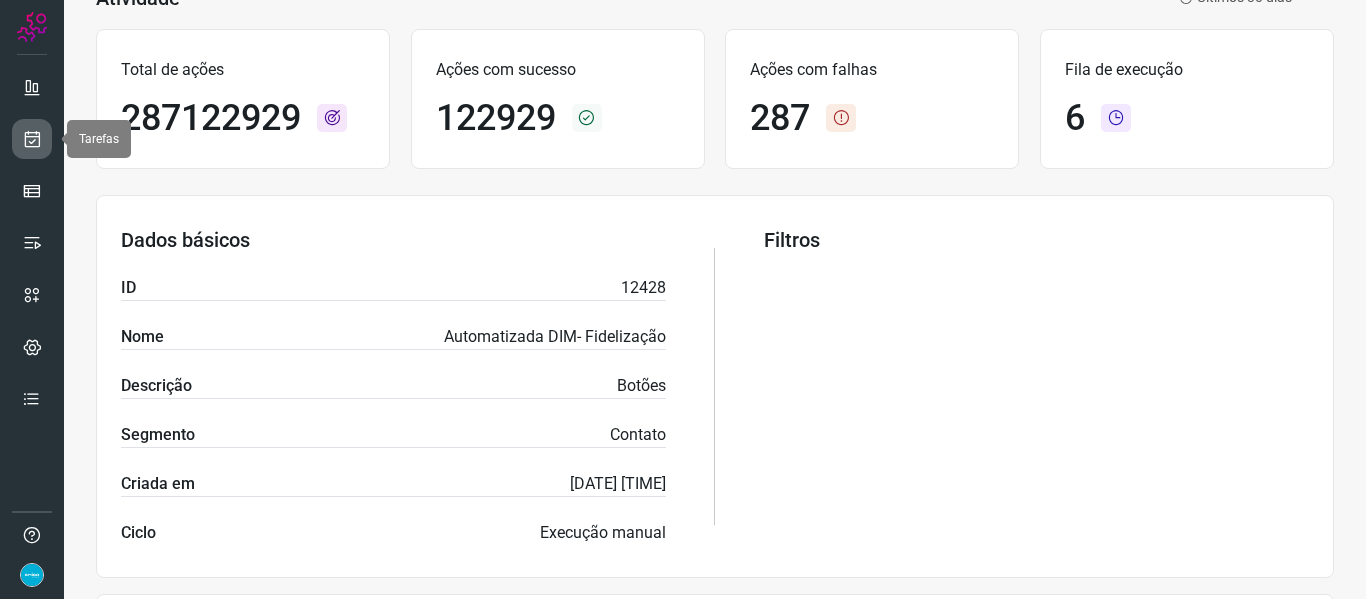 click at bounding box center (32, 139) 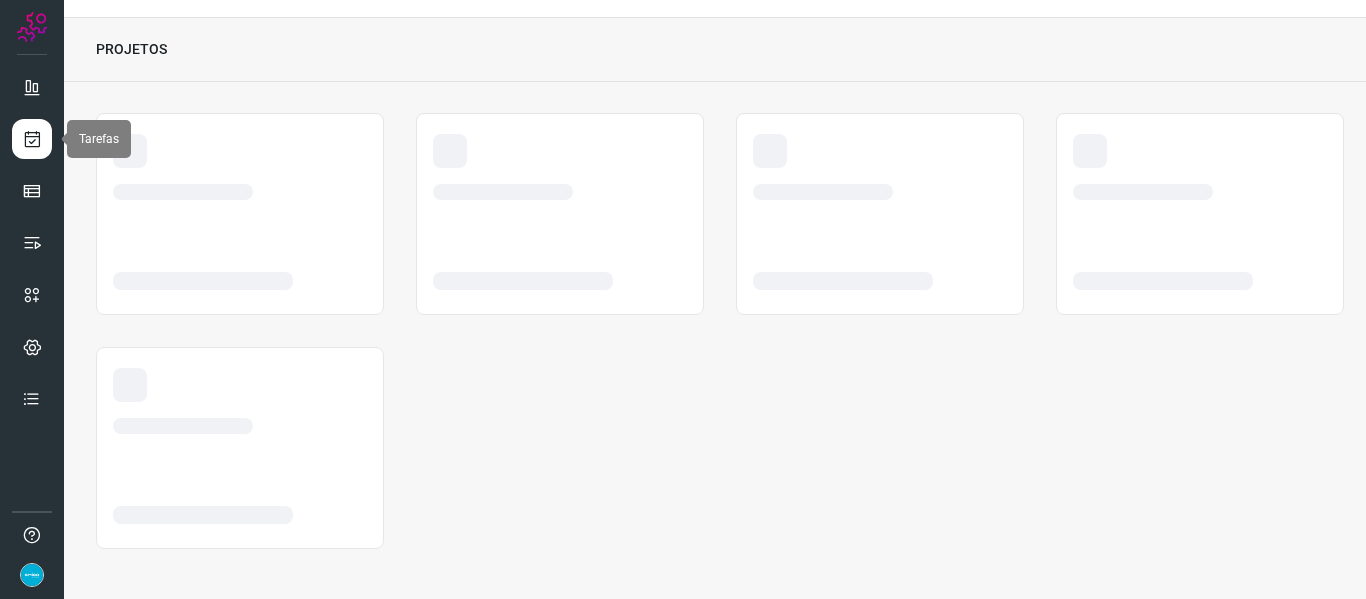 scroll, scrollTop: 46, scrollLeft: 0, axis: vertical 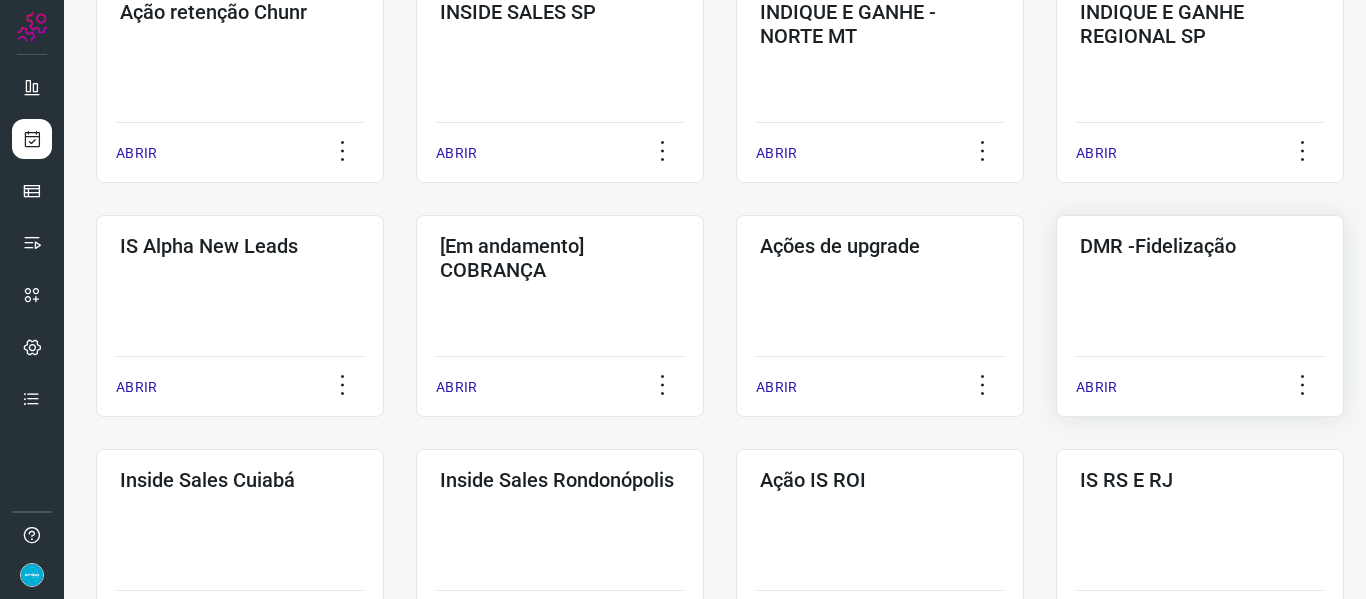 click on "ABRIR" at bounding box center (1096, 387) 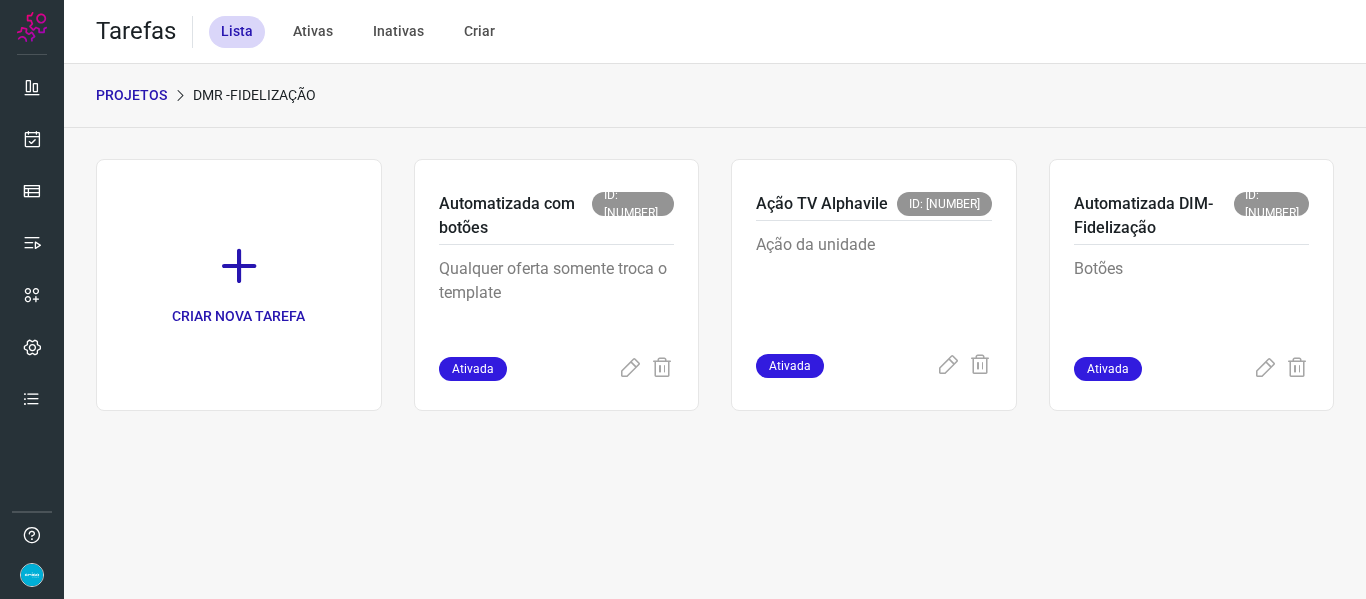 scroll, scrollTop: 0, scrollLeft: 0, axis: both 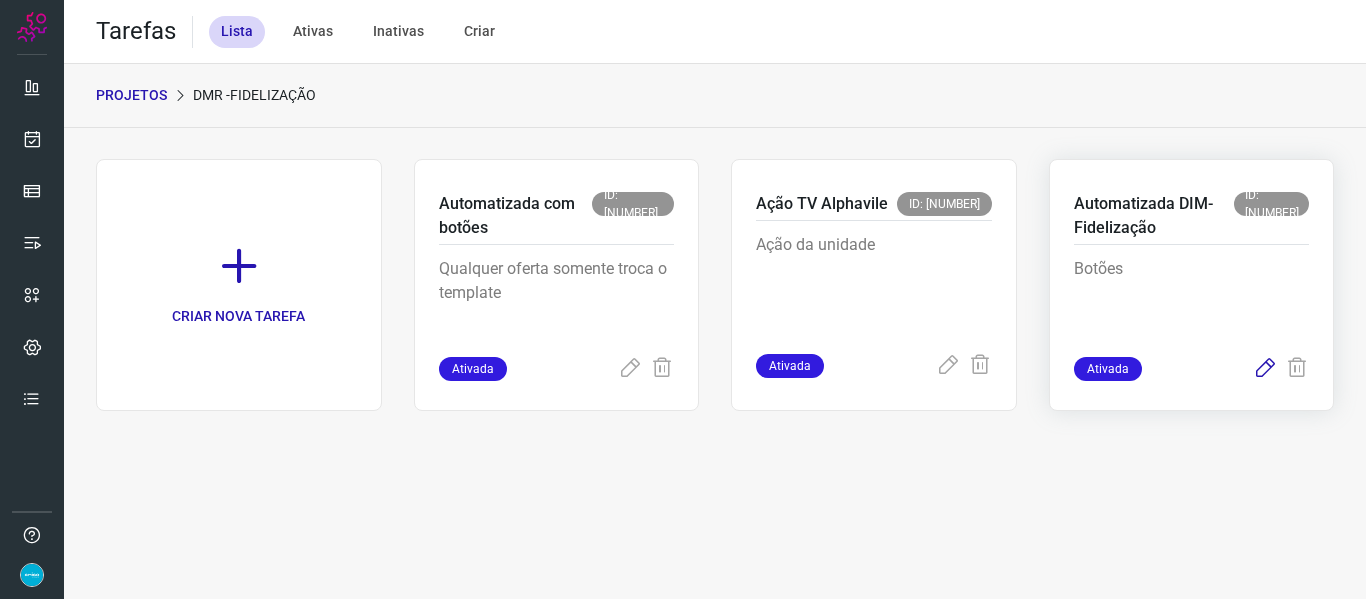 click at bounding box center [1265, 369] 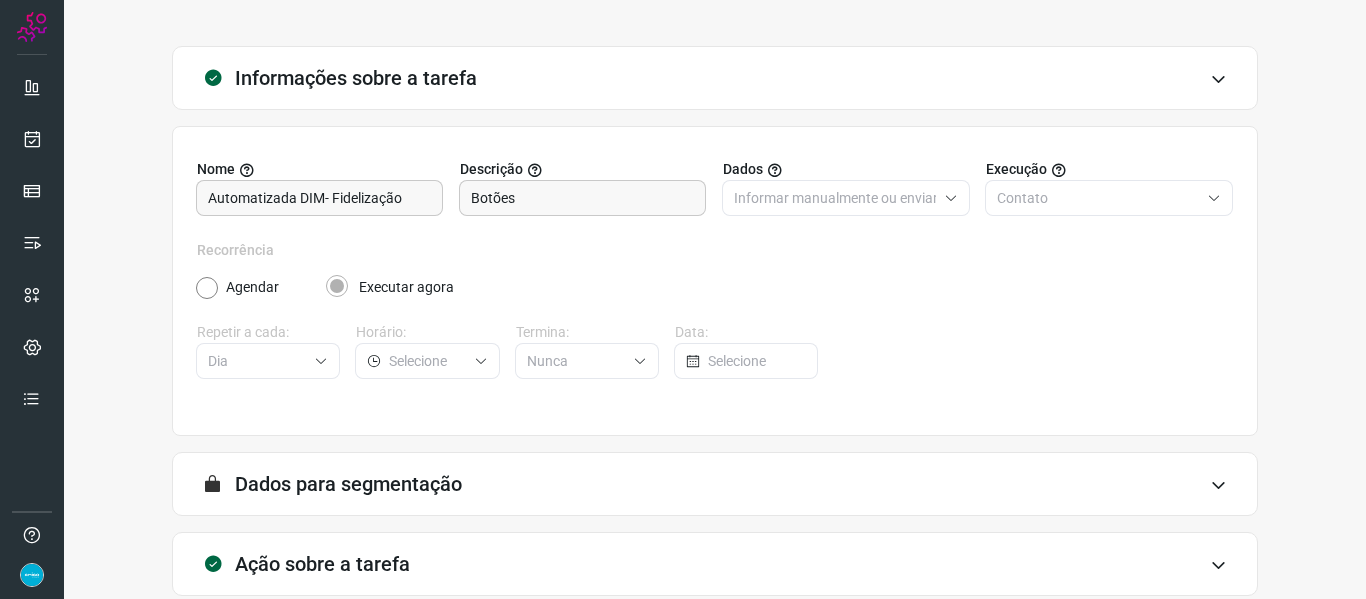 scroll, scrollTop: 182, scrollLeft: 0, axis: vertical 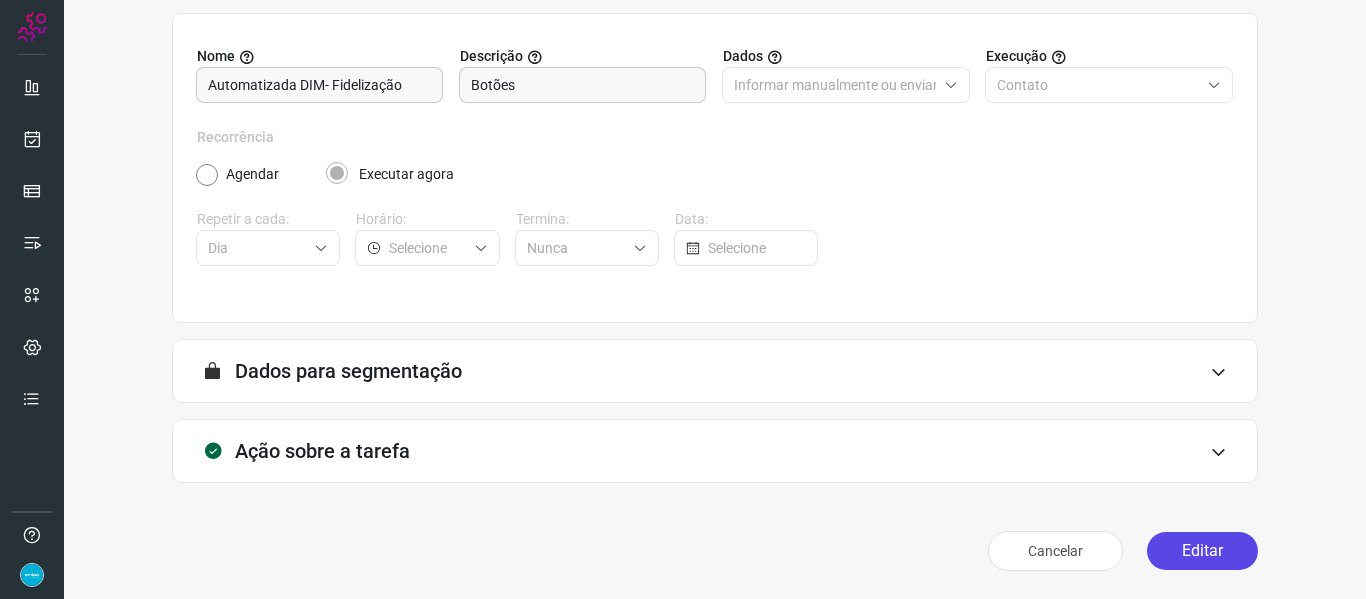 click on "Editar" at bounding box center [1202, 551] 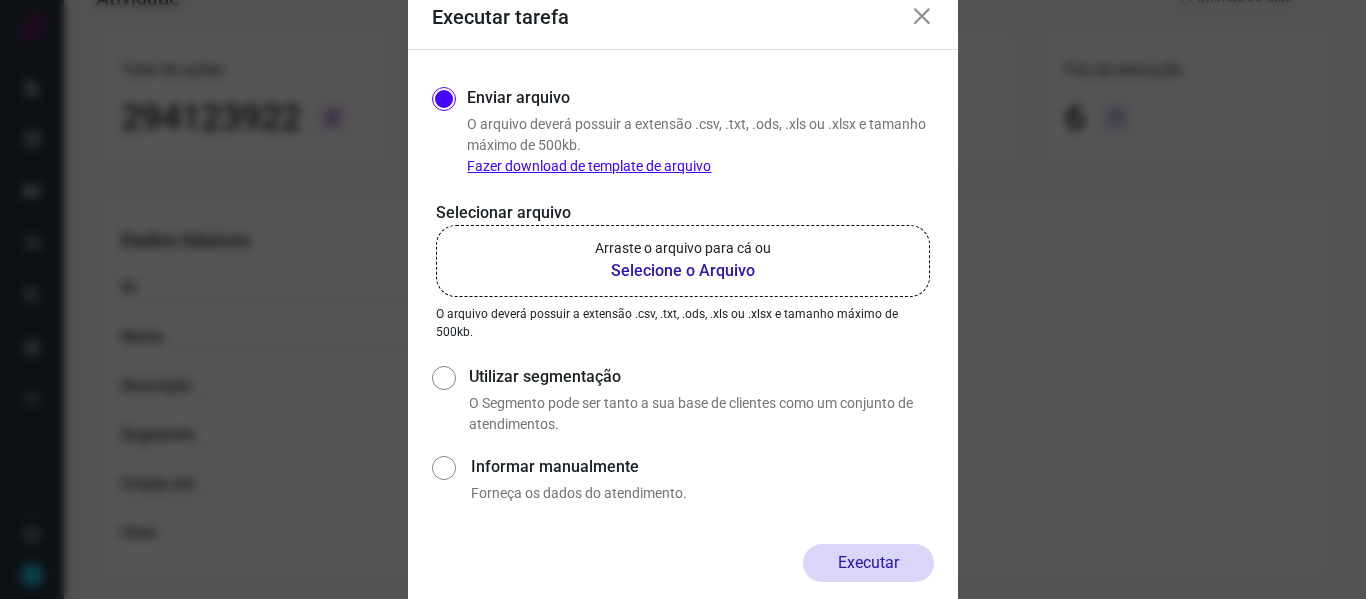 click on "Arraste o arquivo para cá ou Selecione o Arquivo" 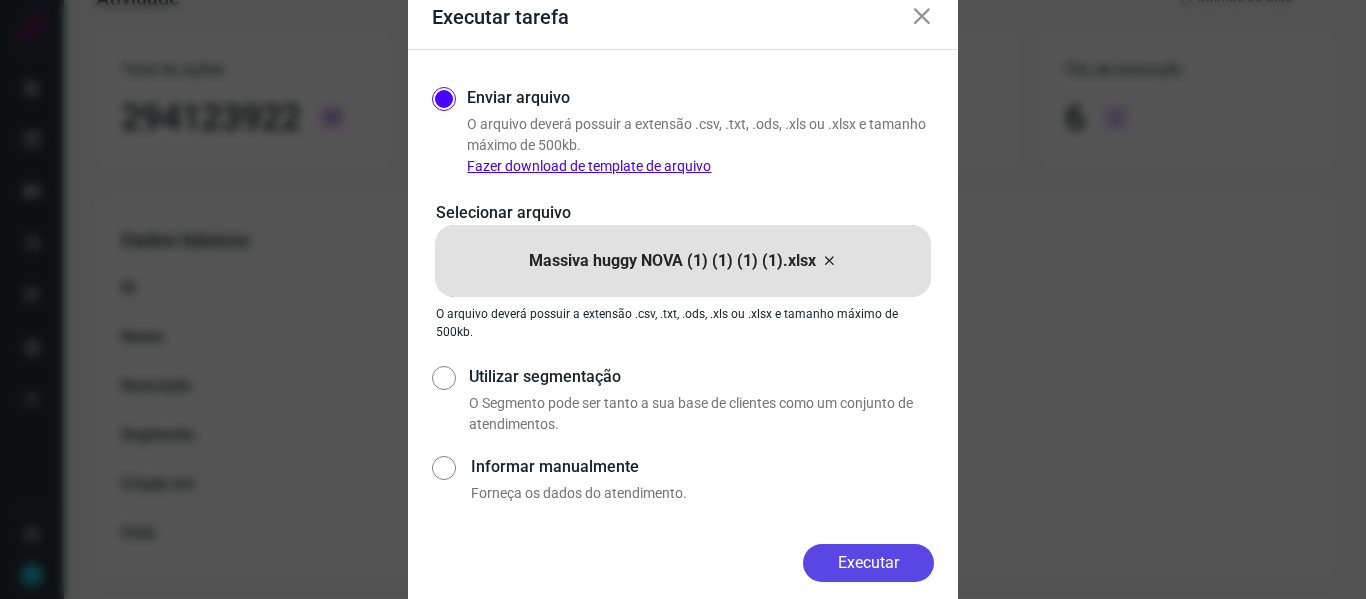click on "Executar" at bounding box center (868, 563) 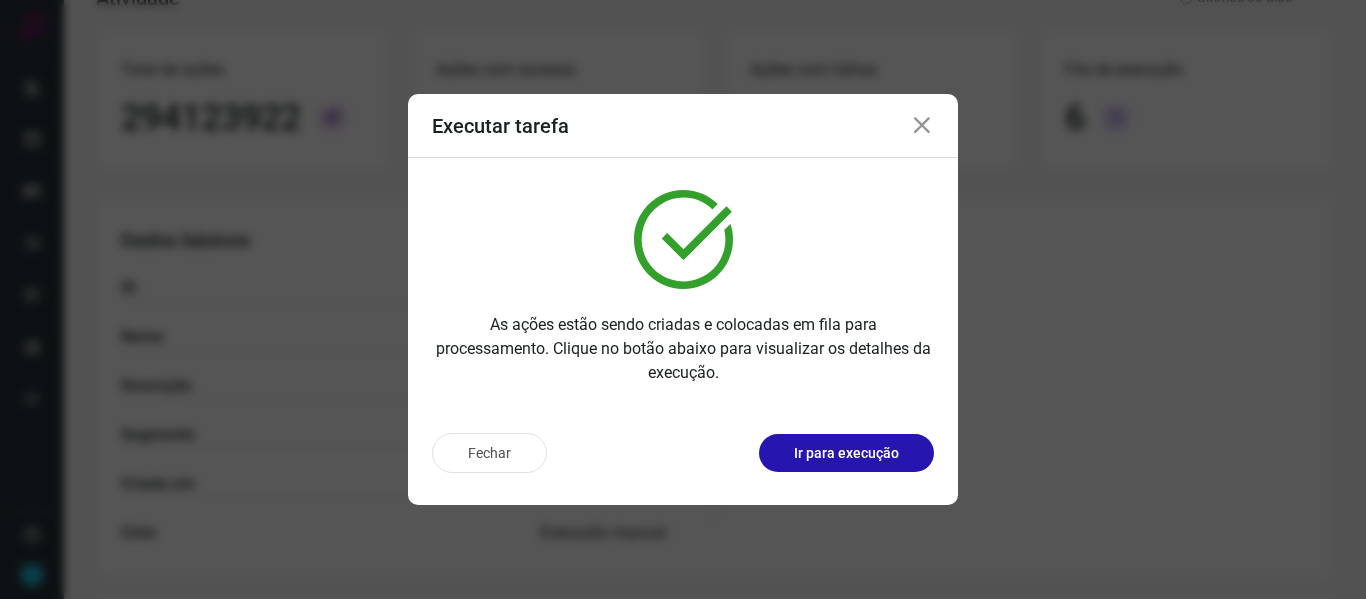 click at bounding box center [922, 126] 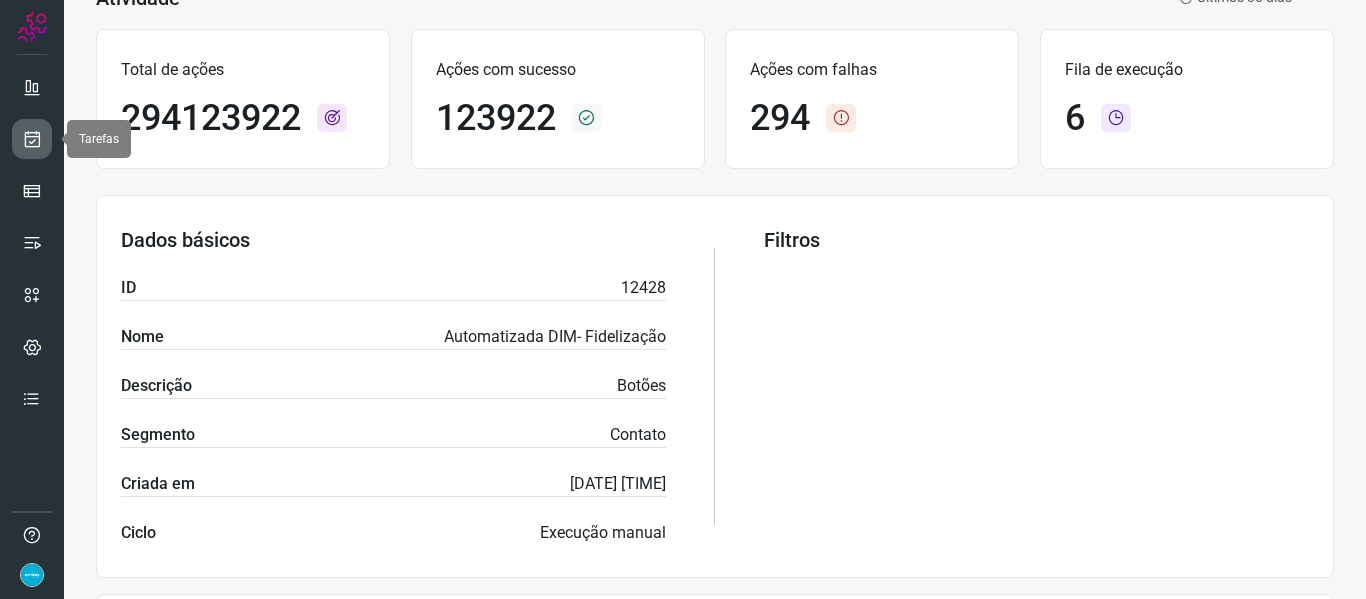 click at bounding box center (32, 139) 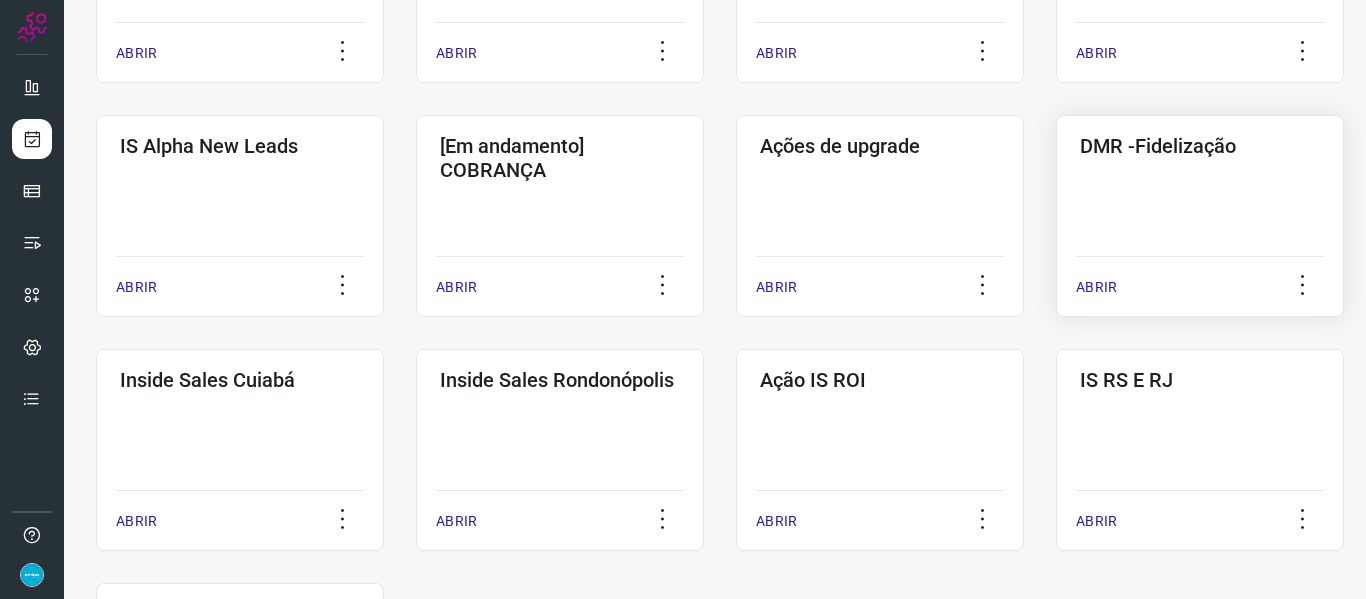 click on "ABRIR" at bounding box center (1096, 287) 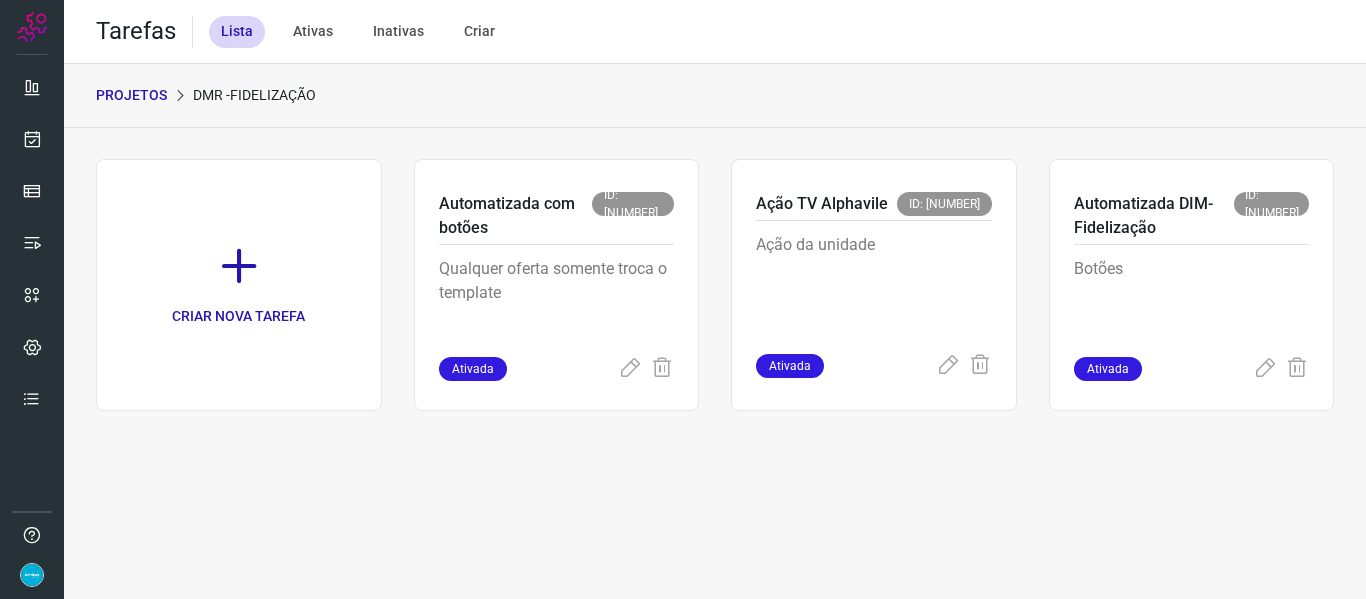 scroll, scrollTop: 0, scrollLeft: 0, axis: both 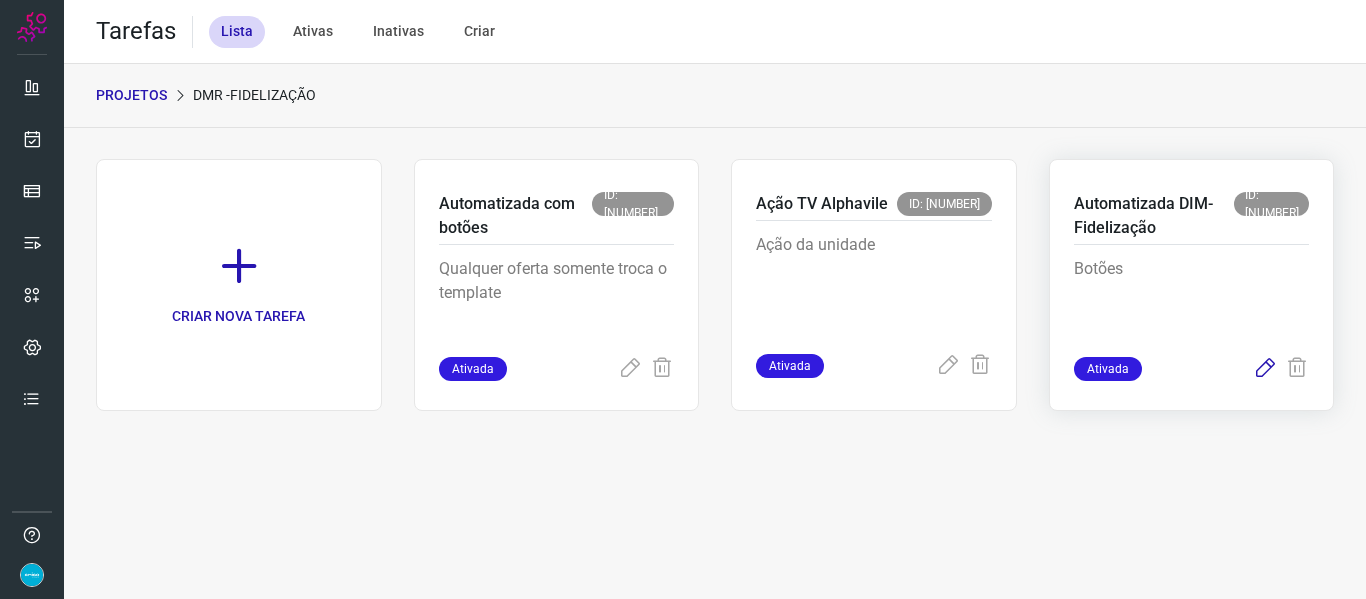 click at bounding box center [1265, 369] 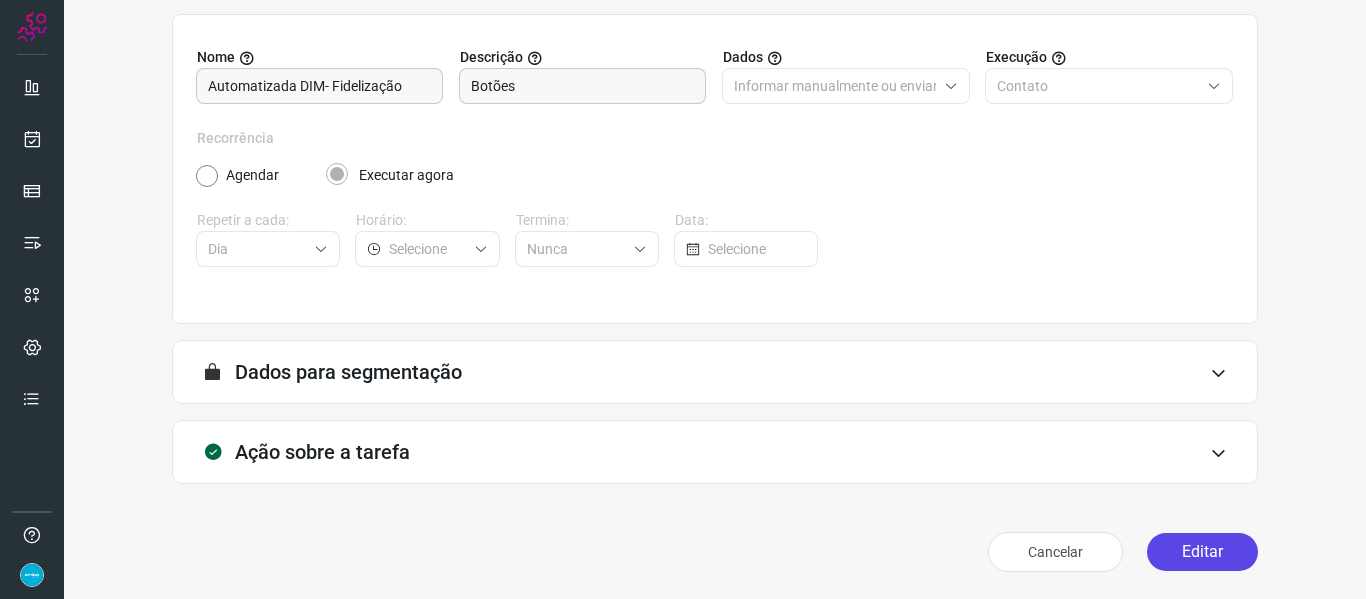 scroll, scrollTop: 182, scrollLeft: 0, axis: vertical 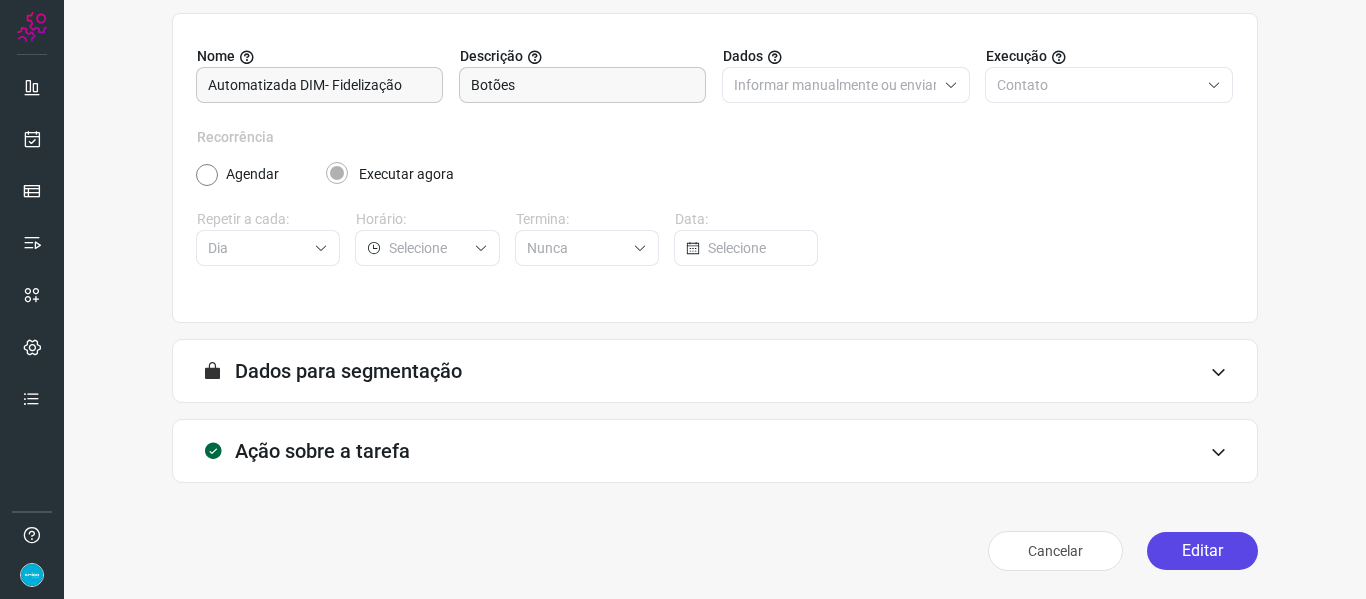 click on "Editar" at bounding box center (1202, 551) 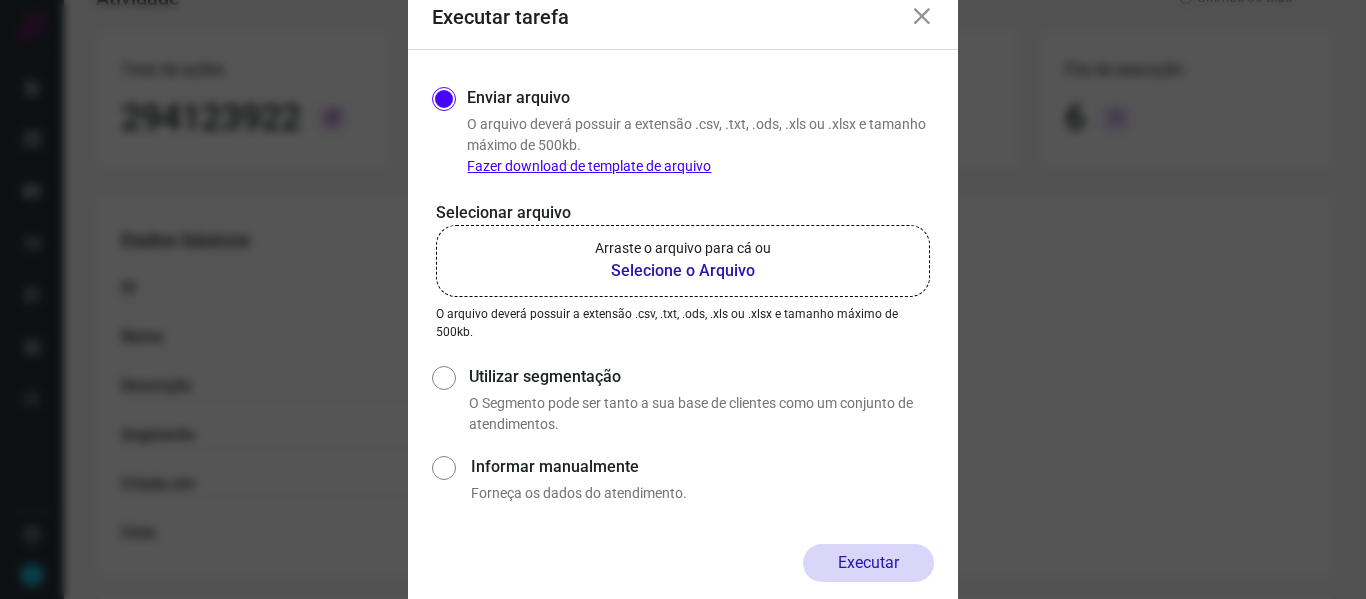 click on "Arraste o arquivo para cá ou Selecione o Arquivo" 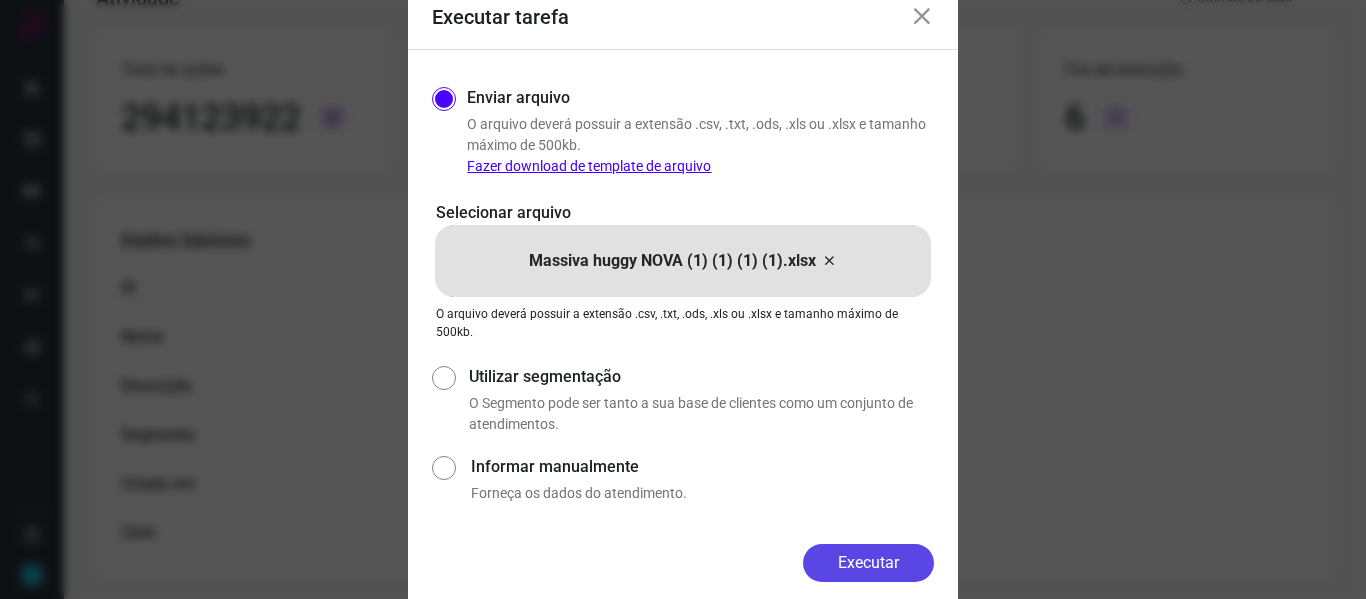 click on "Executar" at bounding box center [868, 563] 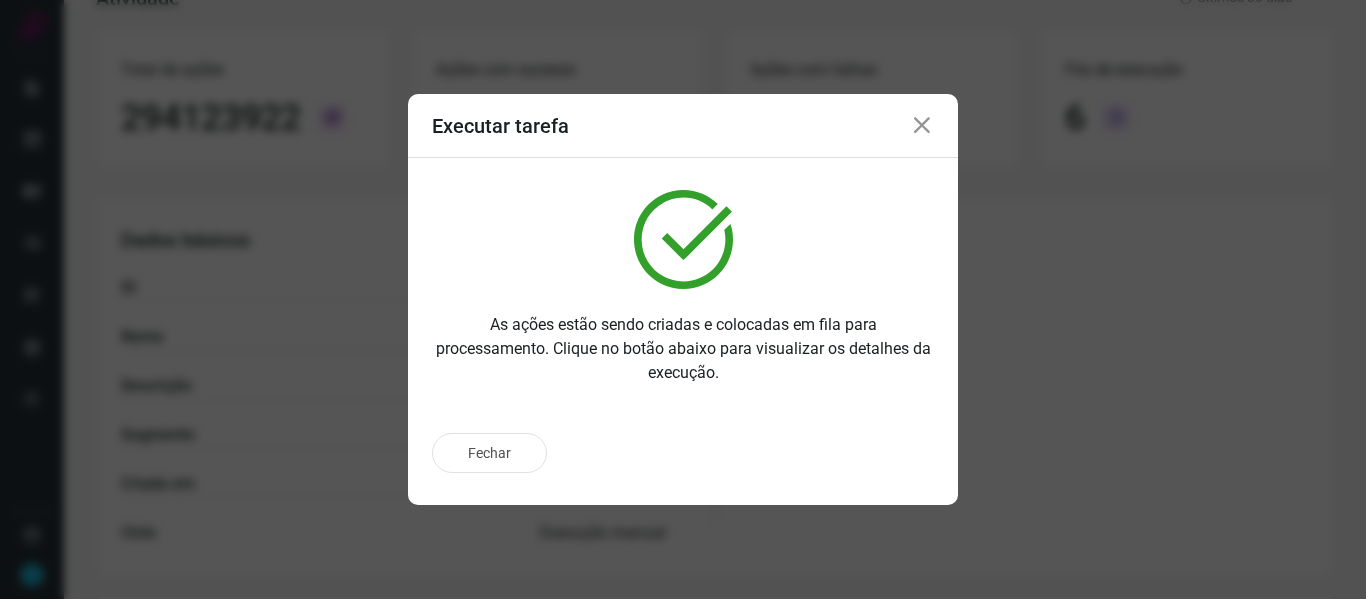 click at bounding box center [922, 126] 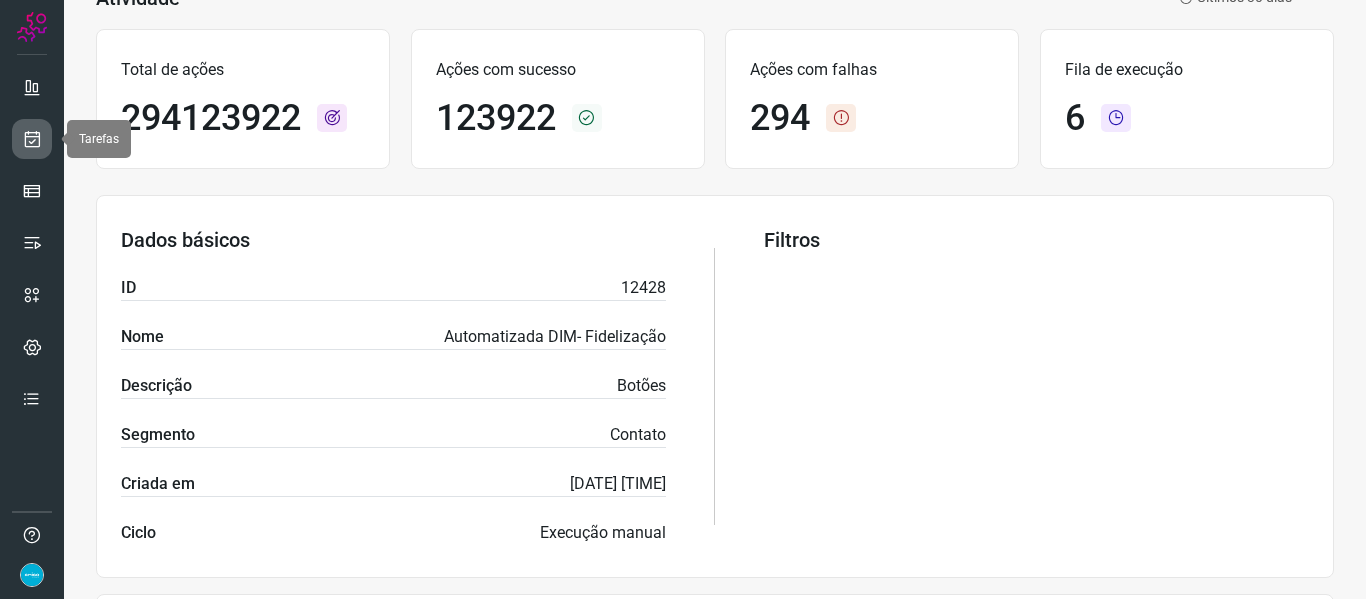 click at bounding box center (32, 139) 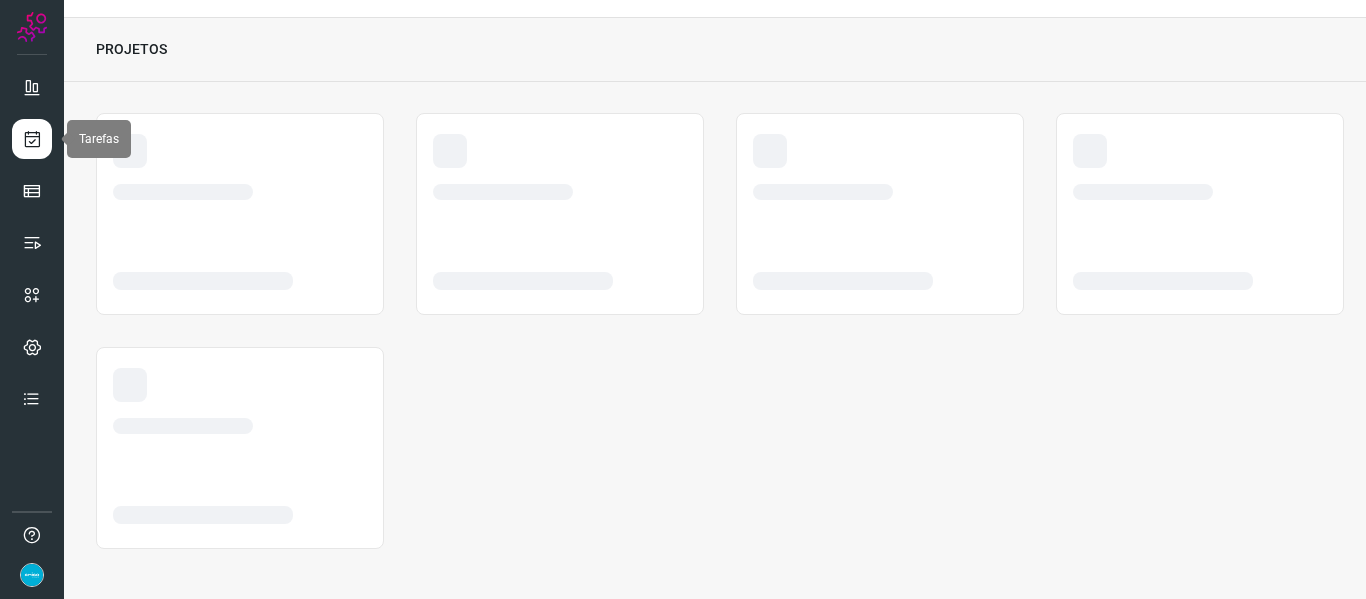 scroll, scrollTop: 46, scrollLeft: 0, axis: vertical 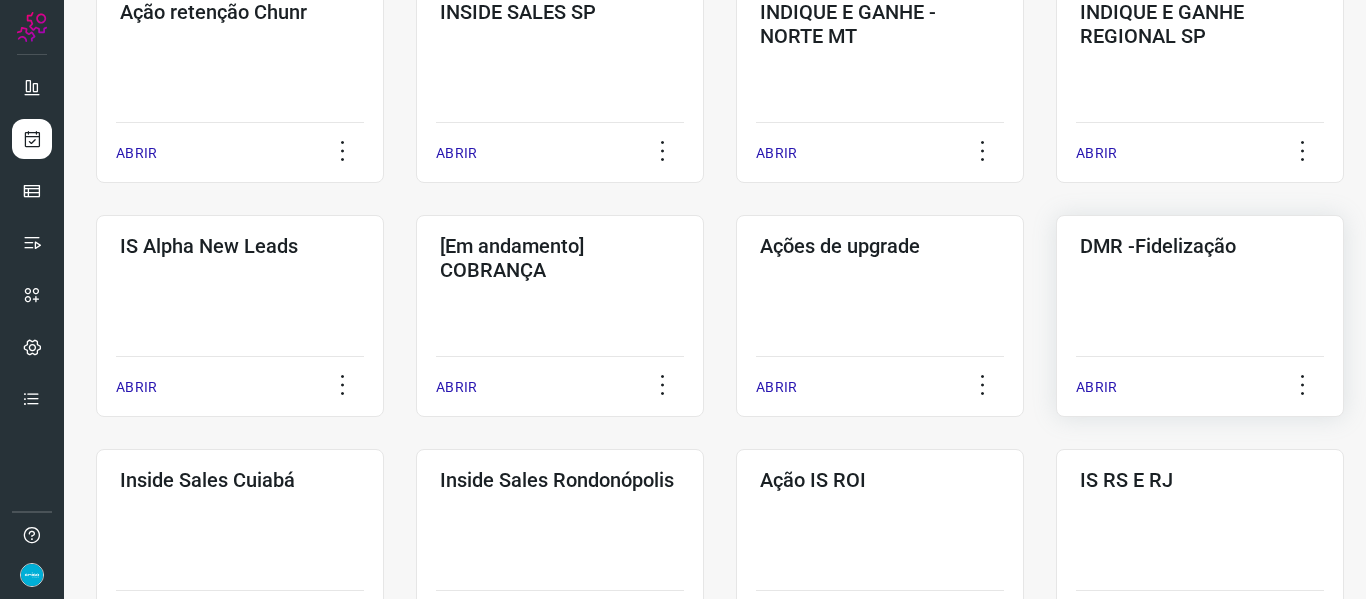 click on "ABRIR" at bounding box center [1096, 387] 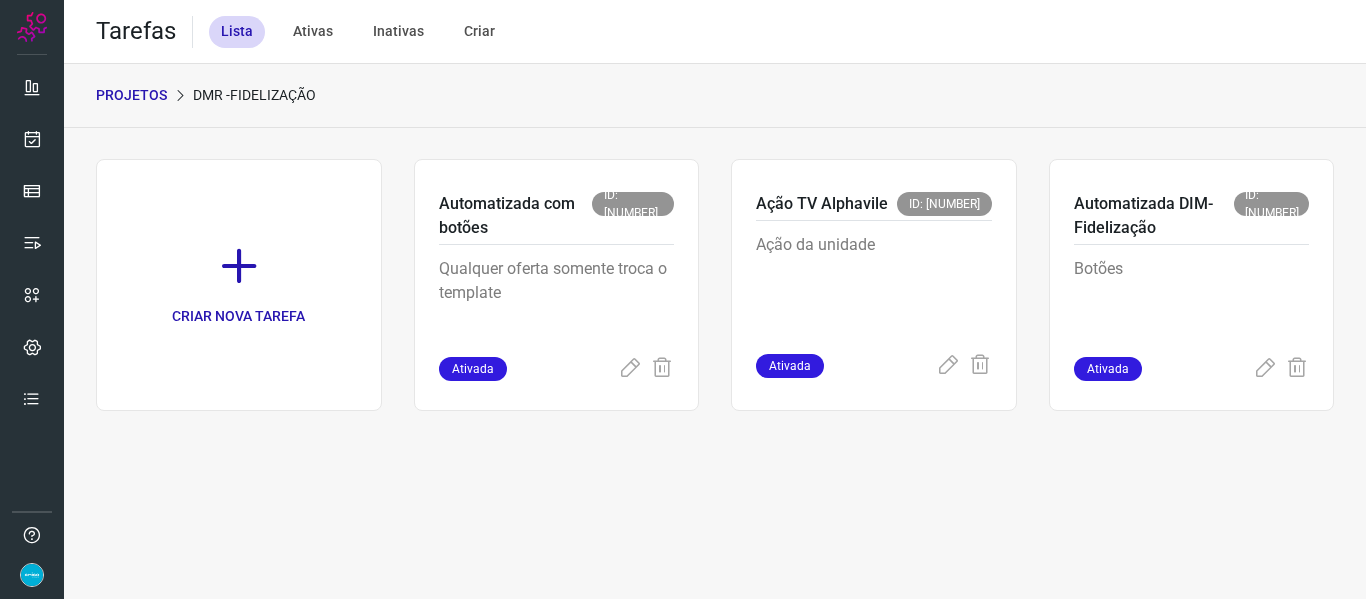 scroll, scrollTop: 0, scrollLeft: 0, axis: both 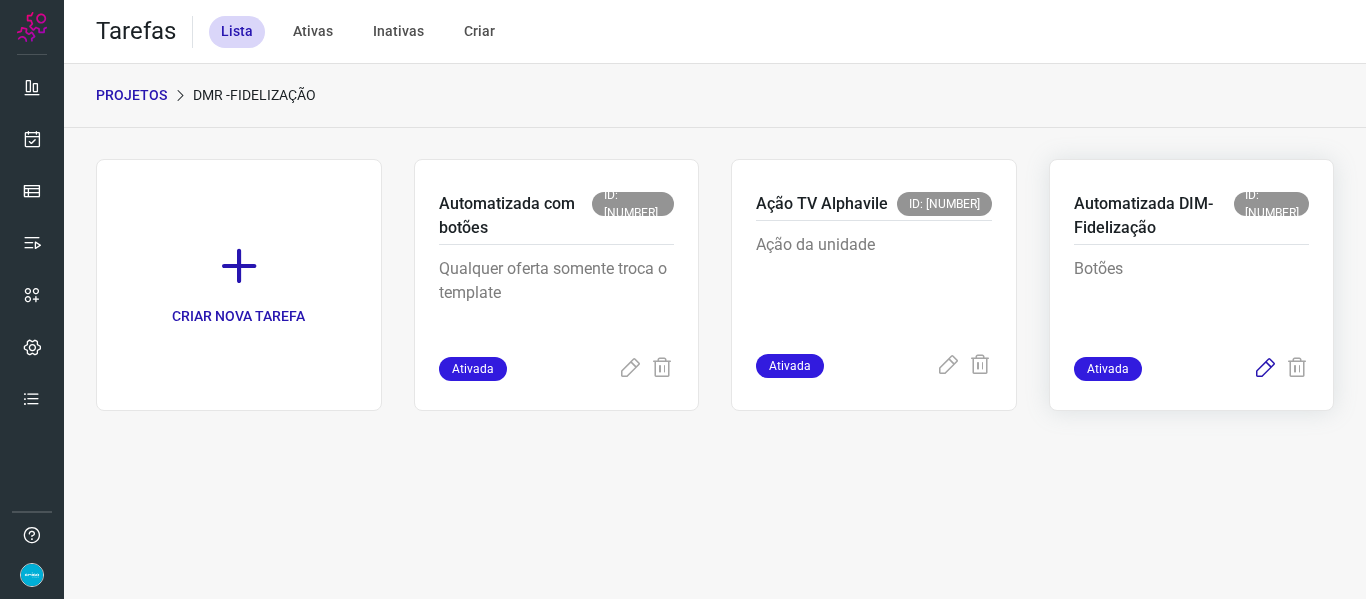 click at bounding box center [1265, 369] 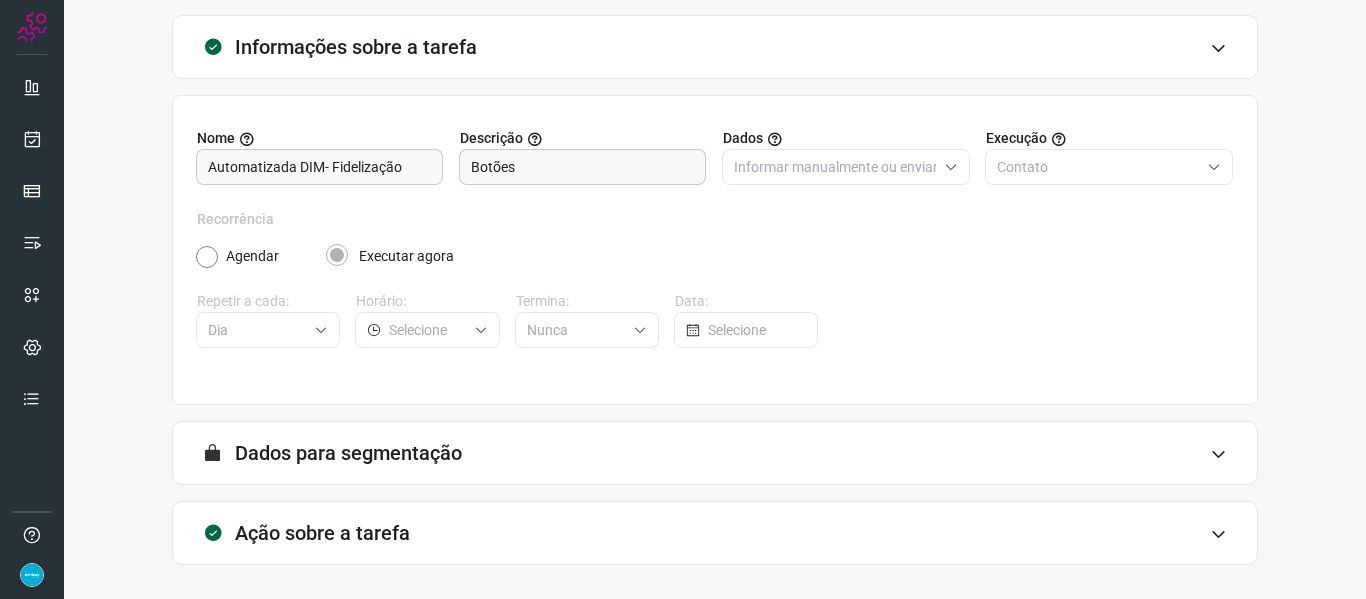 scroll, scrollTop: 182, scrollLeft: 0, axis: vertical 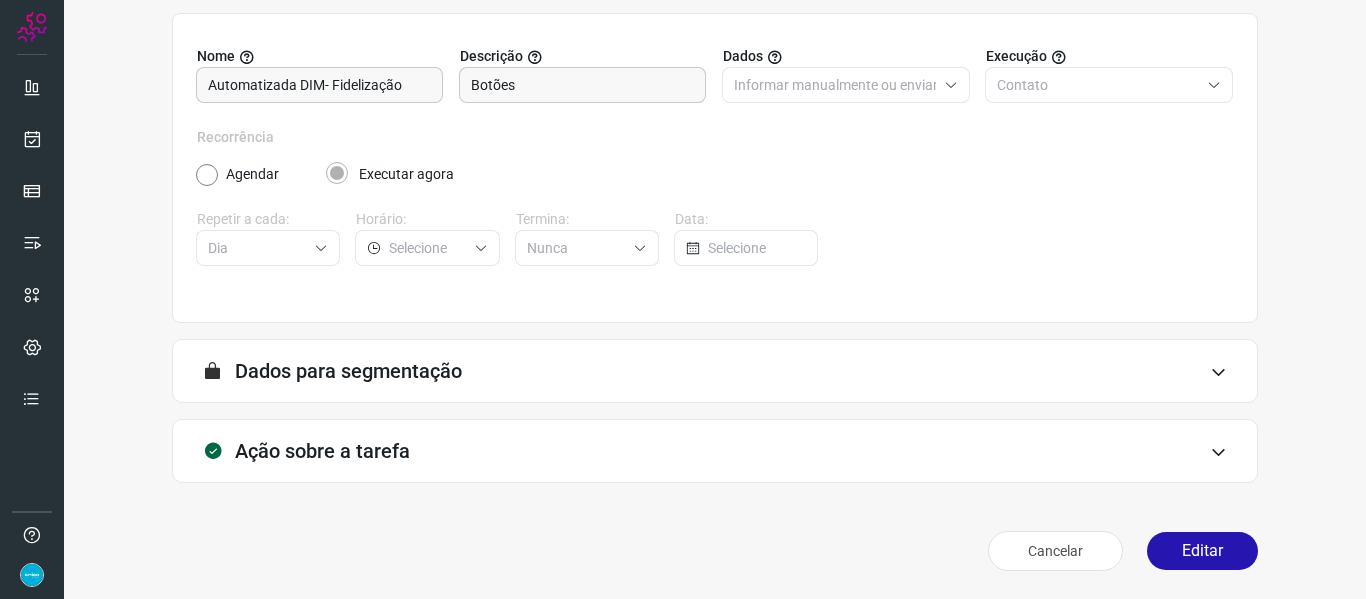 click on "Editar" at bounding box center [1202, 551] 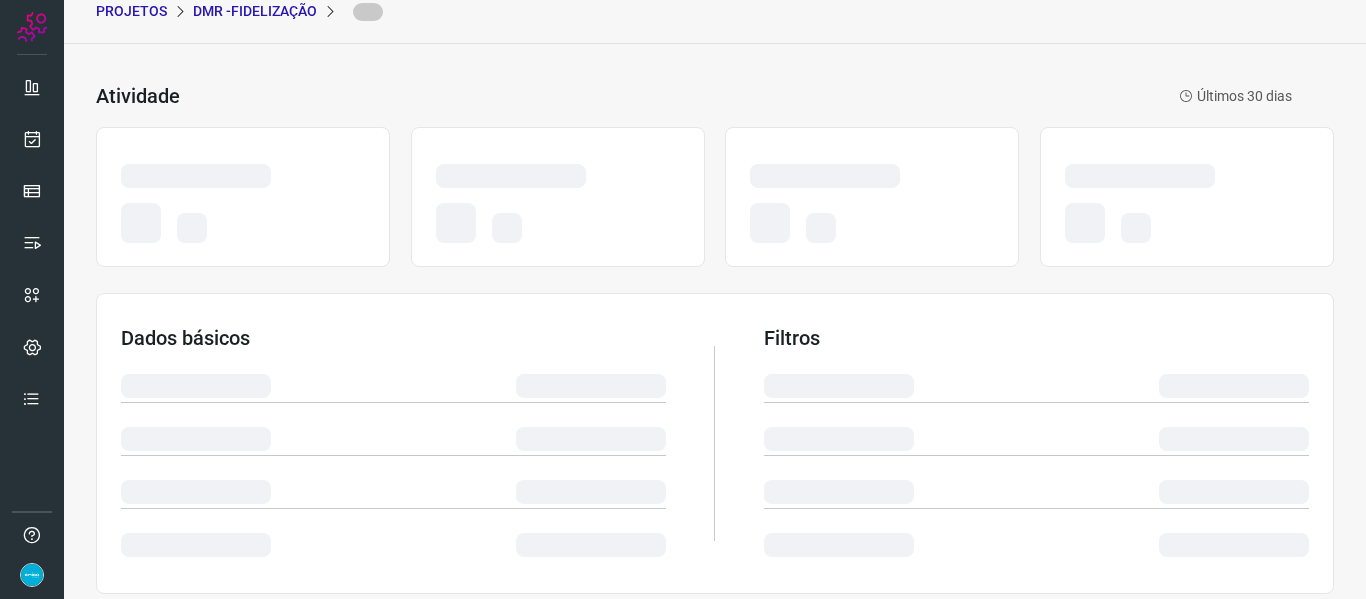 scroll, scrollTop: 0, scrollLeft: 0, axis: both 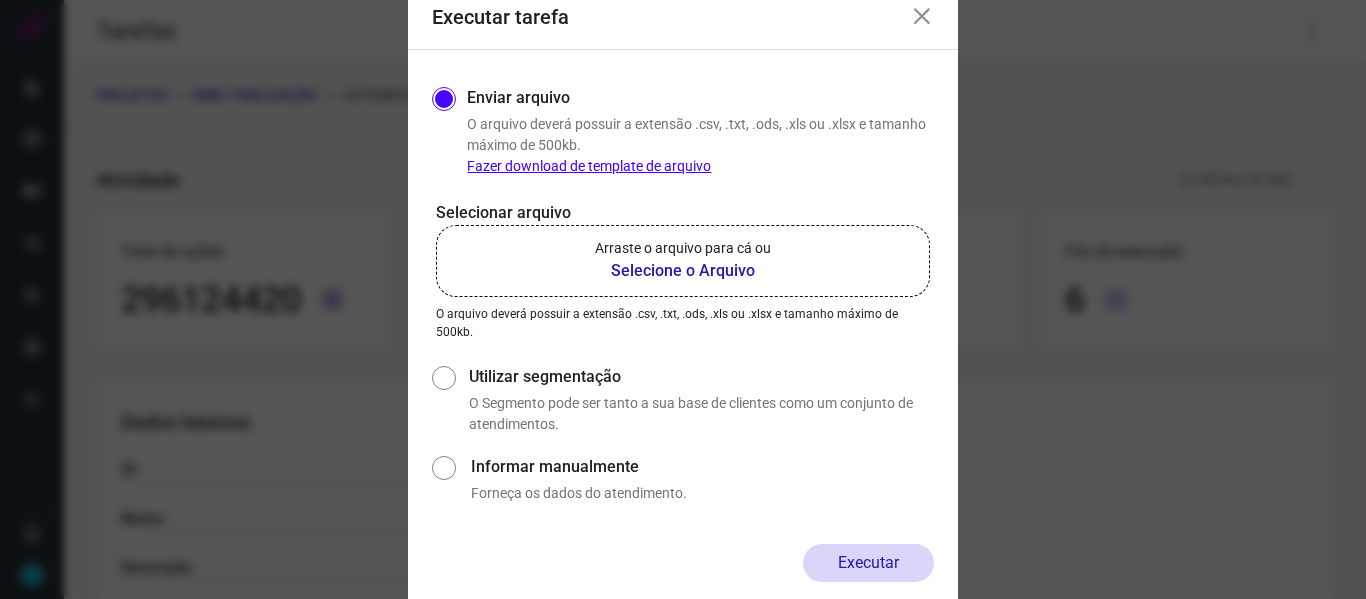click on "Selecione o Arquivo" at bounding box center [683, 271] 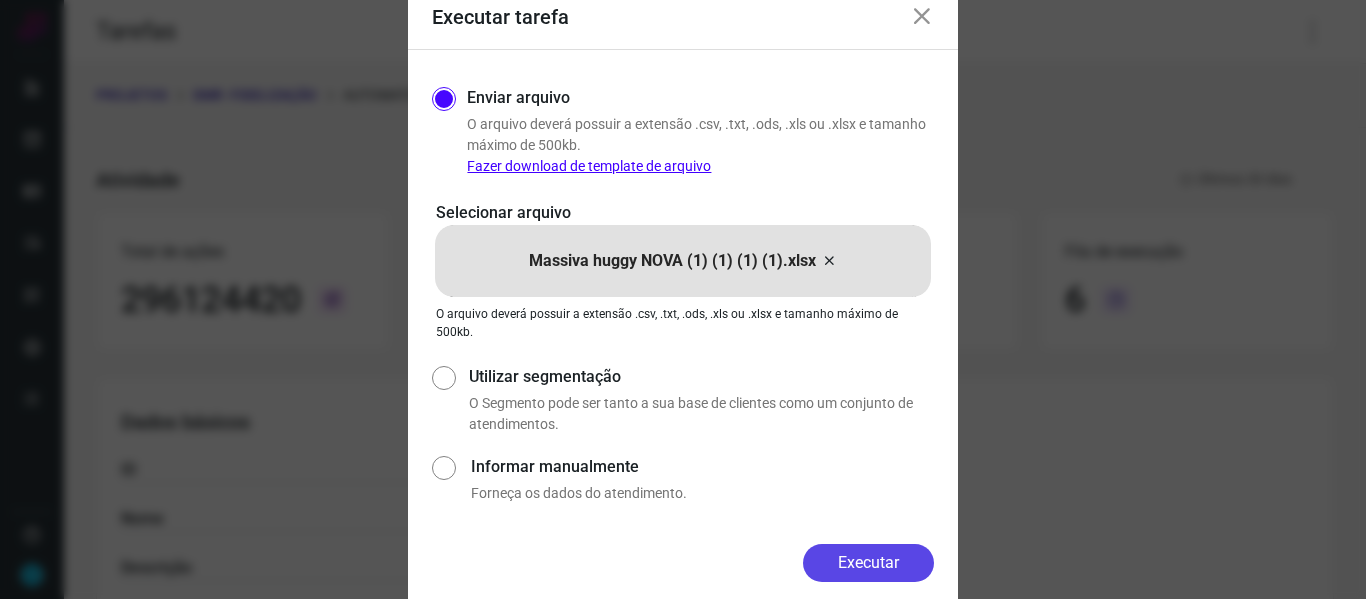 click on "Executar" at bounding box center (868, 563) 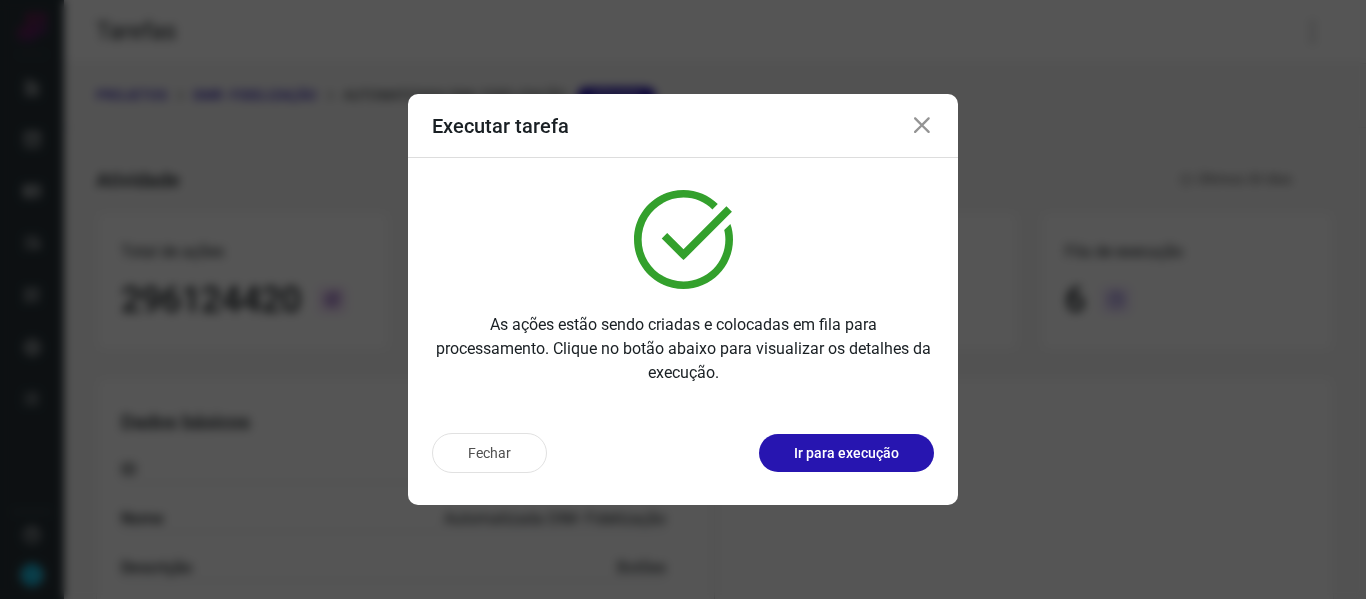 click at bounding box center [922, 126] 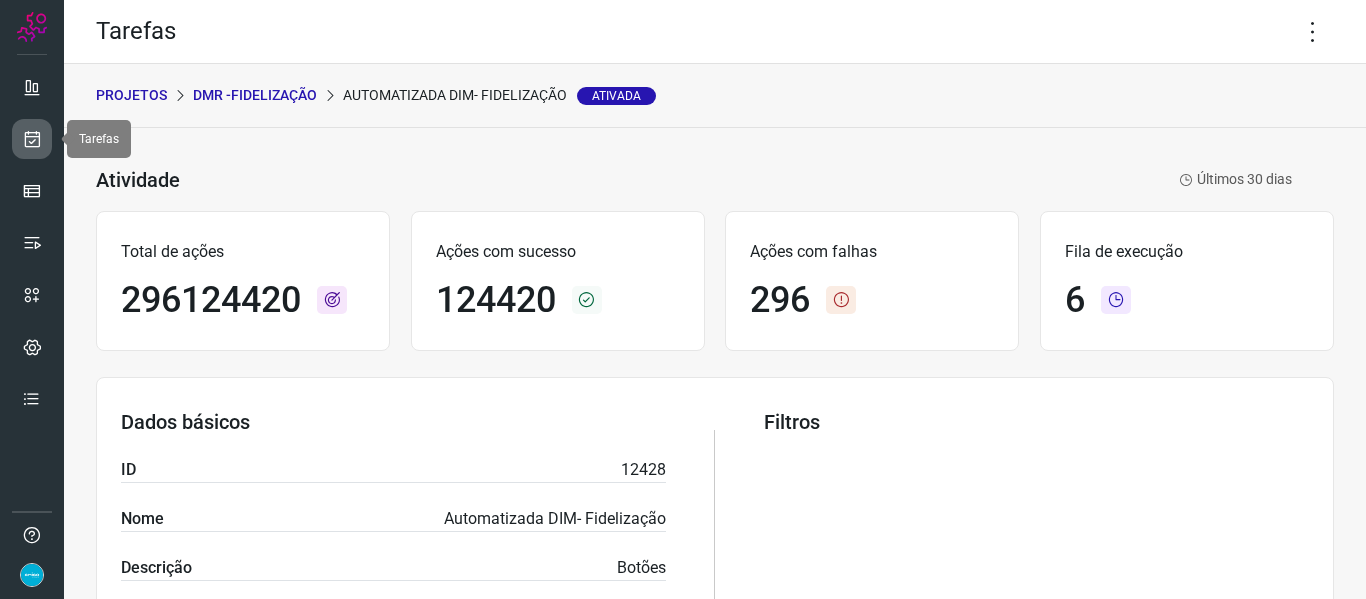 click at bounding box center (32, 139) 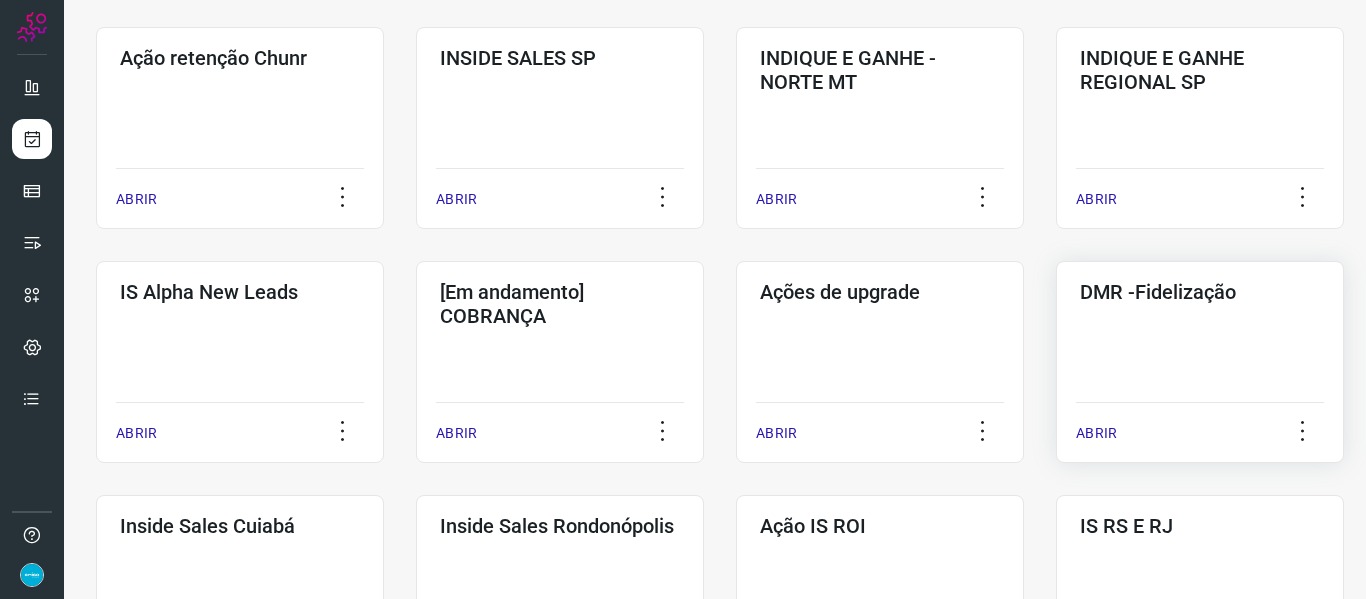 click on "ABRIR" at bounding box center (1096, 433) 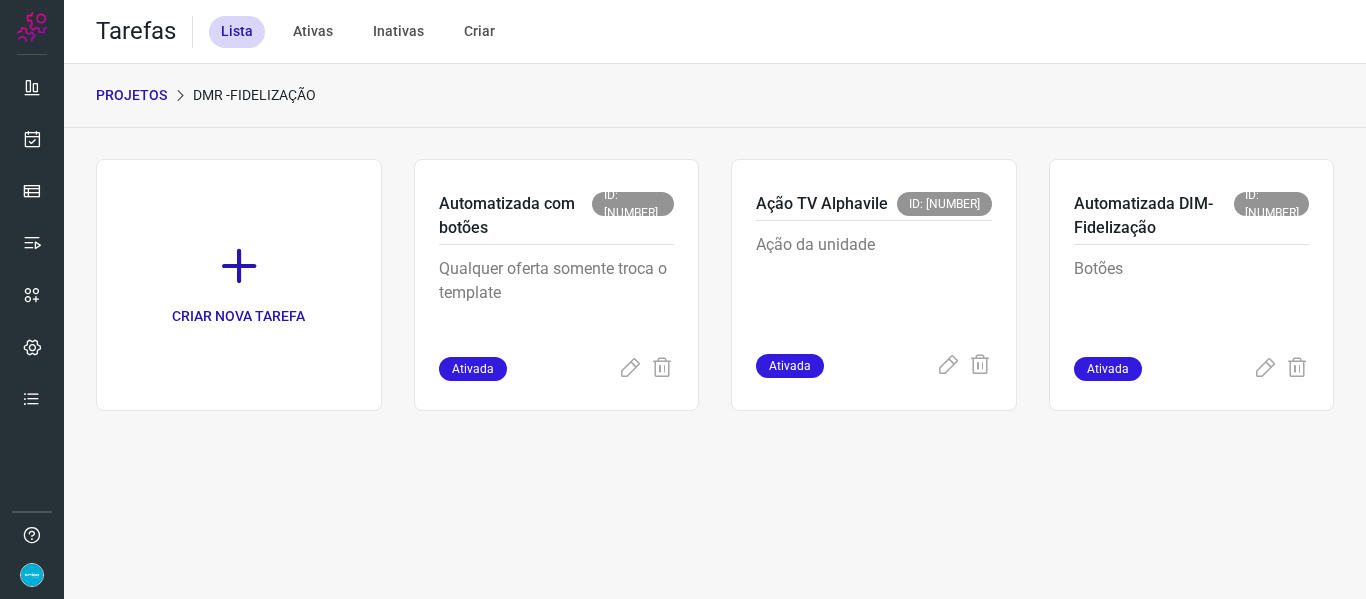 scroll, scrollTop: 0, scrollLeft: 0, axis: both 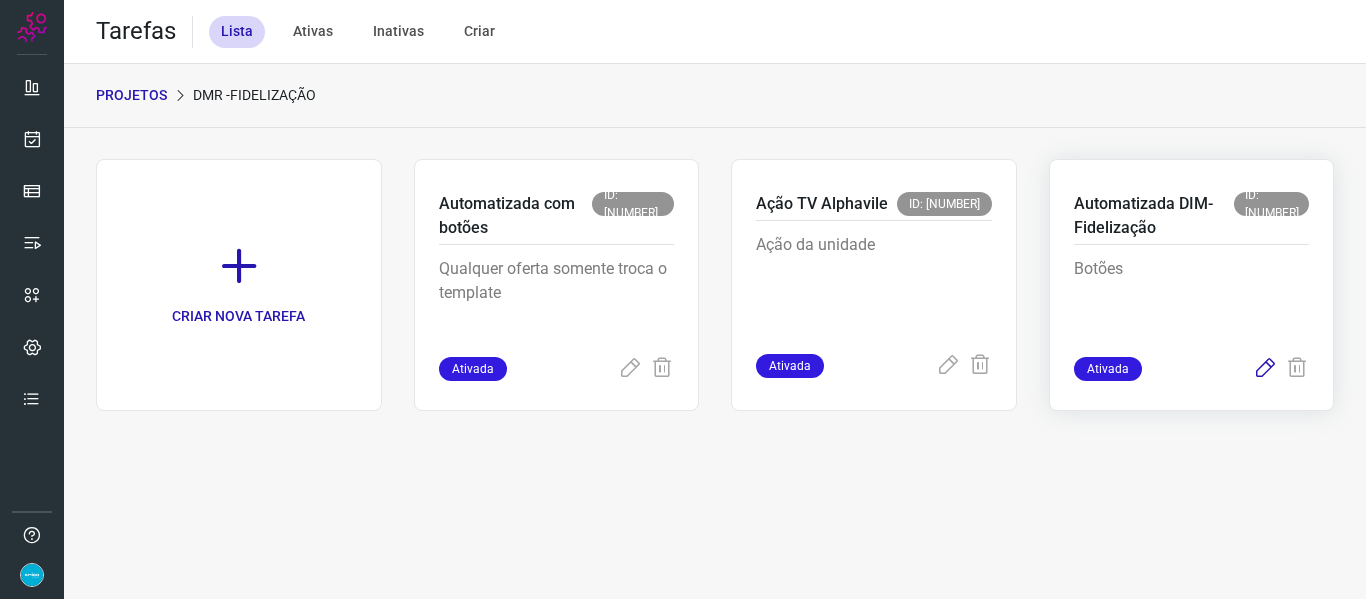 click at bounding box center [1265, 369] 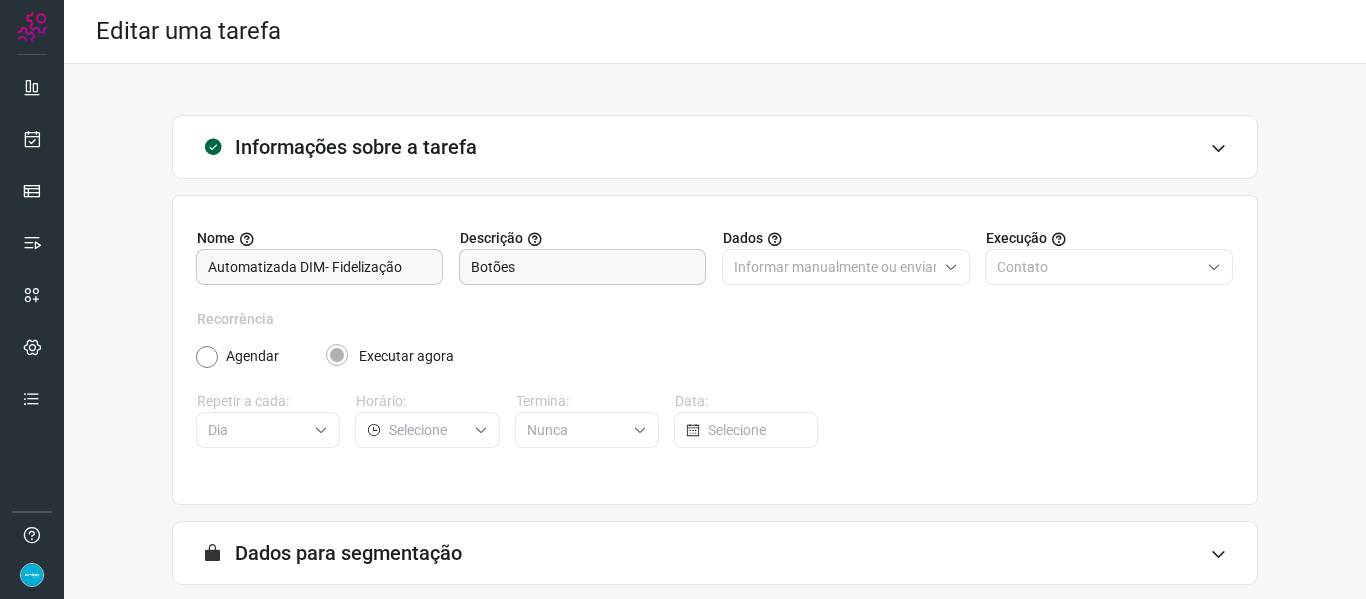 scroll, scrollTop: 182, scrollLeft: 0, axis: vertical 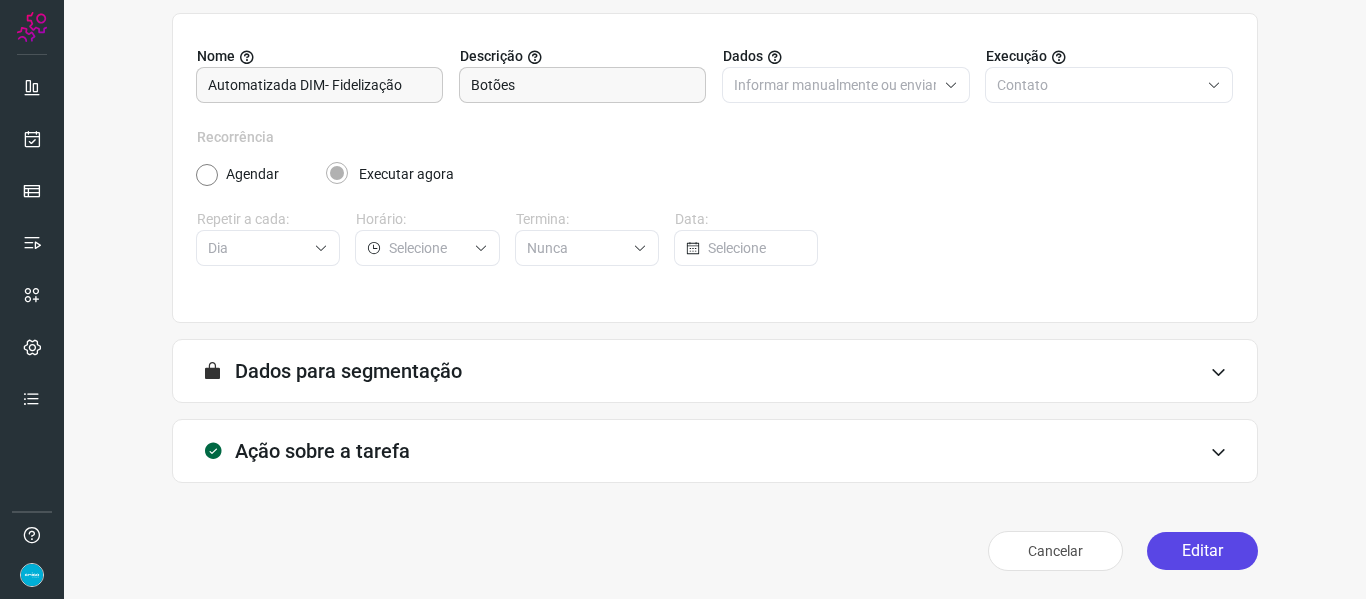 click on "Editar" at bounding box center [1202, 551] 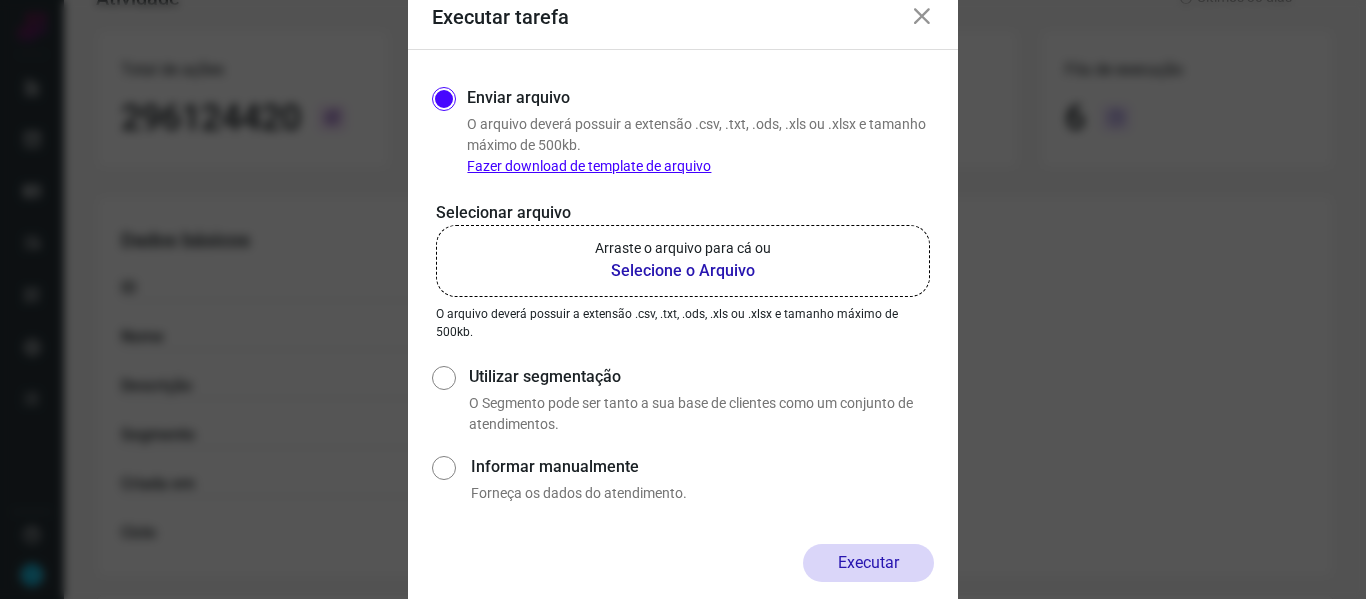click on "Selecione o Arquivo" at bounding box center (683, 271) 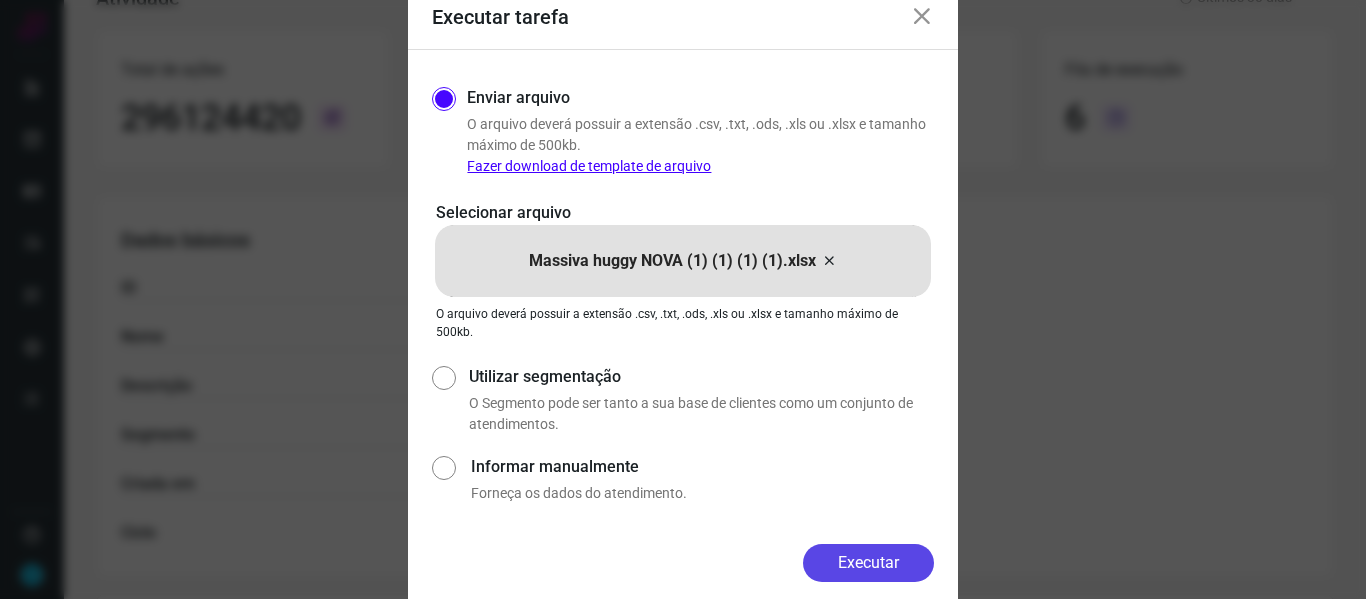click on "Executar" at bounding box center [868, 563] 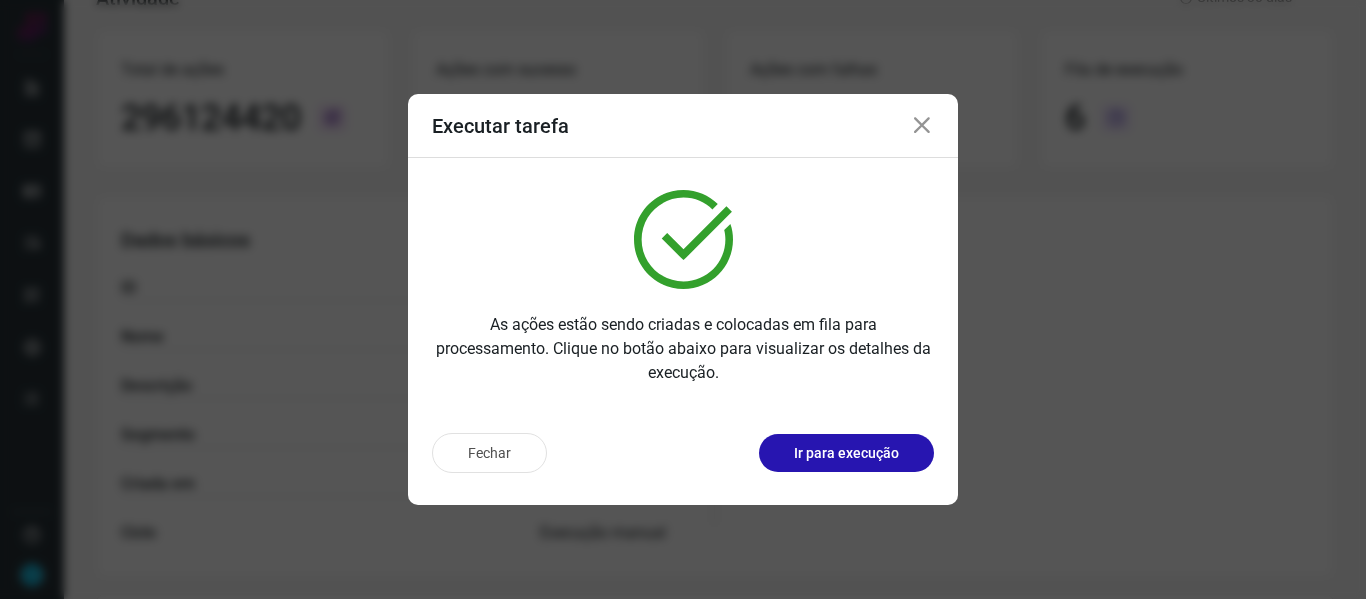 drag, startPoint x: 916, startPoint y: 127, endPoint x: 634, endPoint y: 145, distance: 282.57388 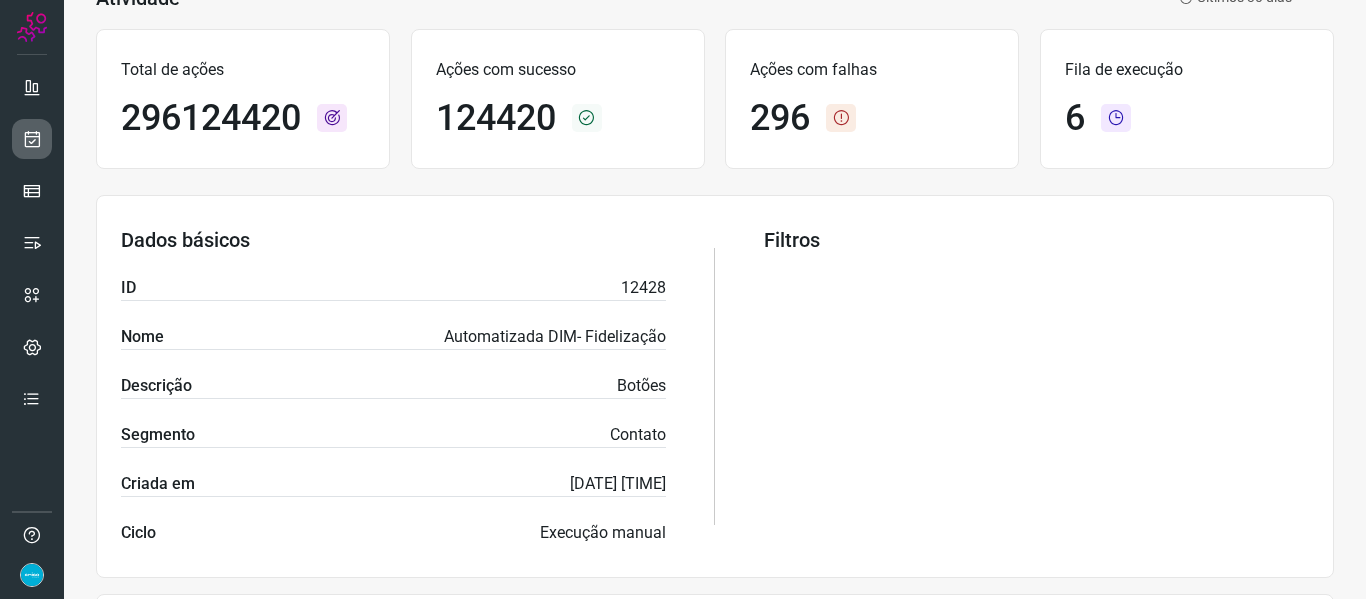click at bounding box center (32, 139) 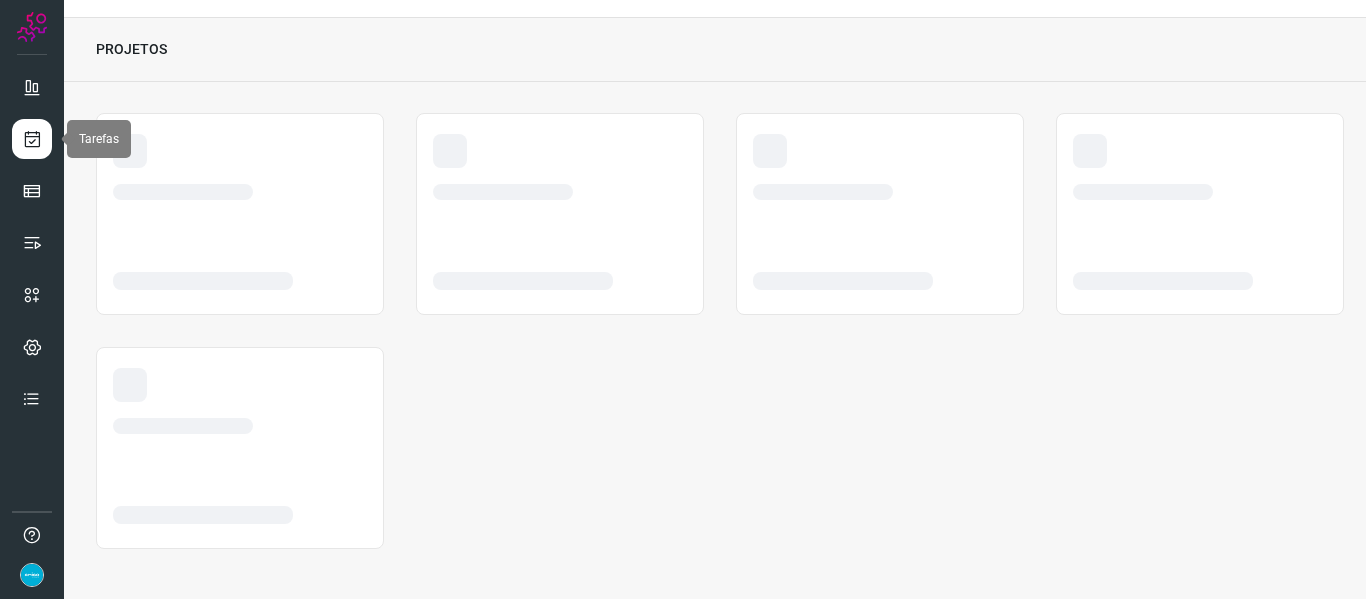 scroll, scrollTop: 46, scrollLeft: 0, axis: vertical 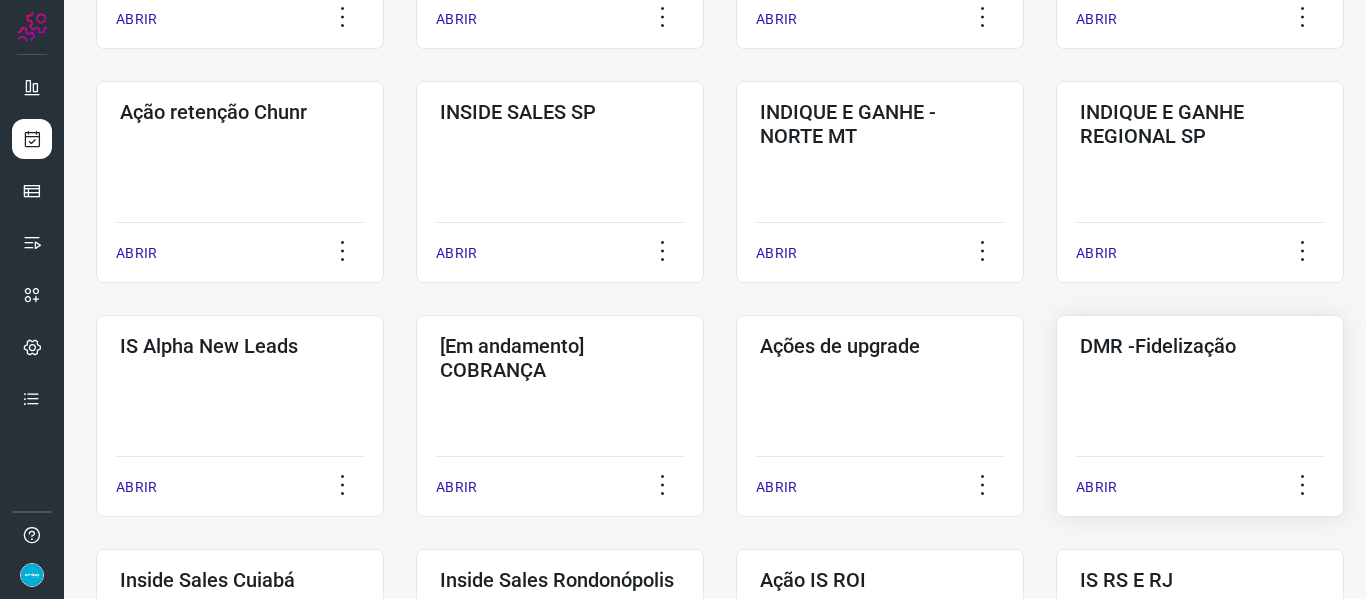 click on "ABRIR" at bounding box center [1096, 487] 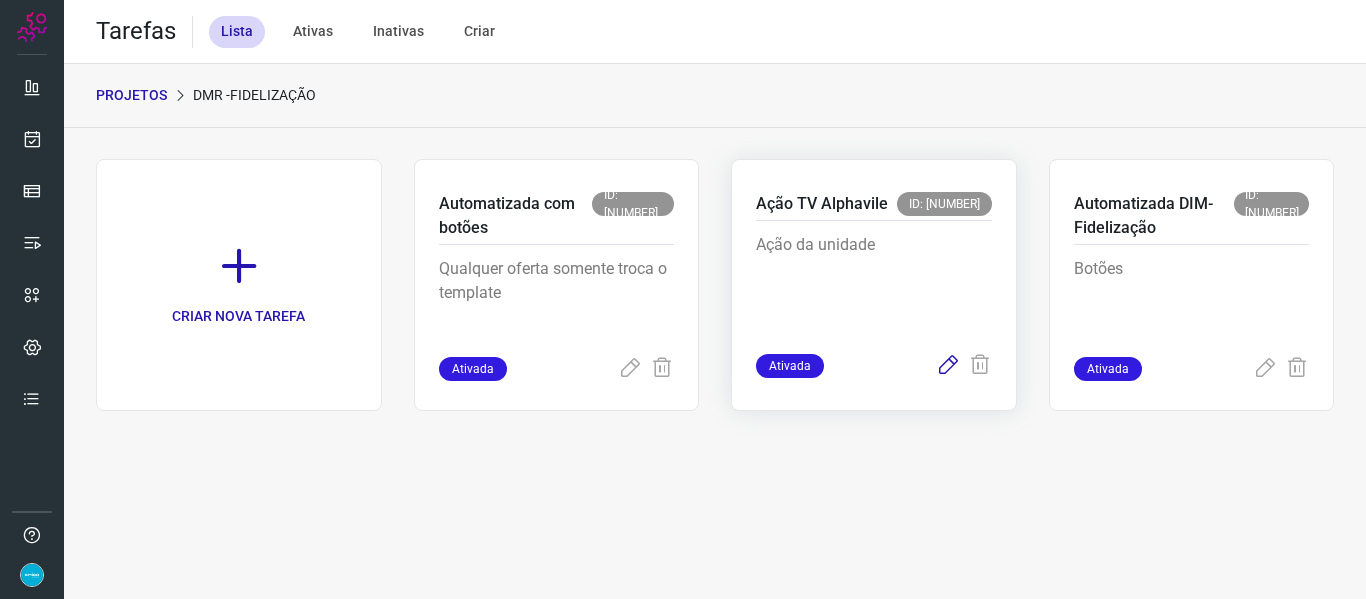 scroll, scrollTop: 0, scrollLeft: 0, axis: both 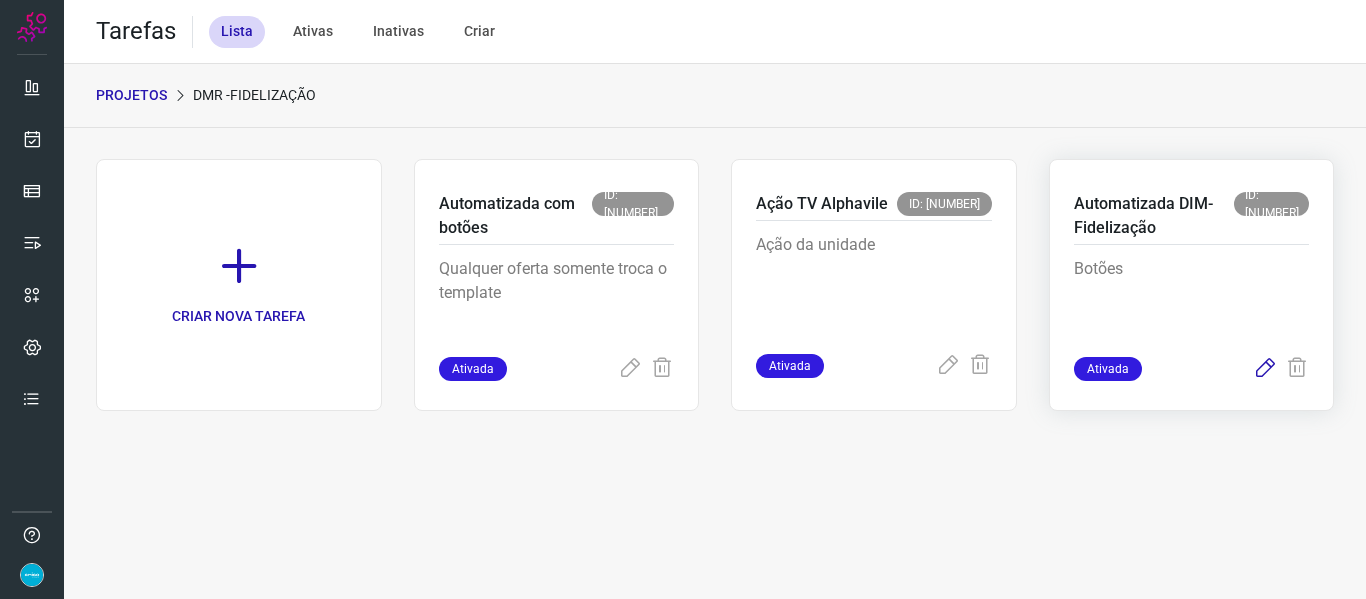click at bounding box center (1265, 369) 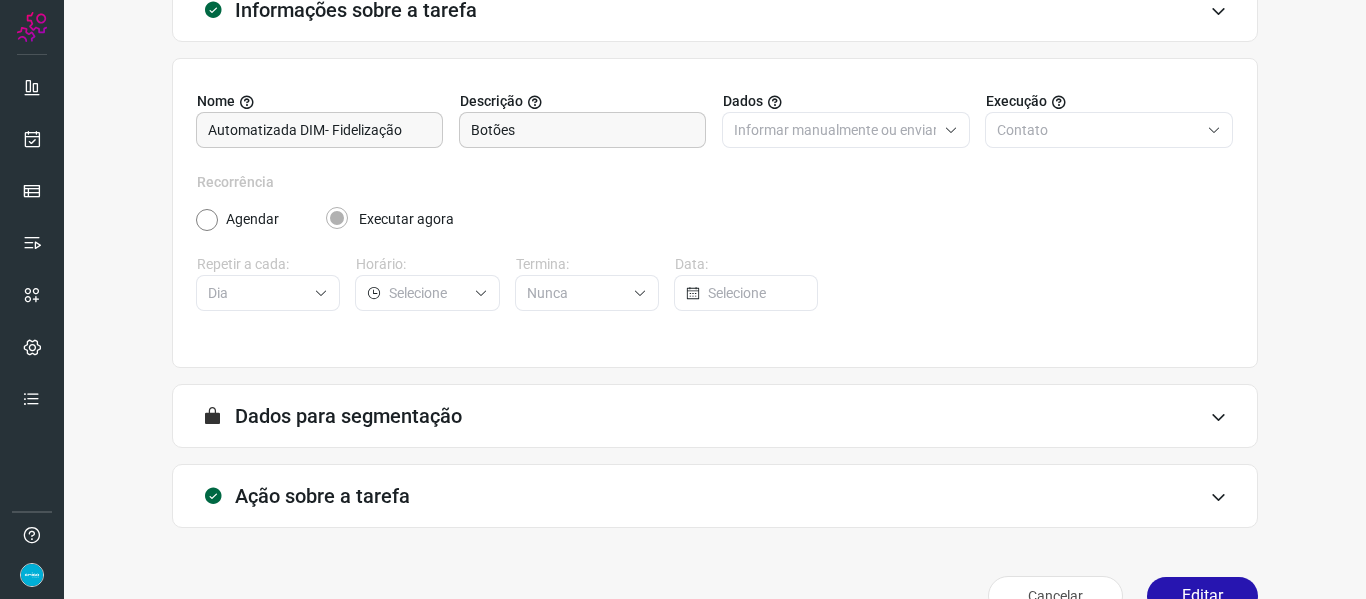 scroll, scrollTop: 182, scrollLeft: 0, axis: vertical 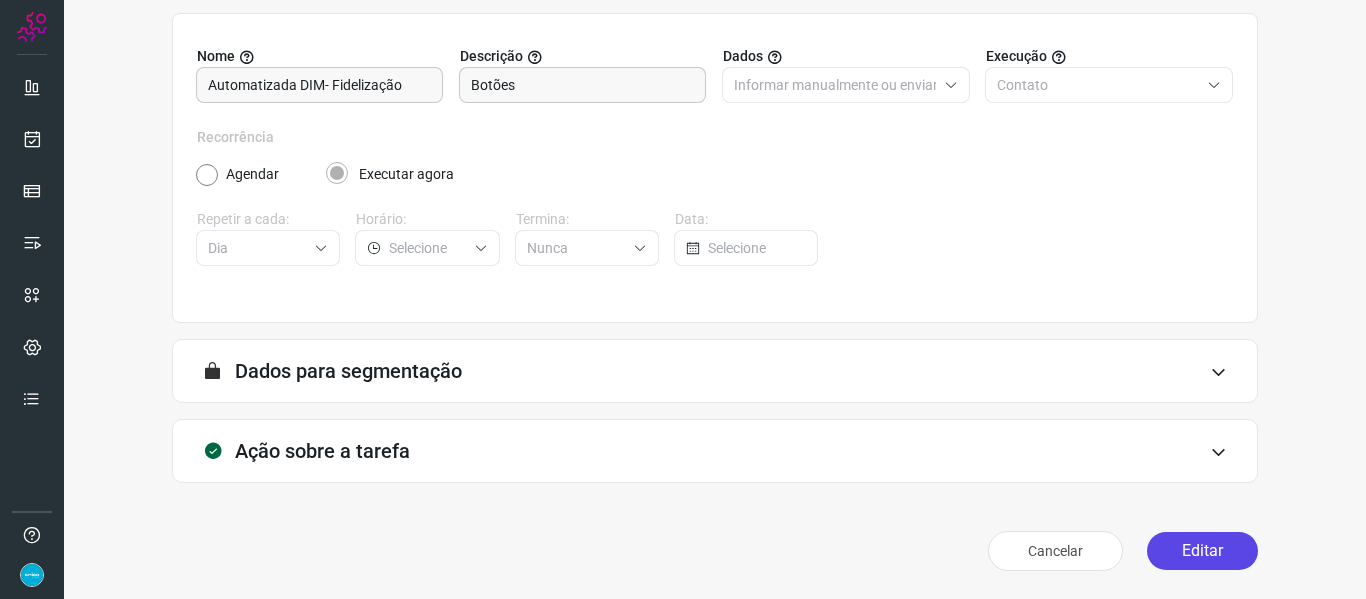 click on "Editar" at bounding box center (1202, 551) 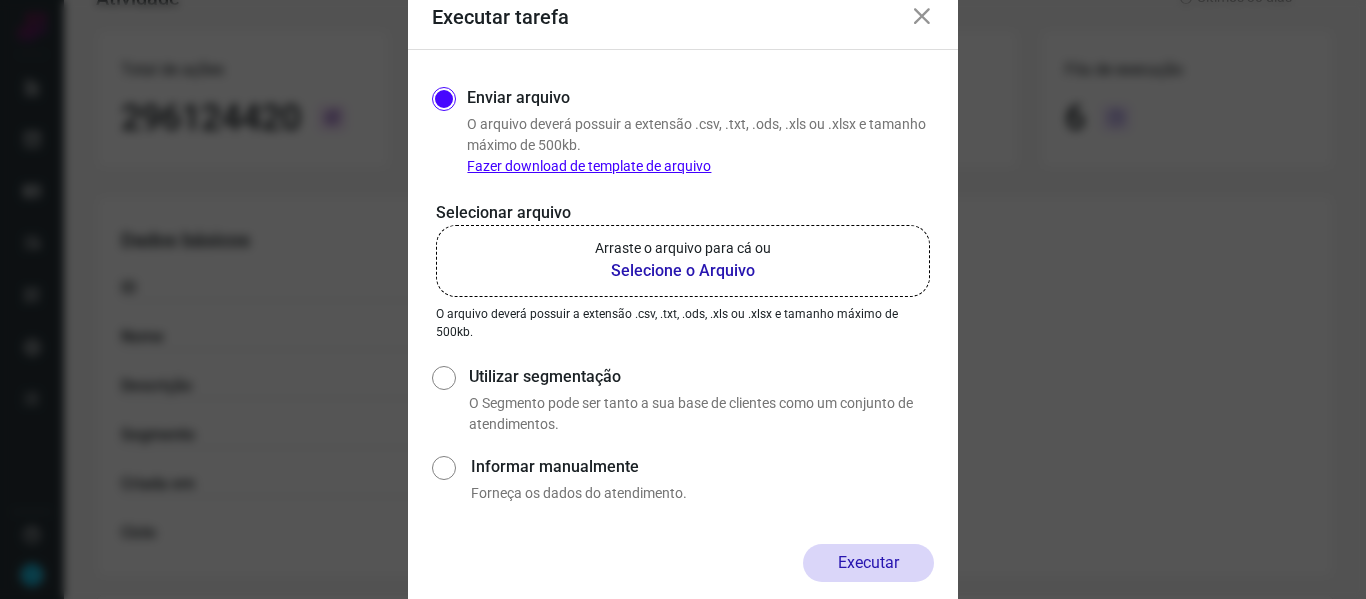 click on "Selecione o Arquivo" at bounding box center (683, 271) 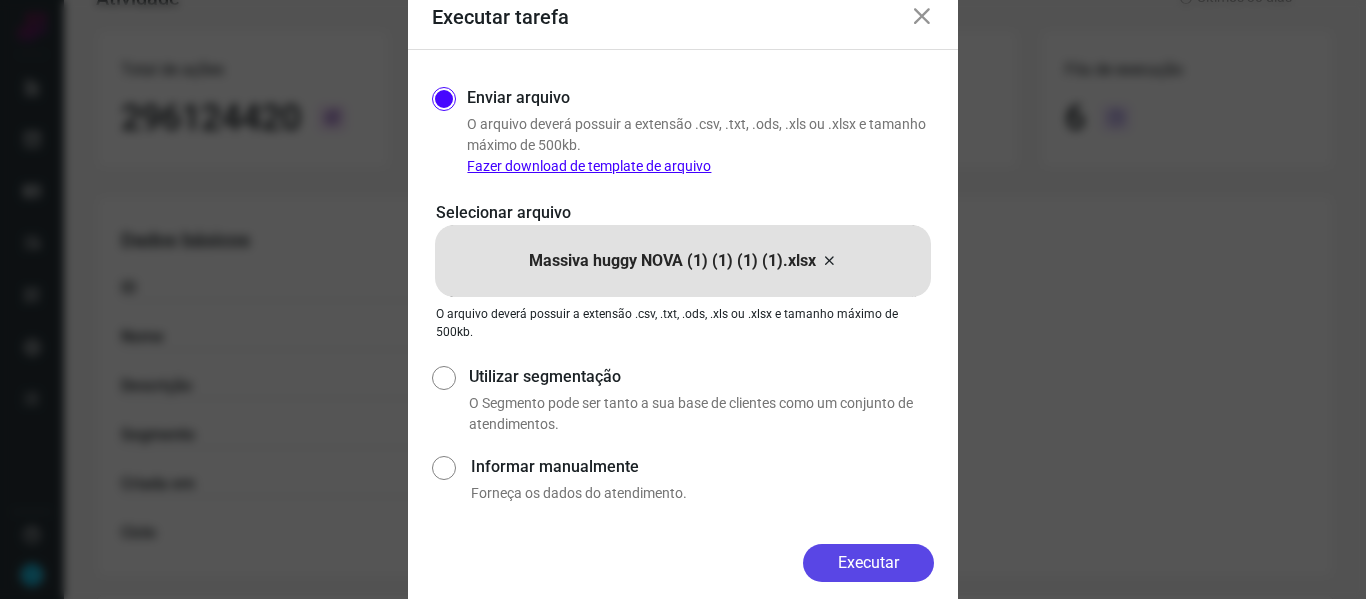 click on "Executar" at bounding box center [868, 563] 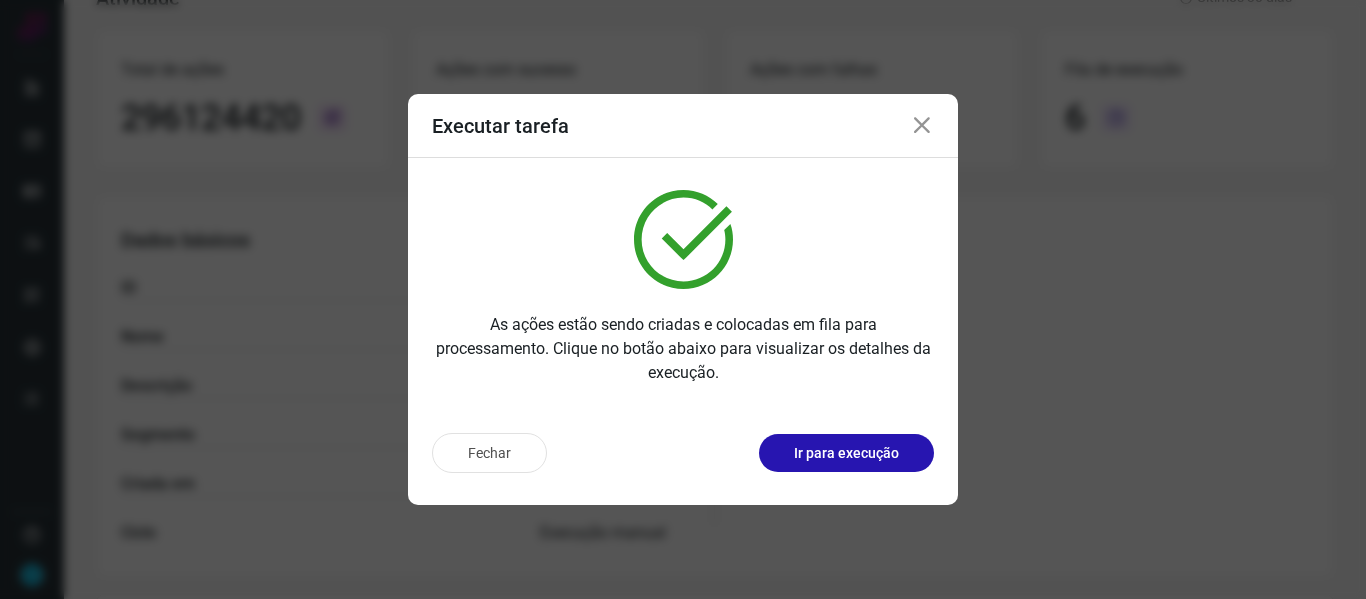 drag, startPoint x: 921, startPoint y: 126, endPoint x: 514, endPoint y: 141, distance: 407.2763 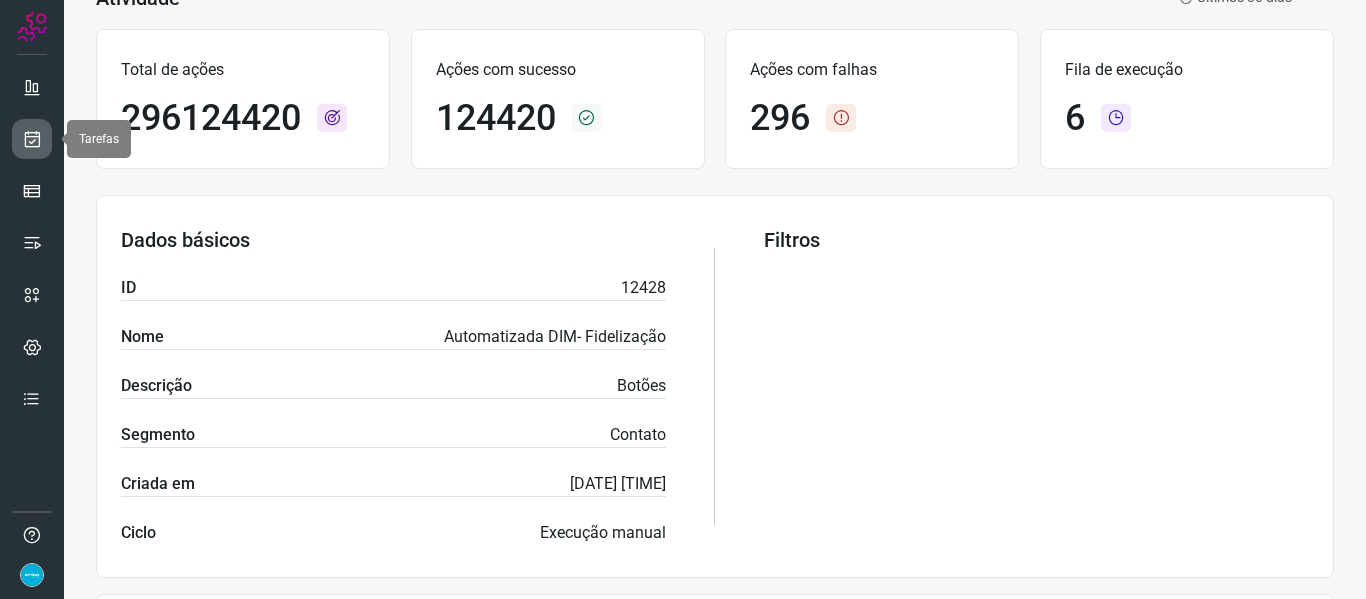 click at bounding box center (32, 139) 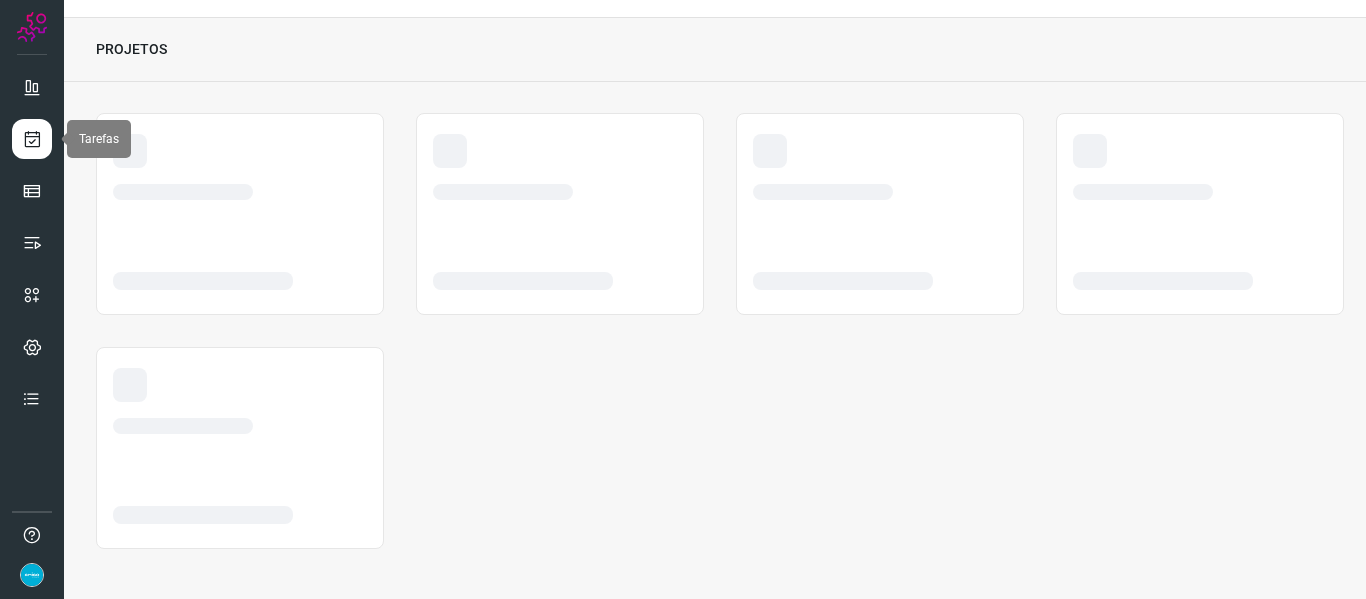 scroll, scrollTop: 46, scrollLeft: 0, axis: vertical 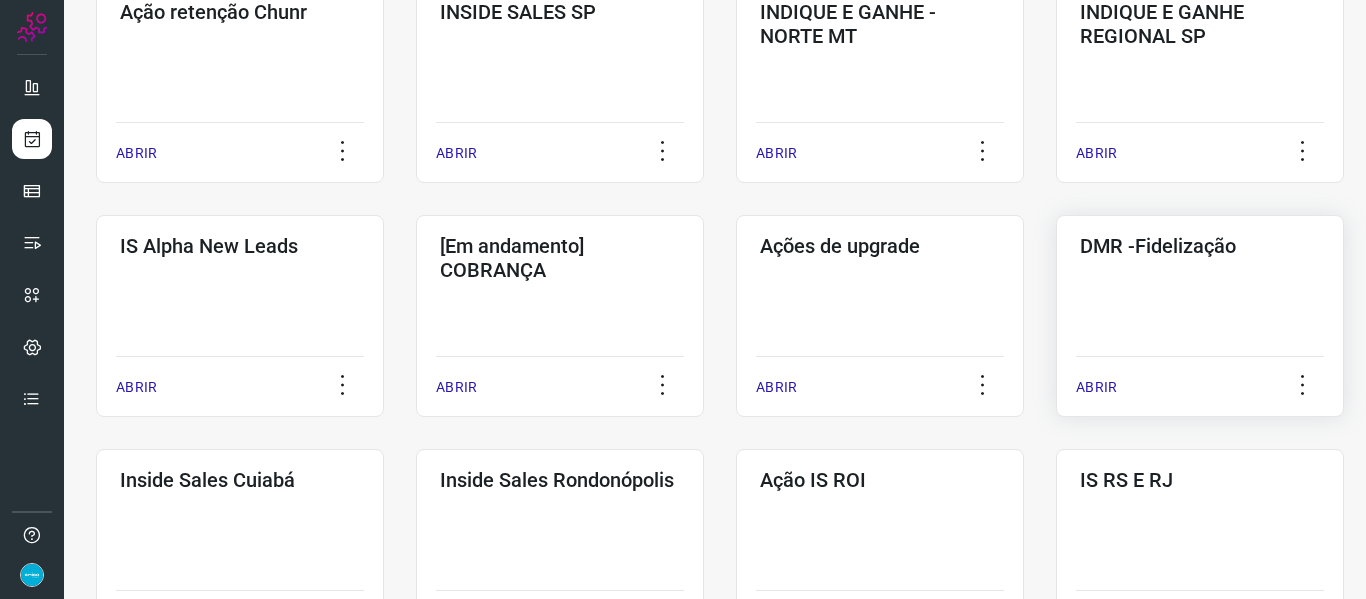 click on "ABRIR" at bounding box center [1096, 387] 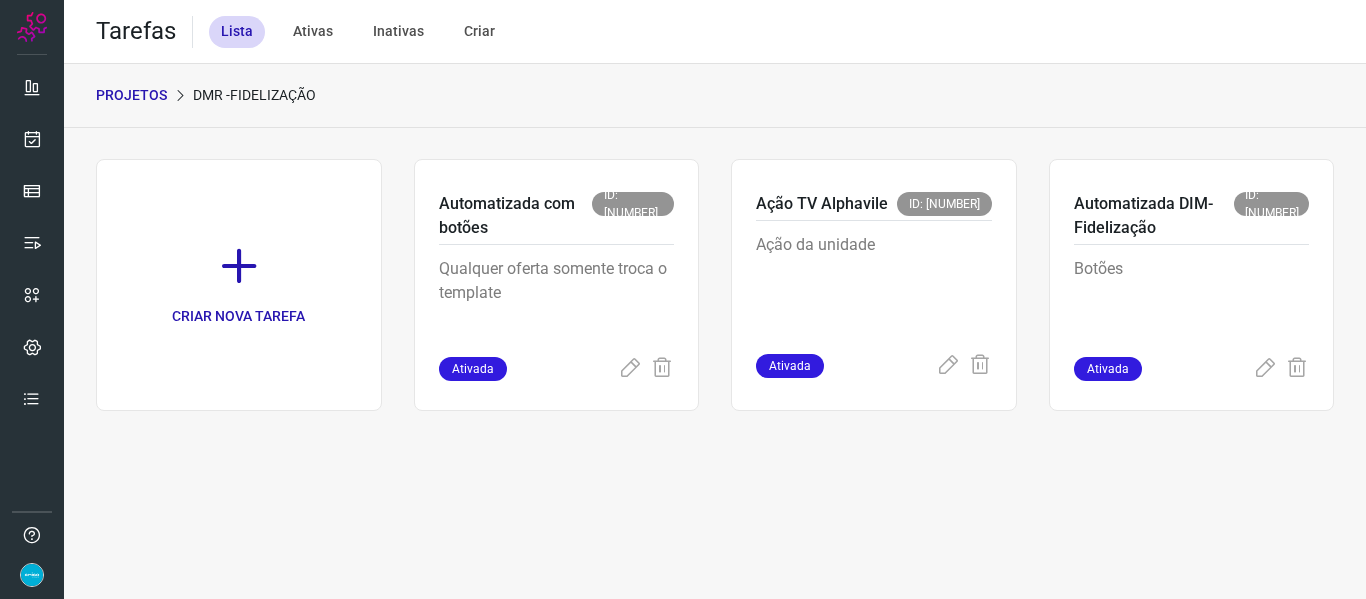 scroll, scrollTop: 0, scrollLeft: 0, axis: both 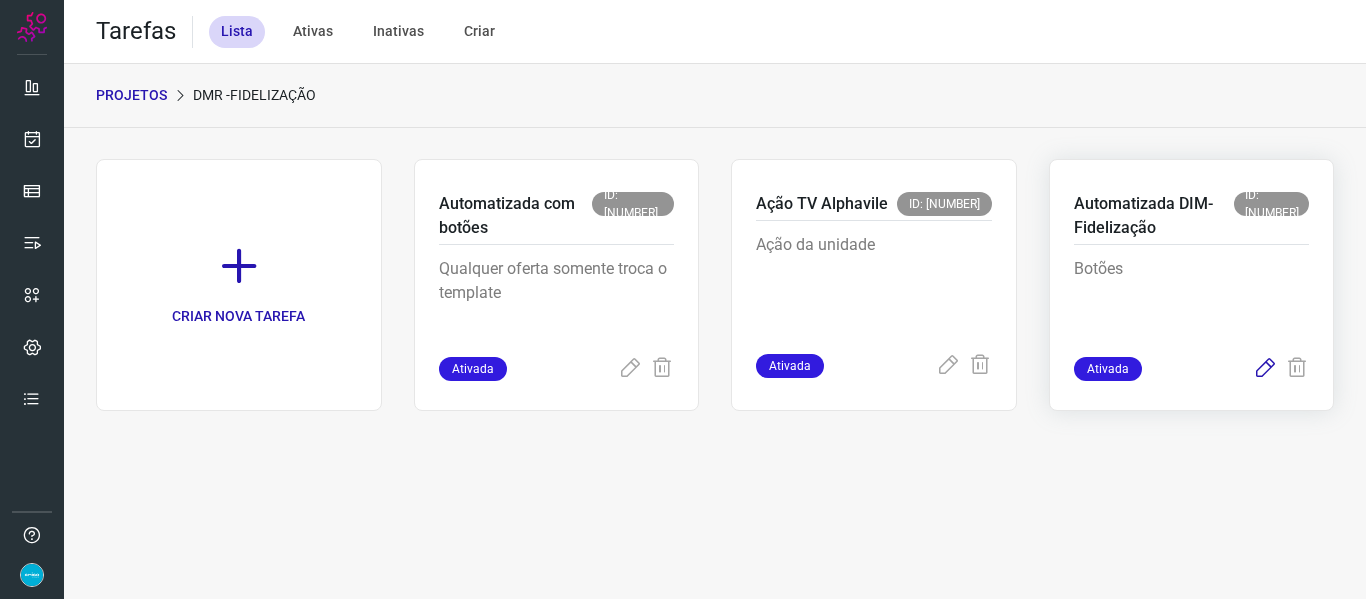 click at bounding box center (1265, 369) 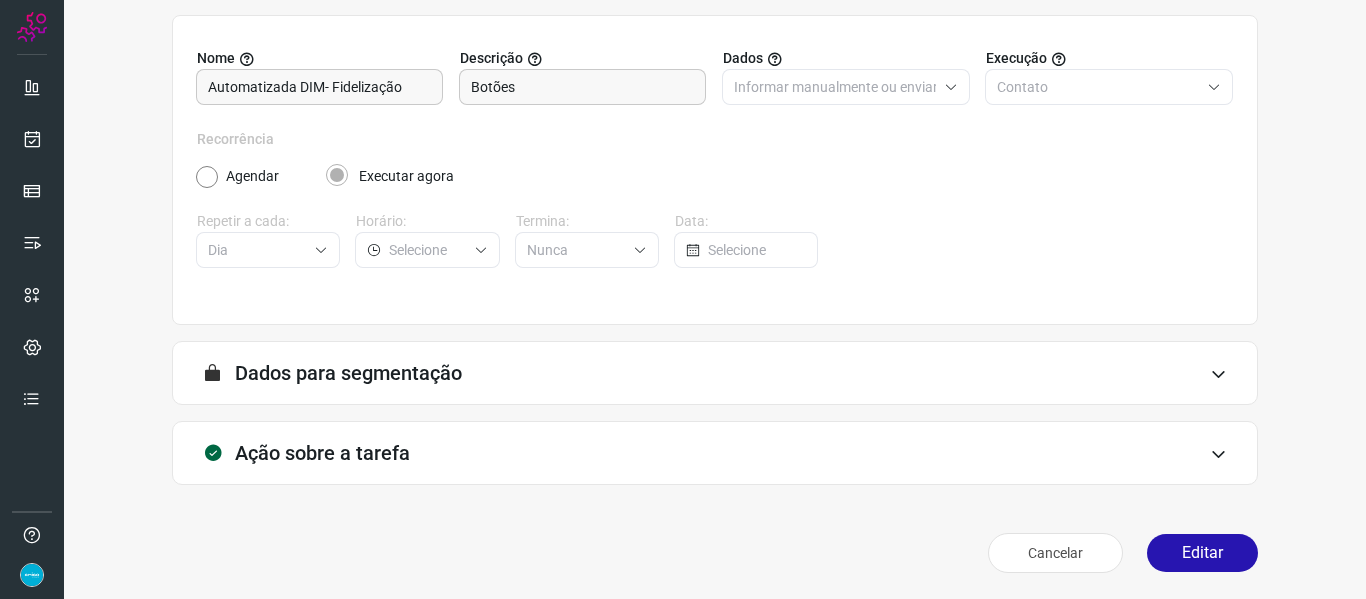 scroll, scrollTop: 182, scrollLeft: 0, axis: vertical 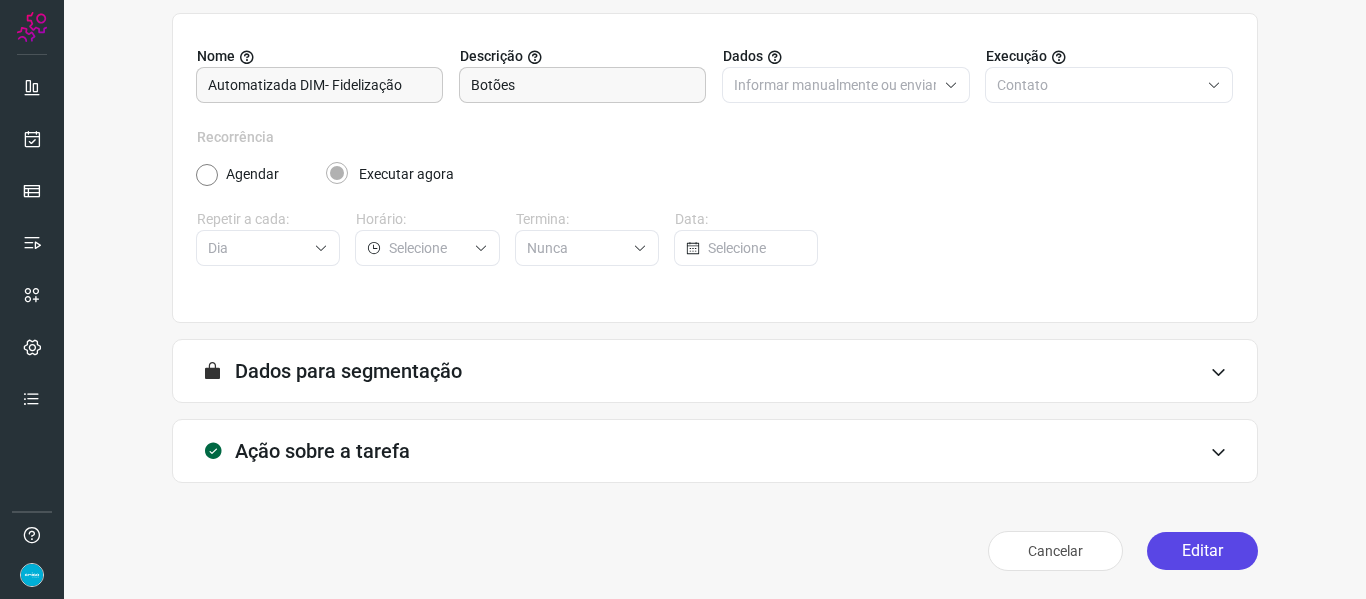 click on "Editar" at bounding box center (1202, 551) 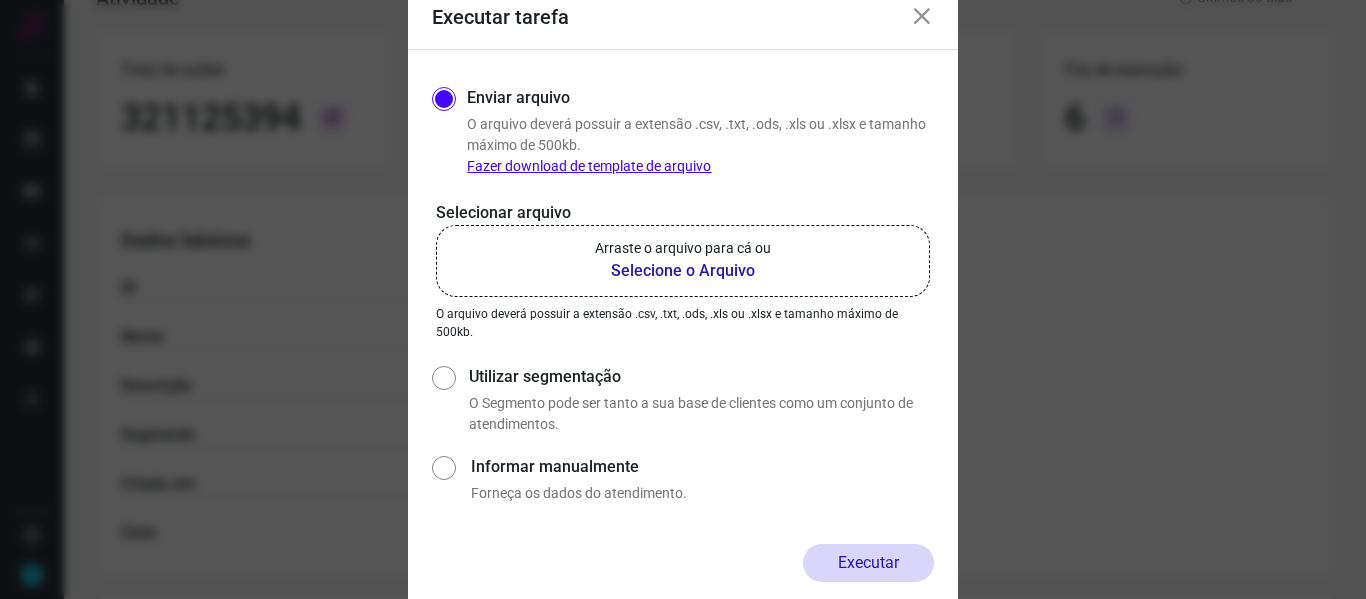 click on "Selecione o Arquivo" at bounding box center (683, 271) 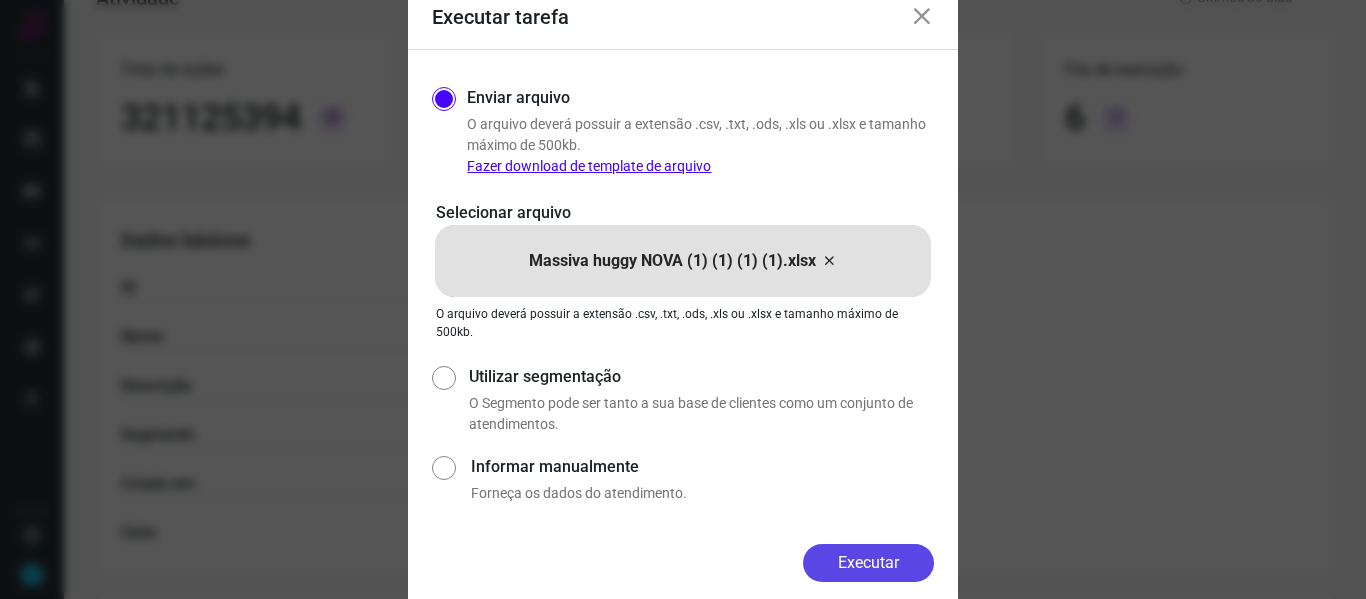 click on "Executar" at bounding box center (868, 563) 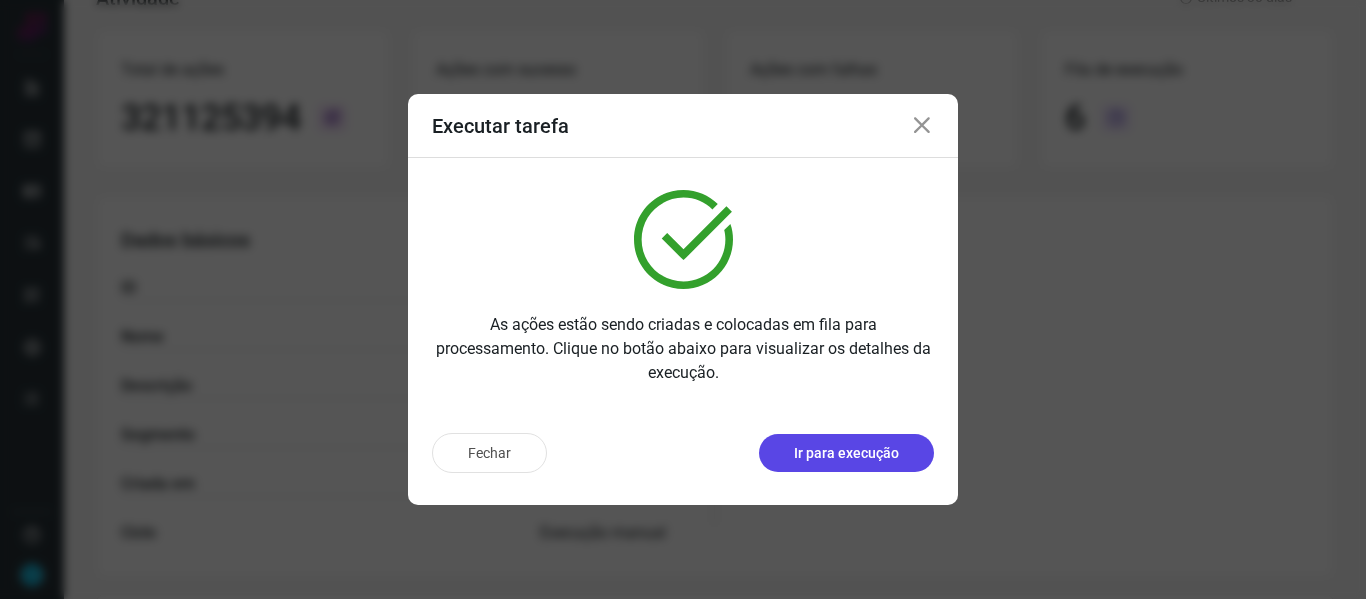 click on "Ir para execução" at bounding box center (846, 453) 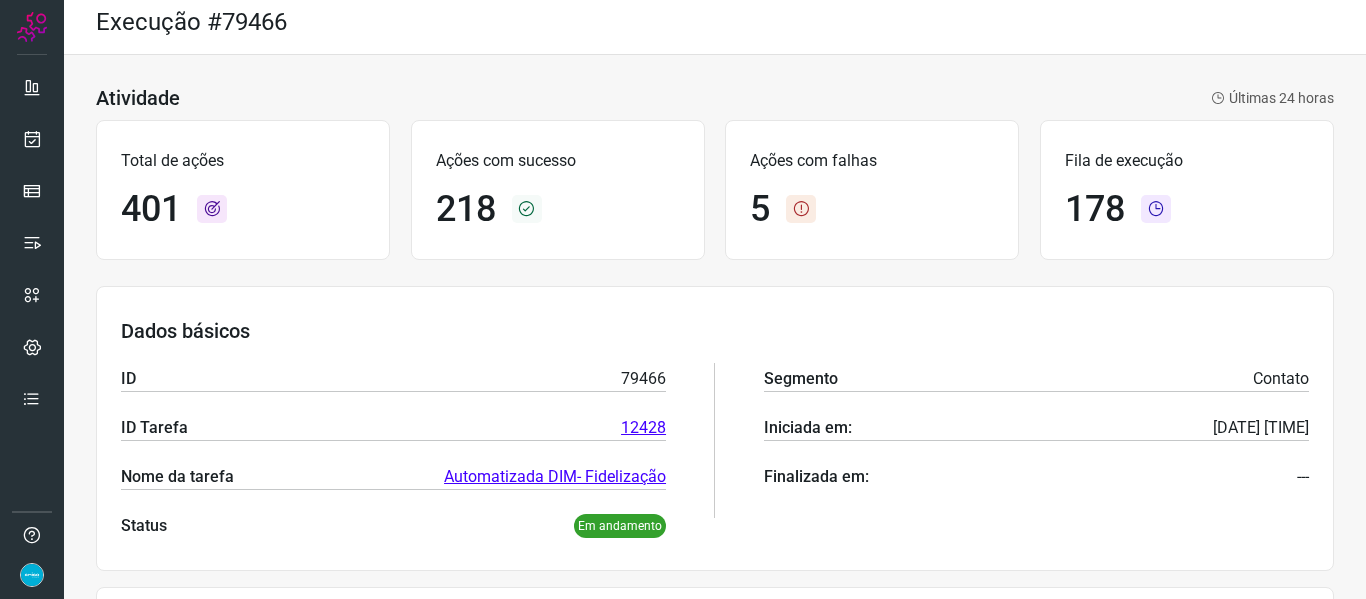 scroll, scrollTop: 0, scrollLeft: 0, axis: both 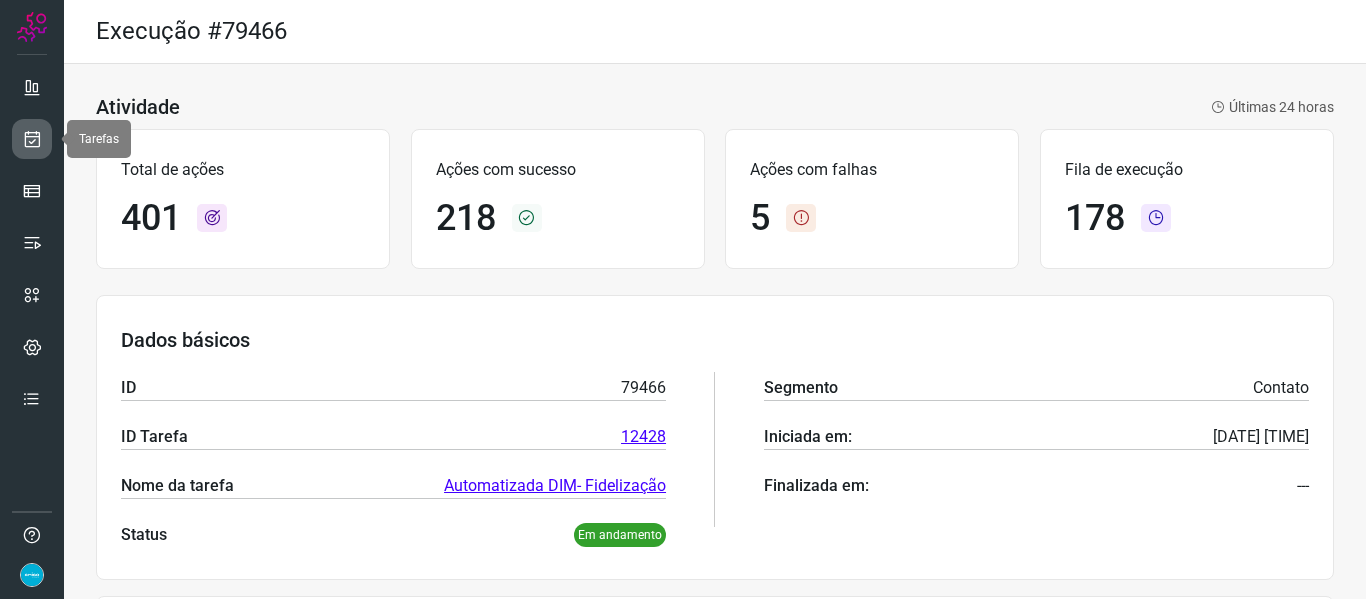 drag, startPoint x: 31, startPoint y: 148, endPoint x: 57, endPoint y: 22, distance: 128.65457 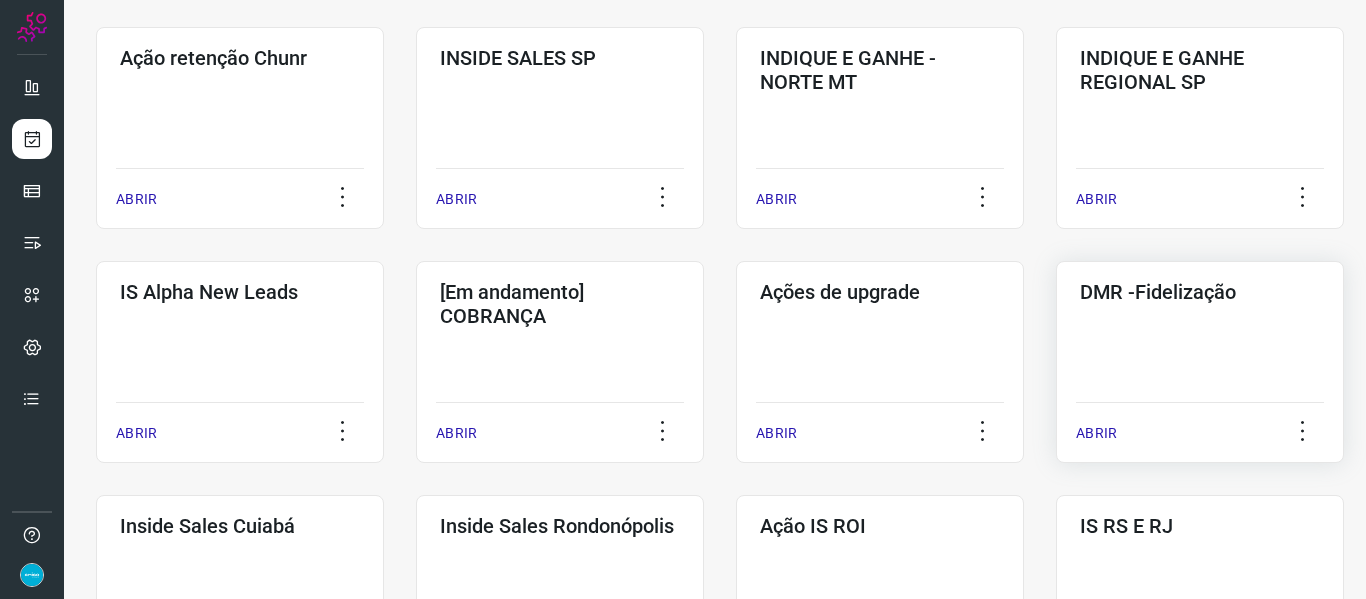 click on "ABRIR" at bounding box center (1096, 433) 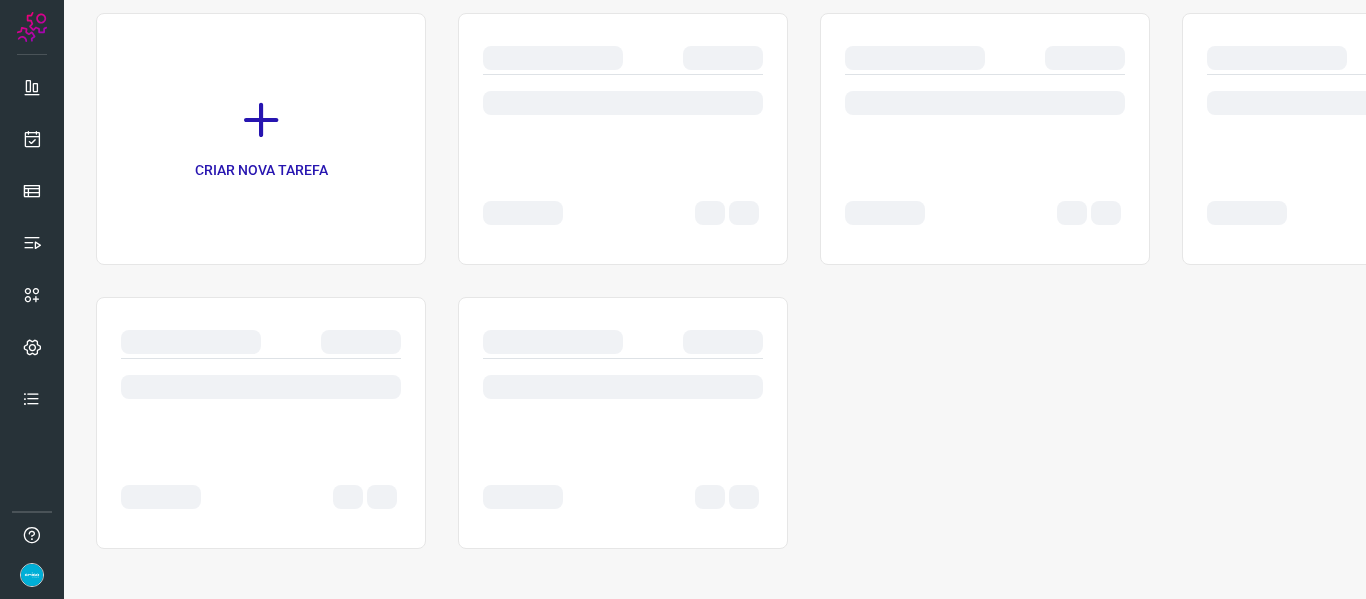 scroll, scrollTop: 0, scrollLeft: 0, axis: both 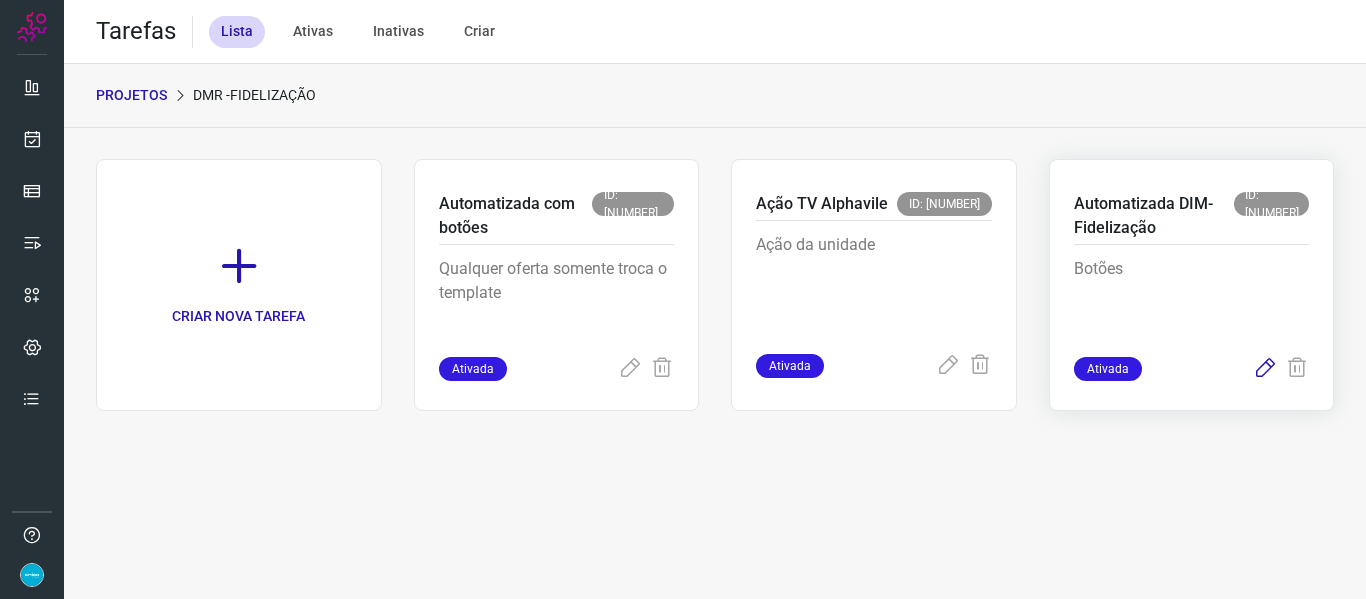 click at bounding box center [1265, 369] 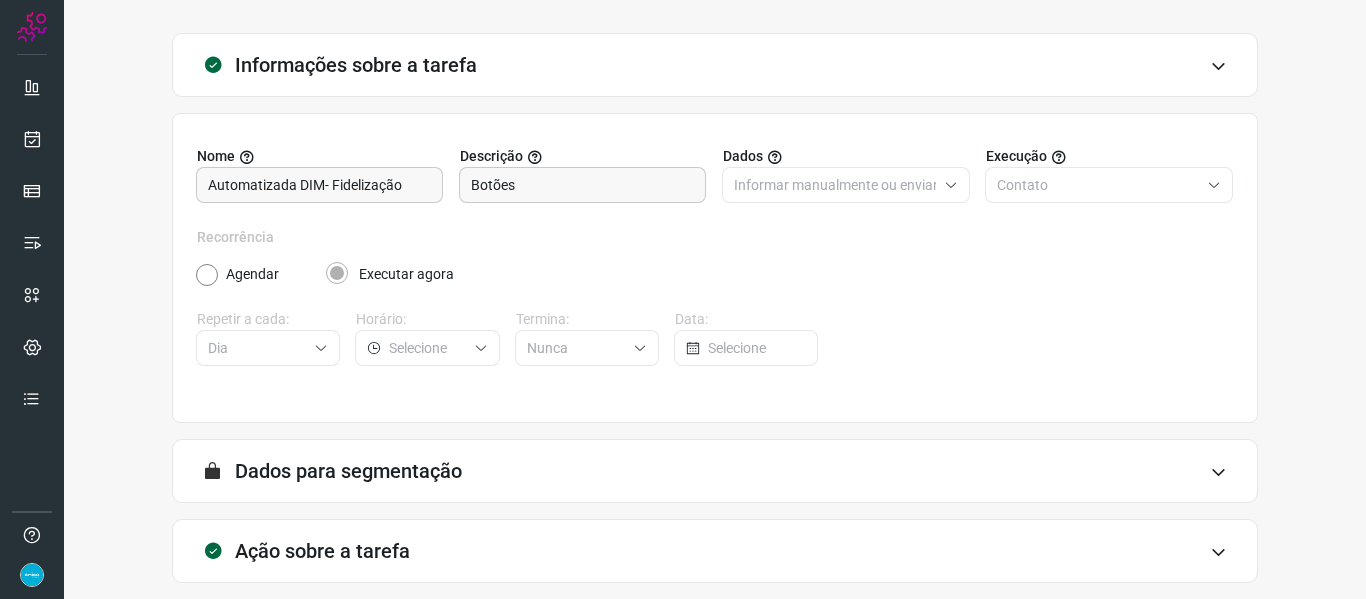 scroll, scrollTop: 182, scrollLeft: 0, axis: vertical 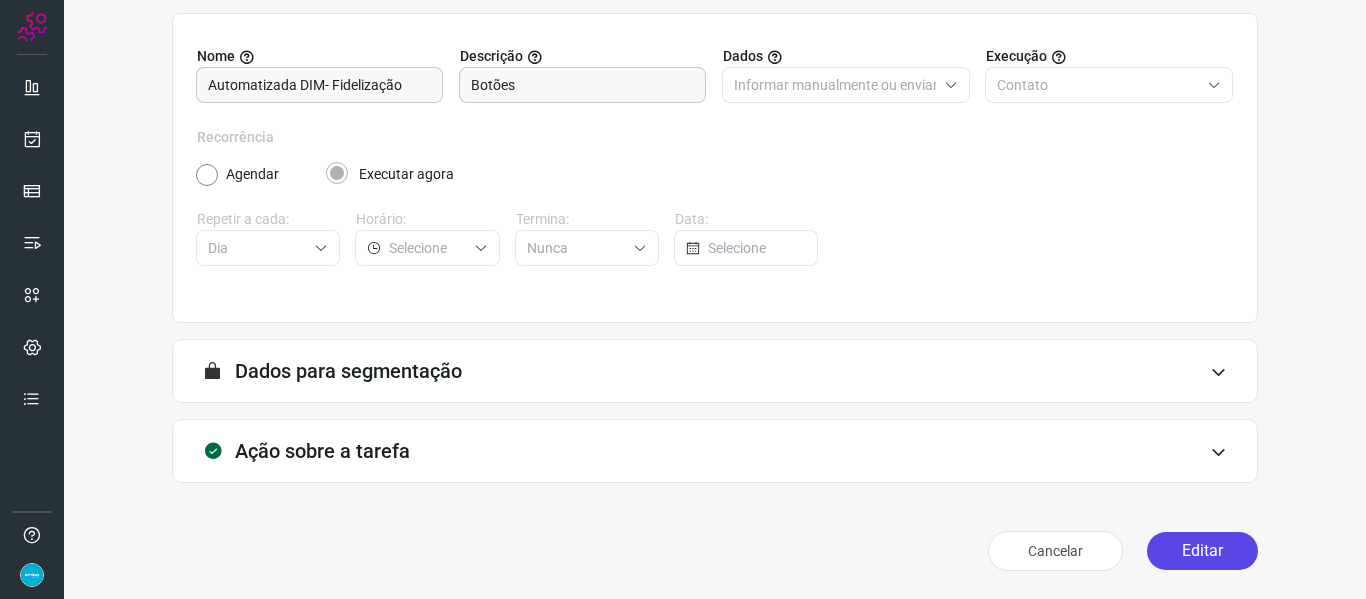 click on "Editar" at bounding box center (1202, 551) 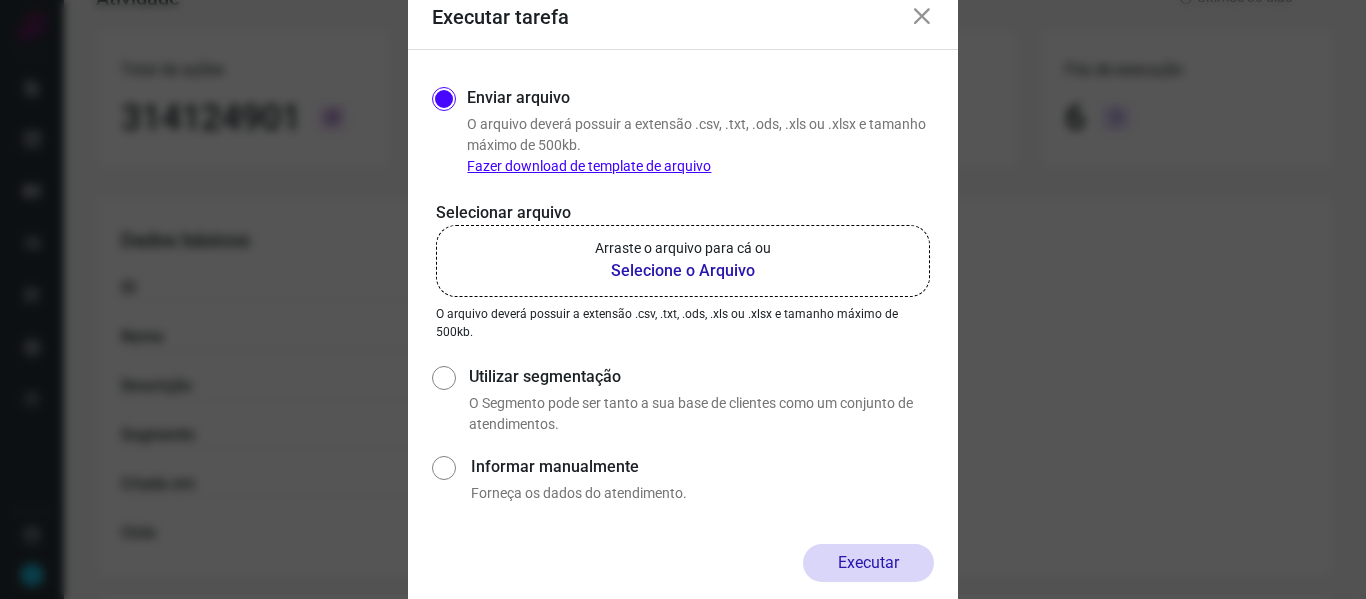 click on "Selecione o Arquivo" at bounding box center (683, 271) 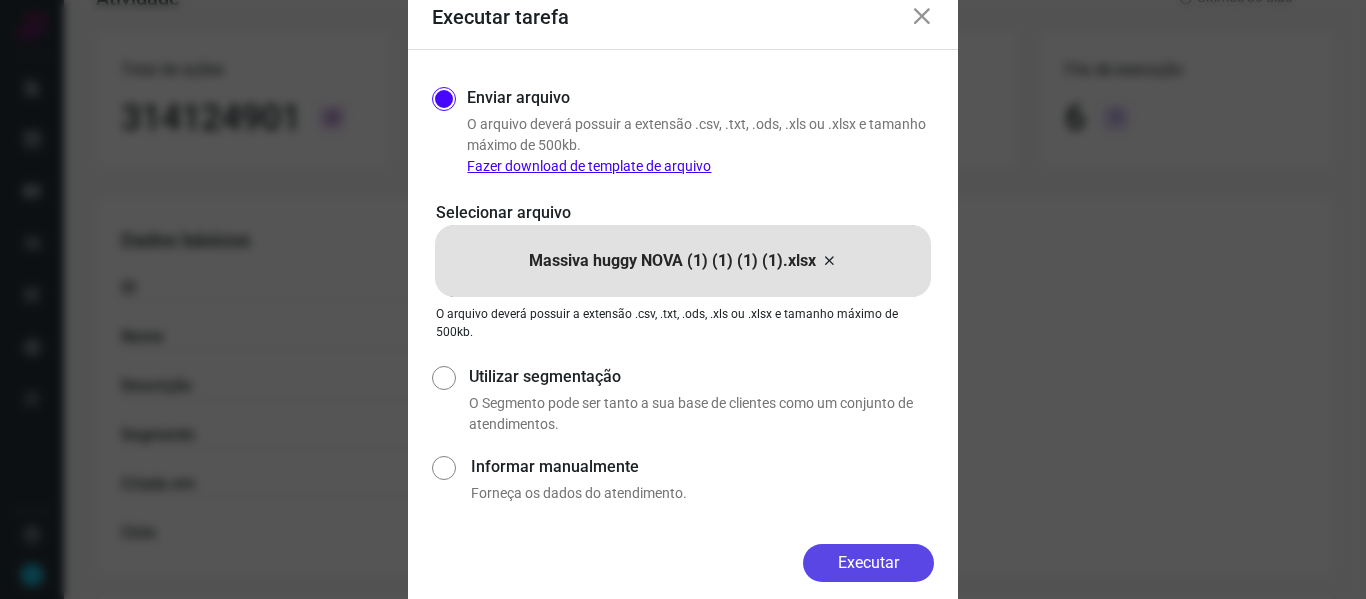 click on "Executar" at bounding box center [868, 563] 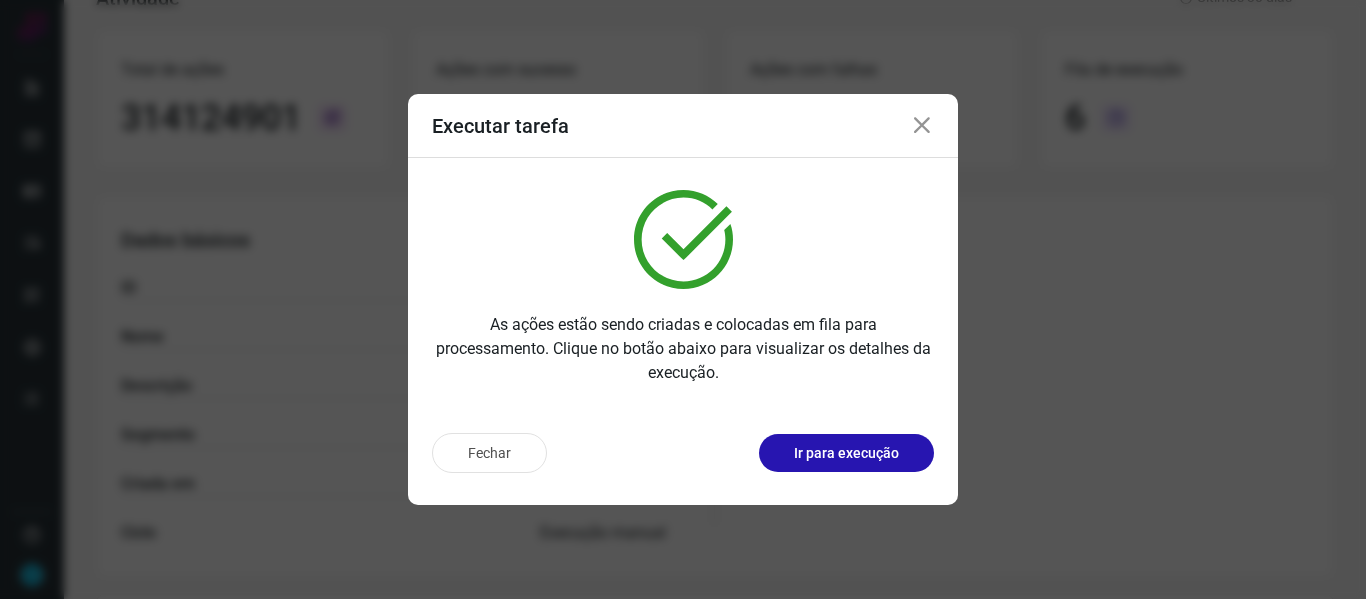 click at bounding box center [922, 126] 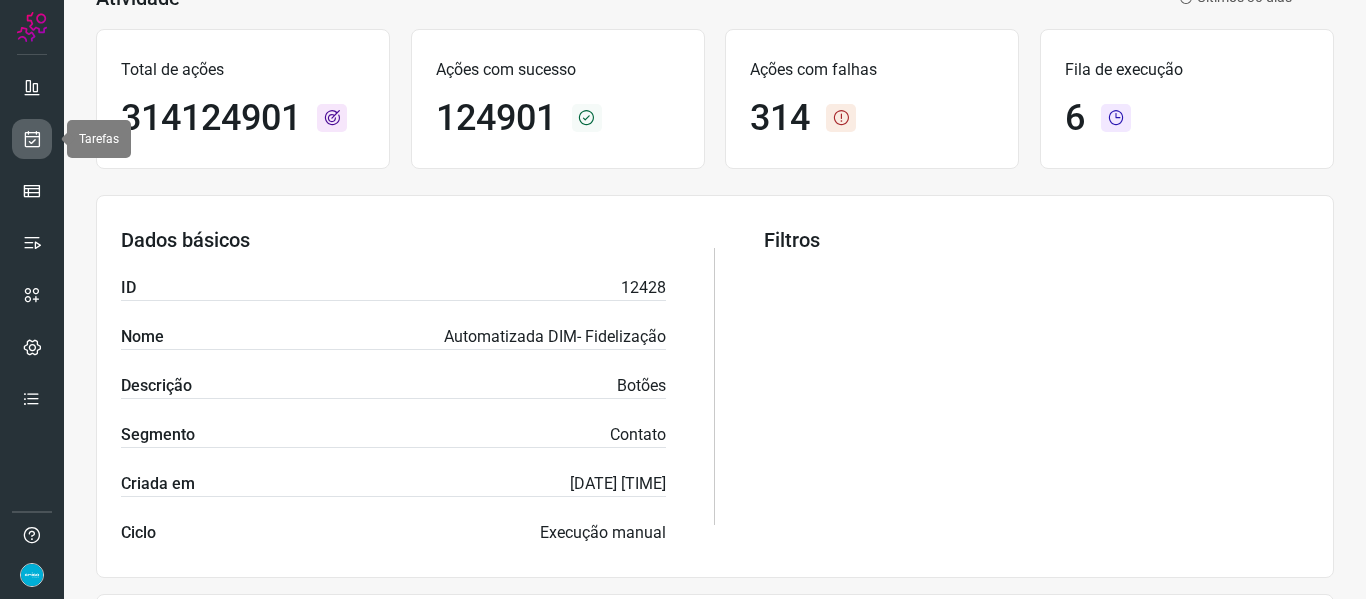 click at bounding box center [32, 139] 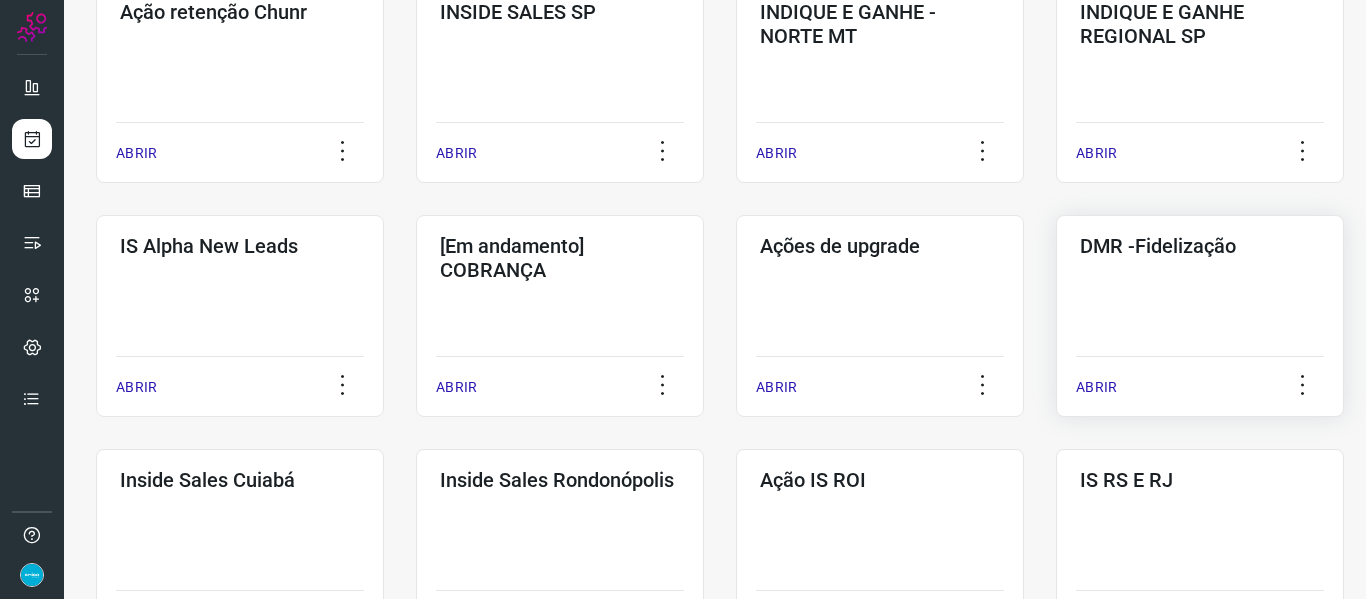 click on "ABRIR" at bounding box center (1096, 387) 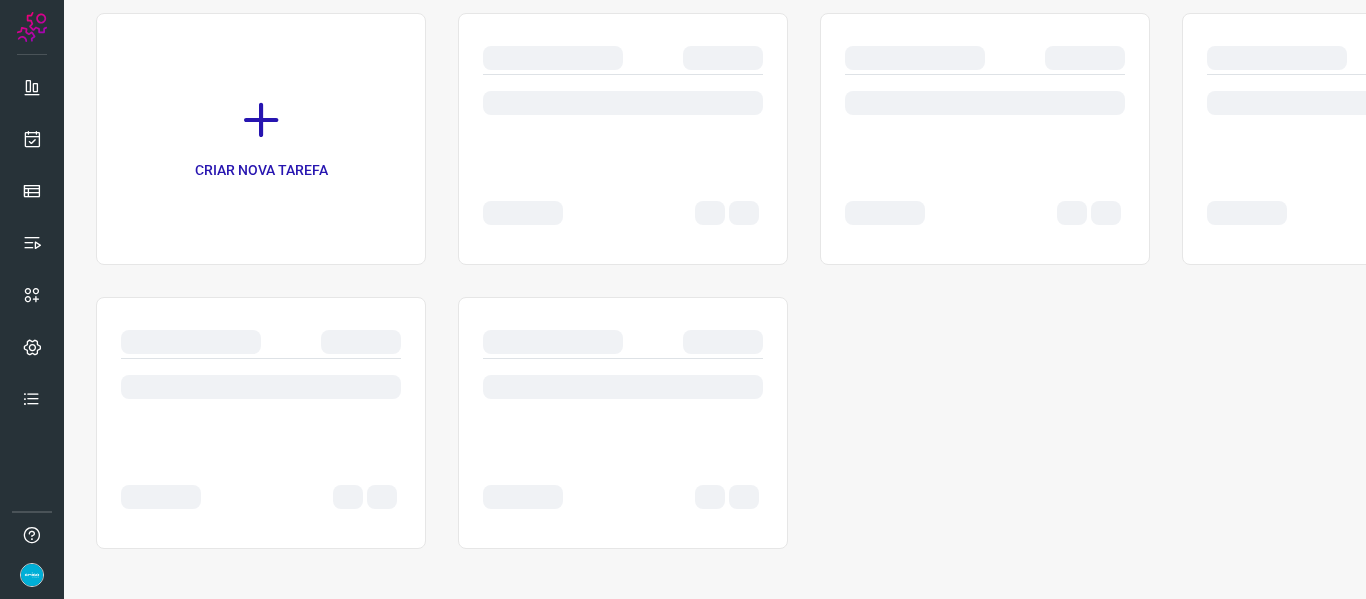 scroll, scrollTop: 0, scrollLeft: 0, axis: both 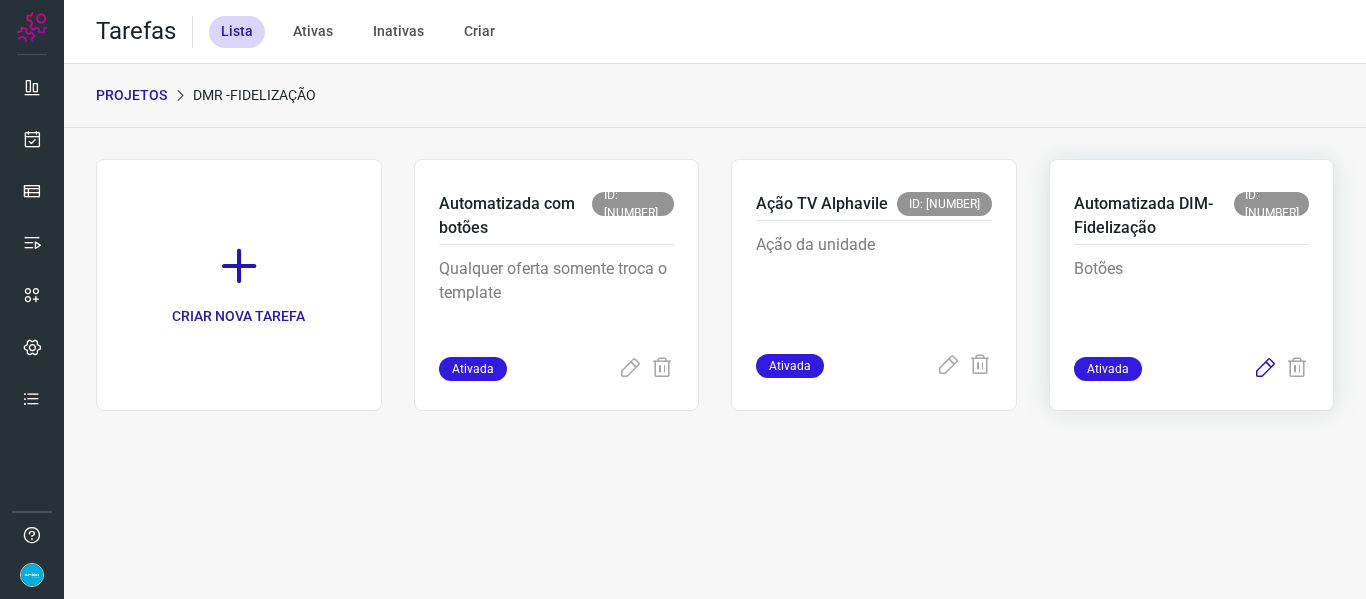 click at bounding box center (1265, 369) 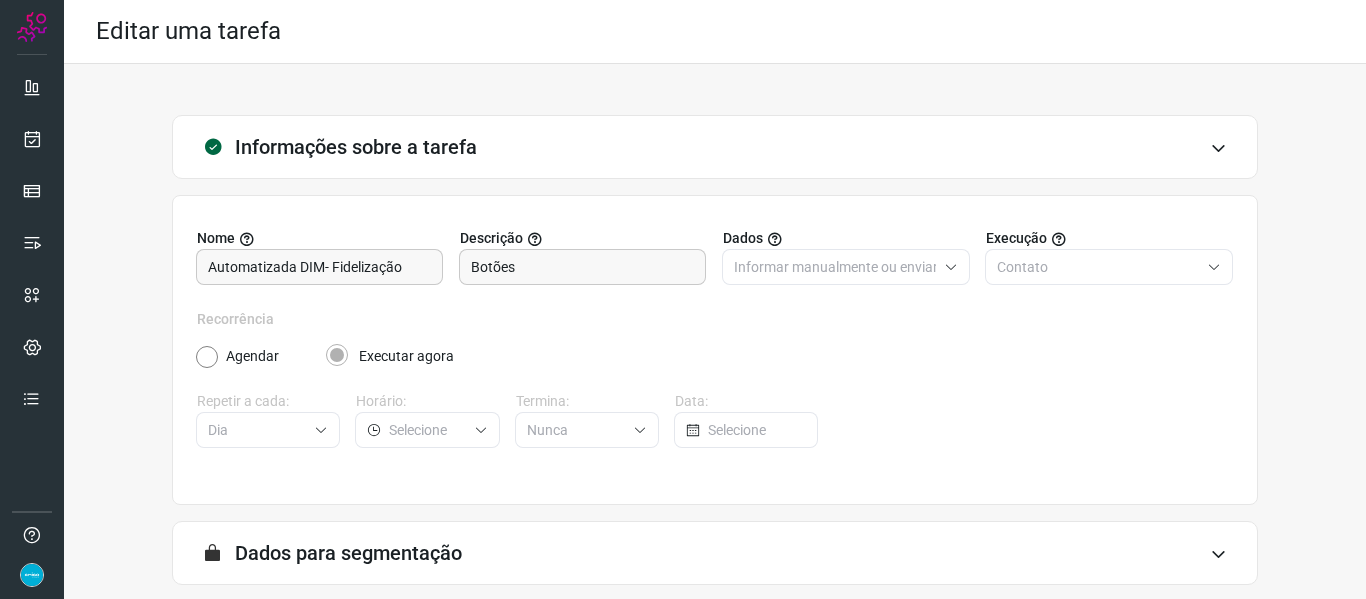 scroll, scrollTop: 182, scrollLeft: 0, axis: vertical 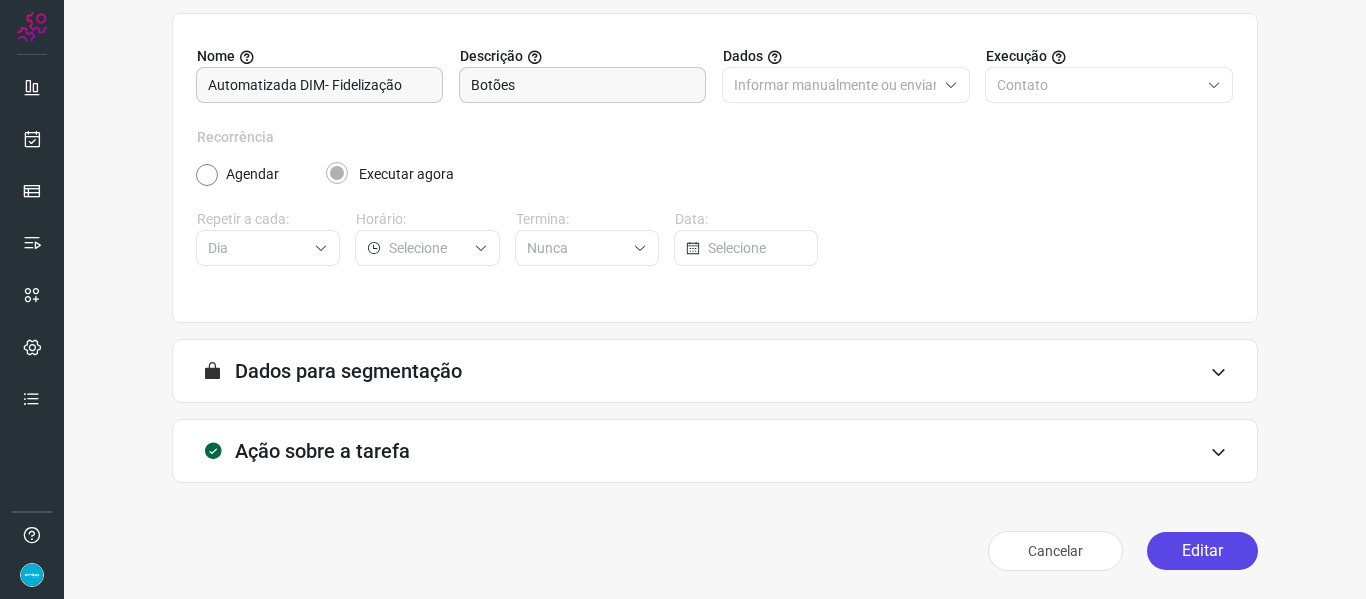 click on "Editar" at bounding box center [1202, 551] 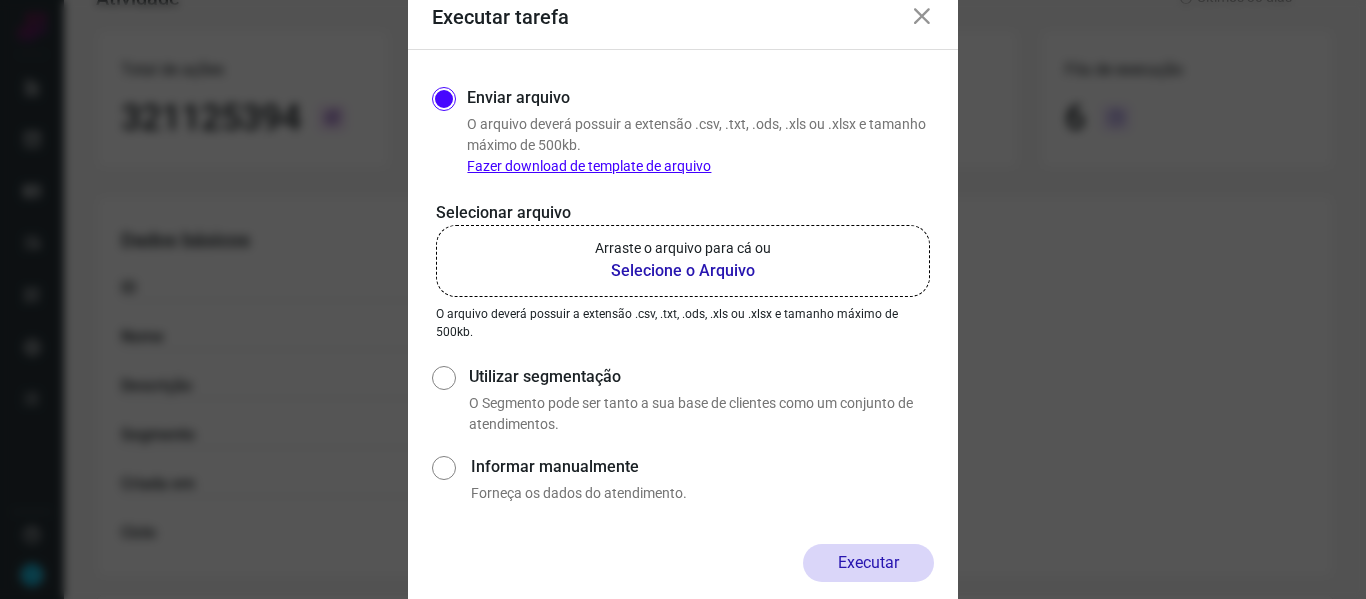 click on "Selecione o Arquivo" at bounding box center (683, 271) 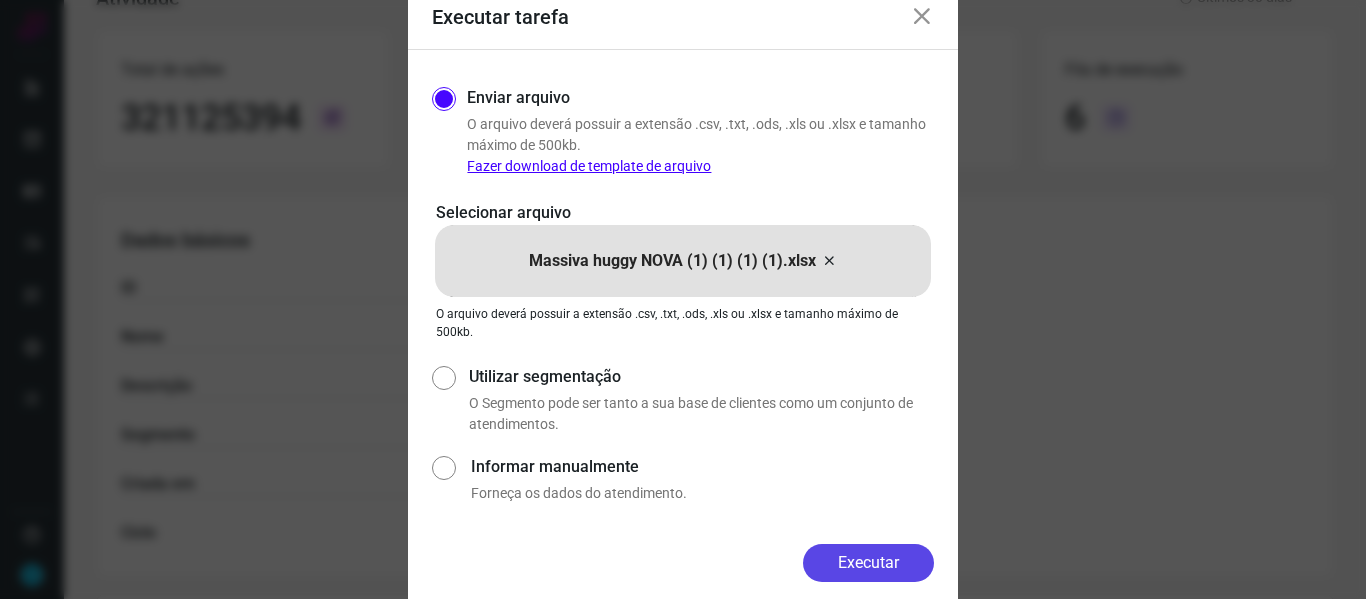 click on "Executar" at bounding box center [868, 563] 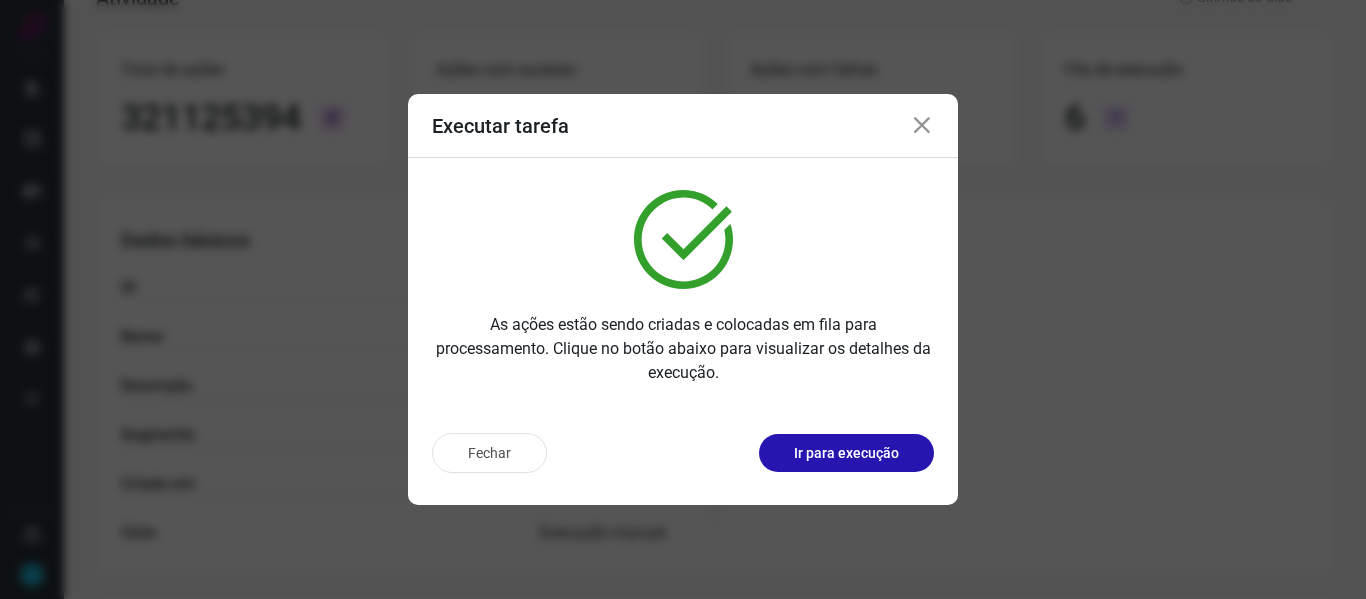 click at bounding box center (922, 126) 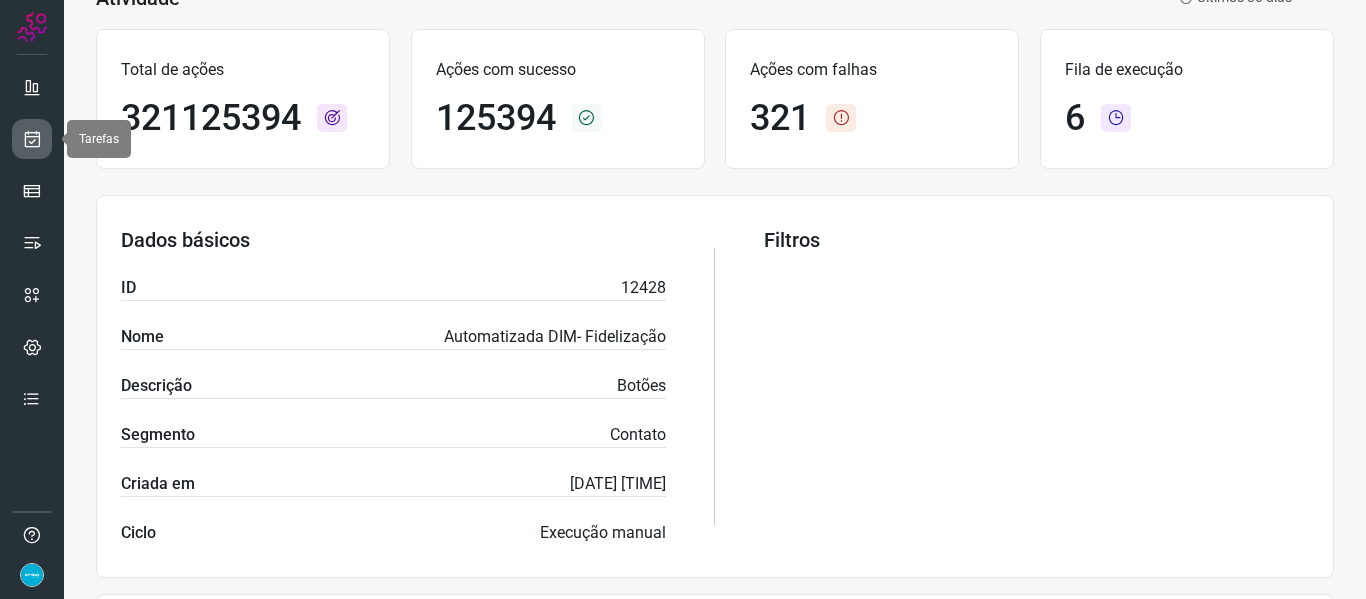 click at bounding box center [32, 139] 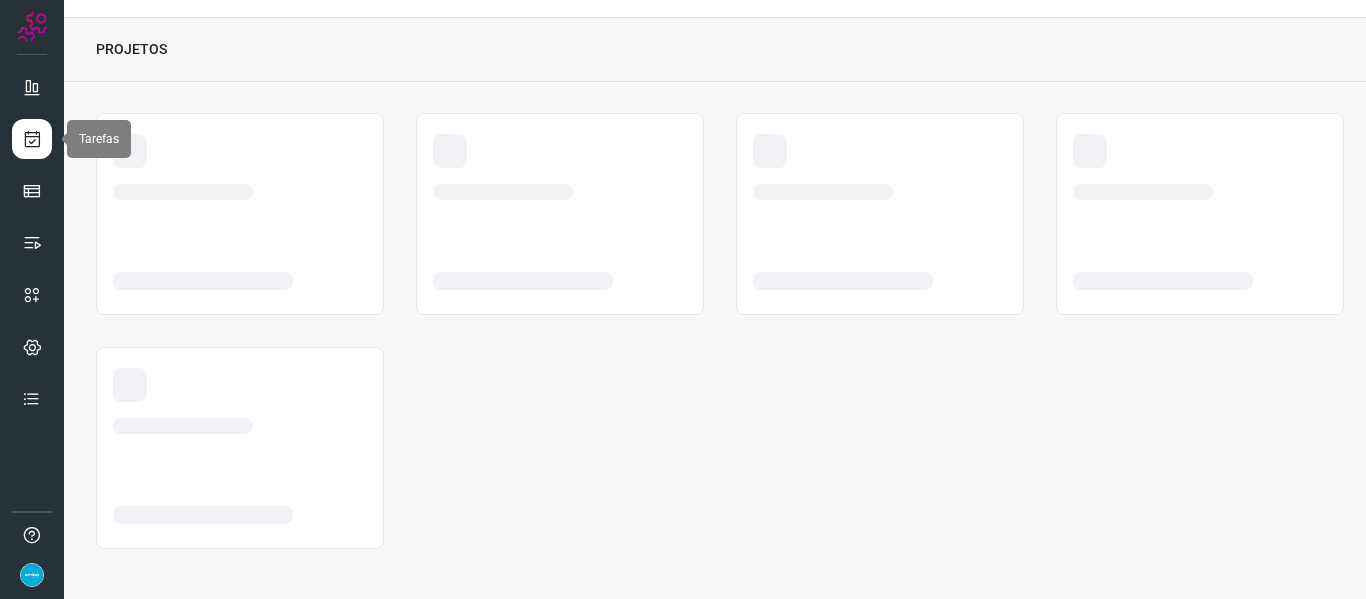 scroll, scrollTop: 46, scrollLeft: 0, axis: vertical 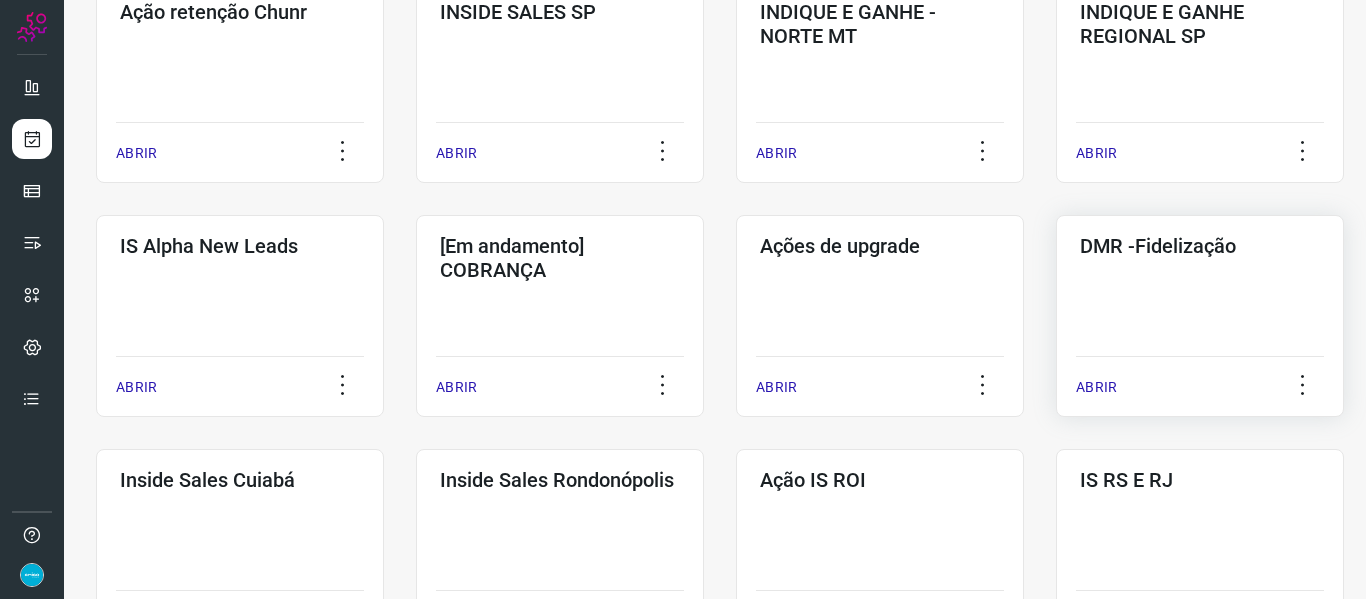 click on "ABRIR" at bounding box center [1096, 387] 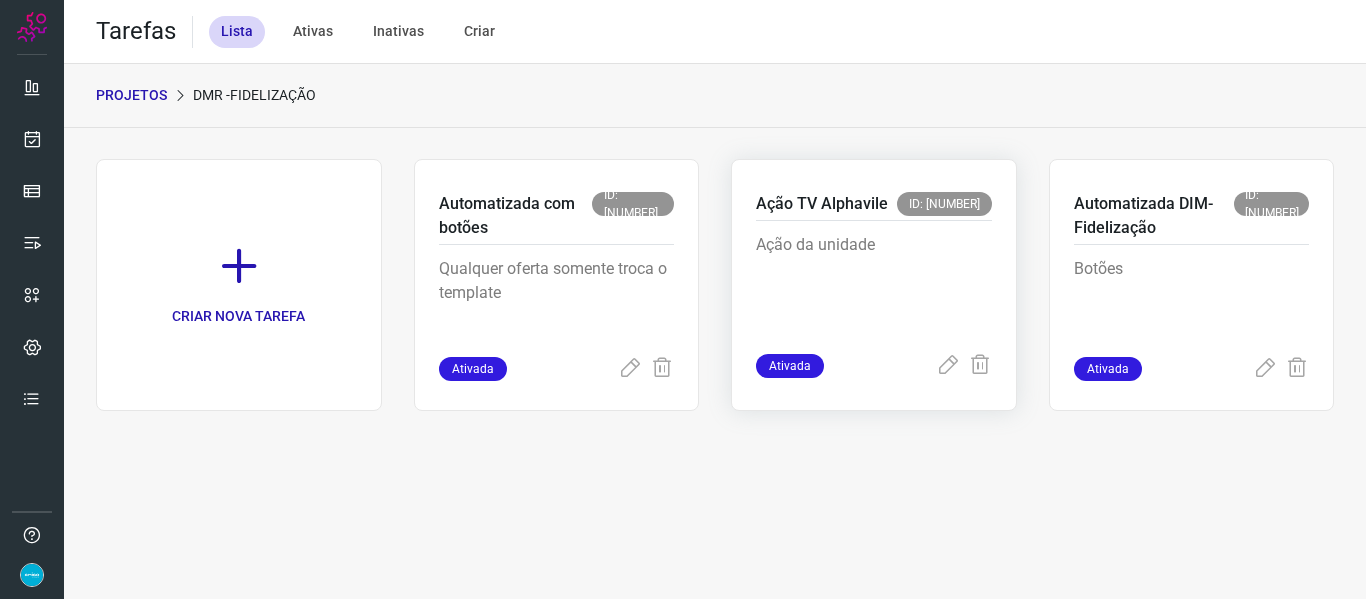 scroll, scrollTop: 0, scrollLeft: 0, axis: both 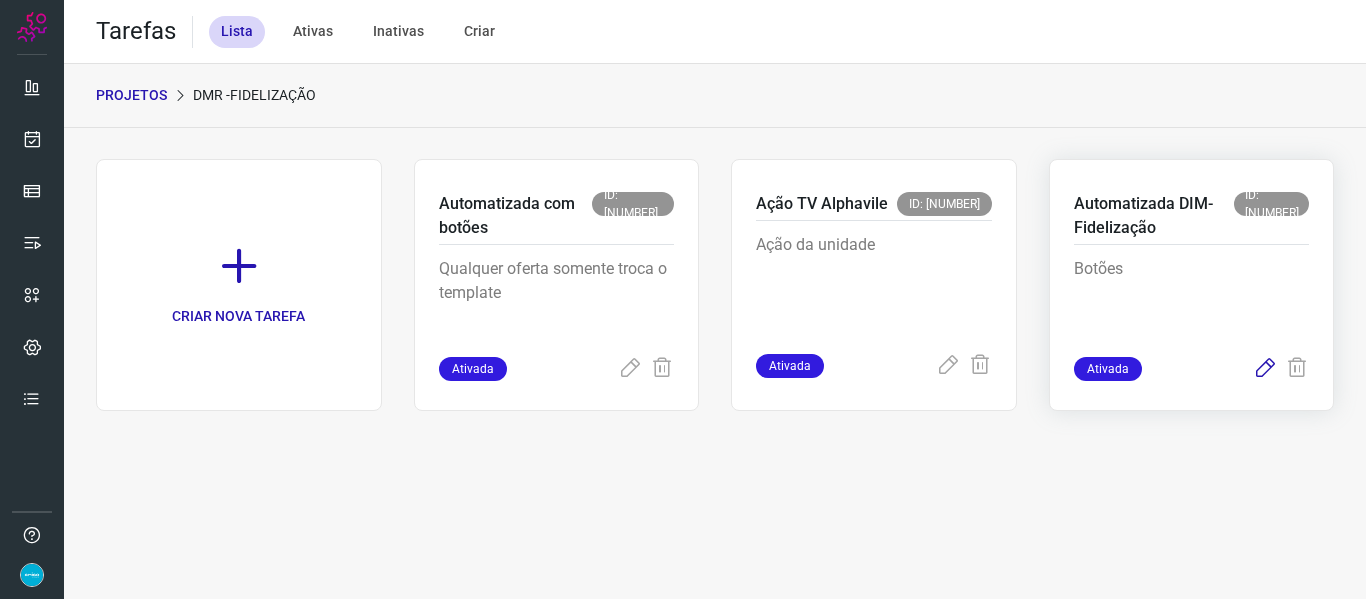 click at bounding box center (1265, 369) 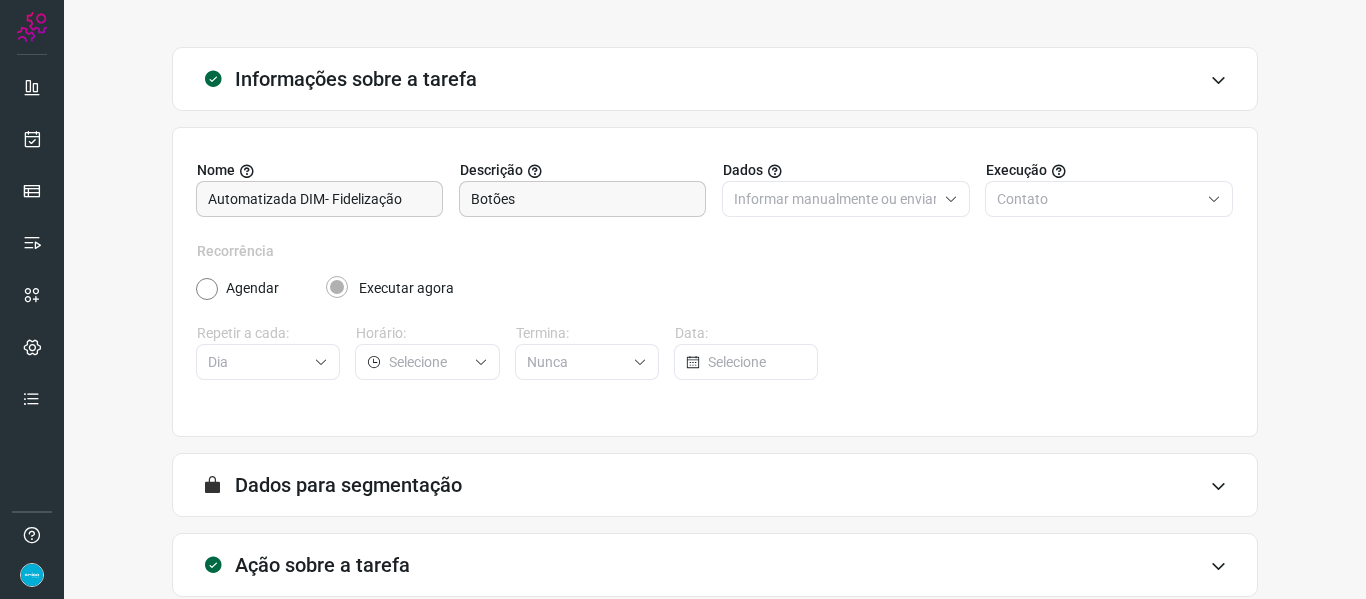 scroll, scrollTop: 182, scrollLeft: 0, axis: vertical 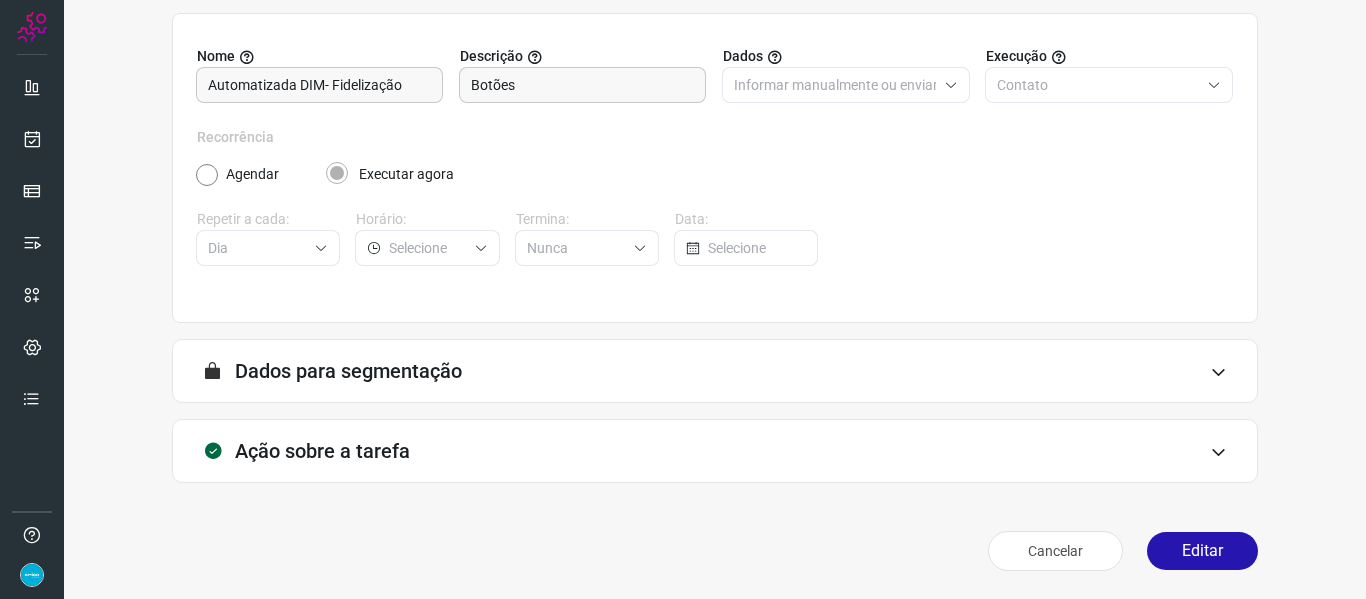 click on "Editar" at bounding box center [1202, 551] 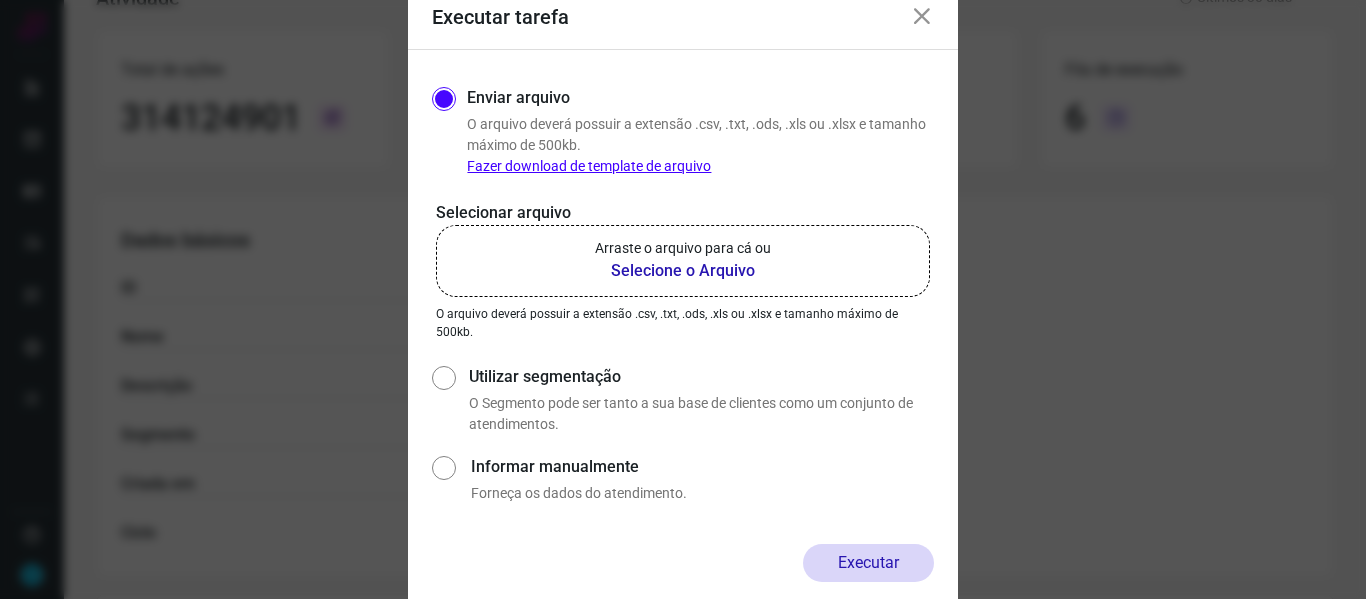 click on "Selecione o Arquivo" at bounding box center (683, 271) 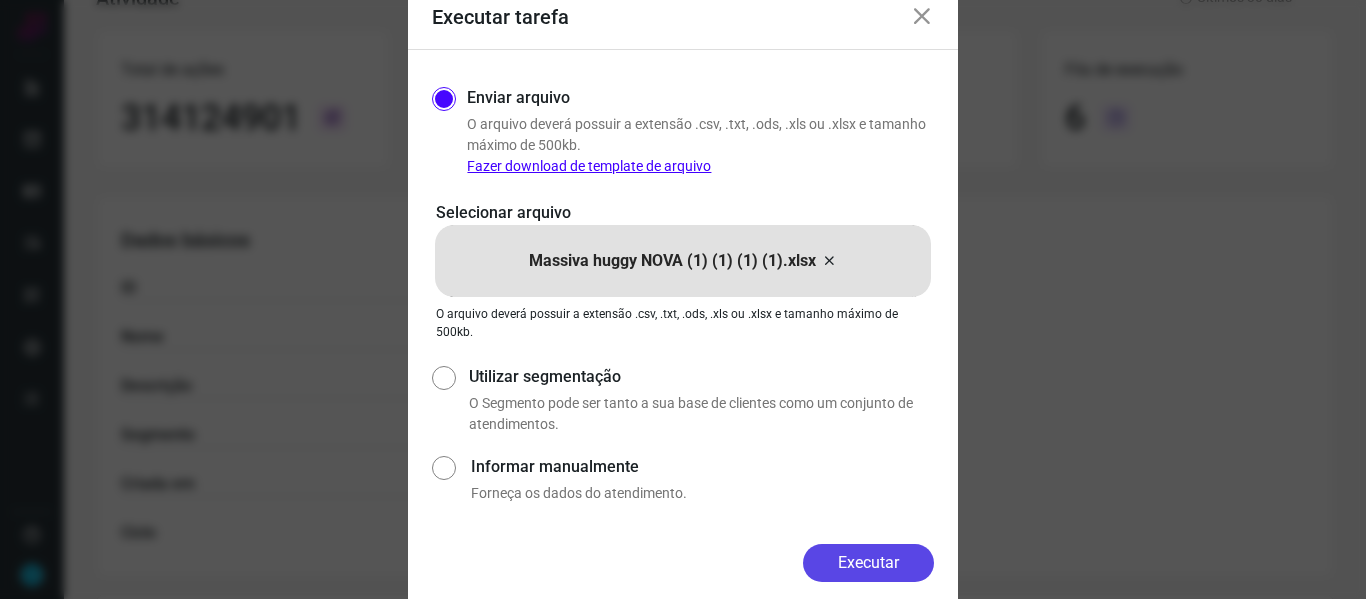 click on "Executar" at bounding box center (868, 563) 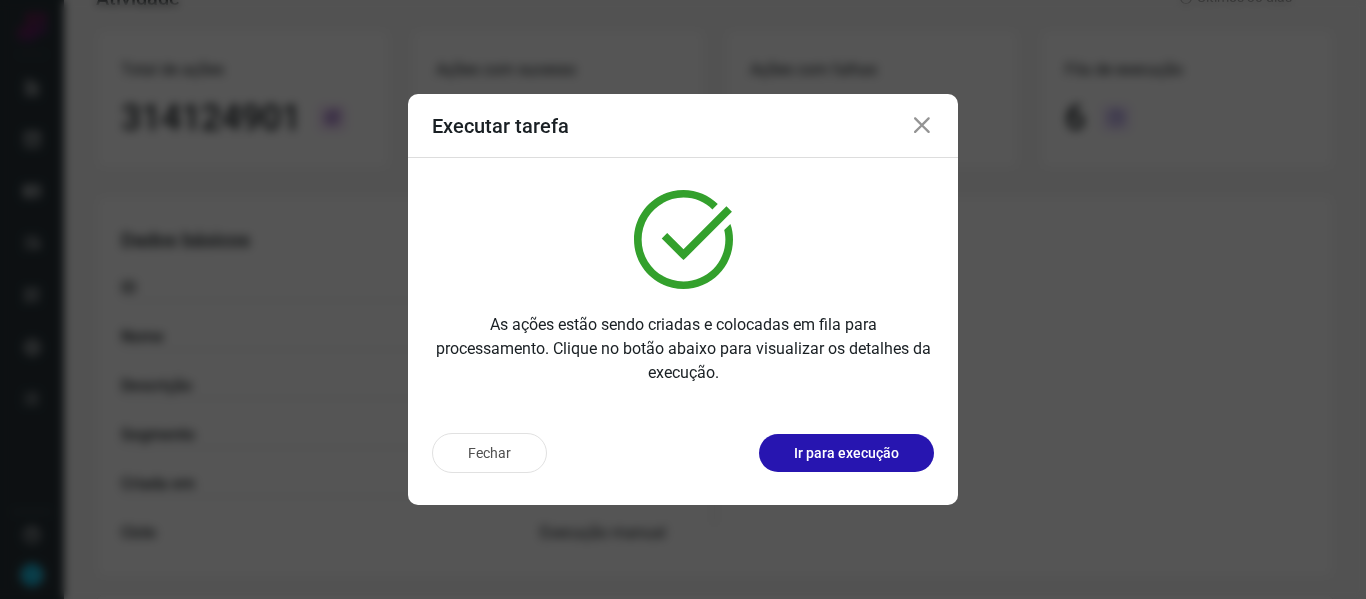 drag, startPoint x: 926, startPoint y: 122, endPoint x: 528, endPoint y: 129, distance: 398.06155 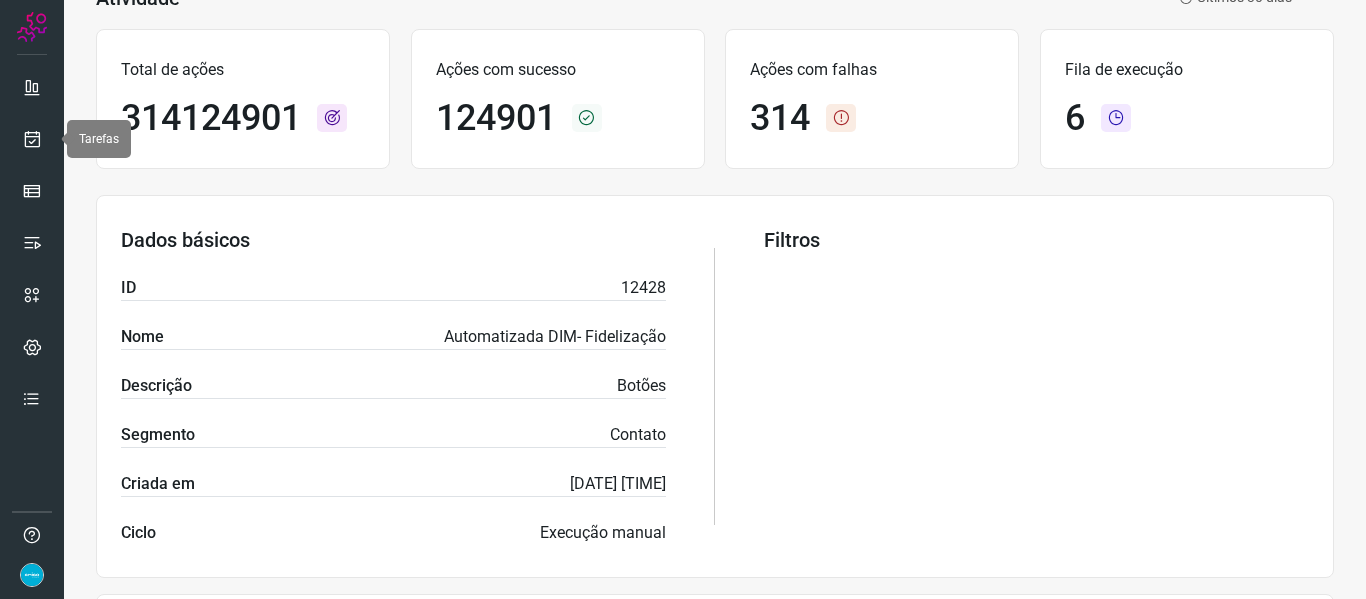 drag, startPoint x: 38, startPoint y: 131, endPoint x: 60, endPoint y: 136, distance: 22.561028 